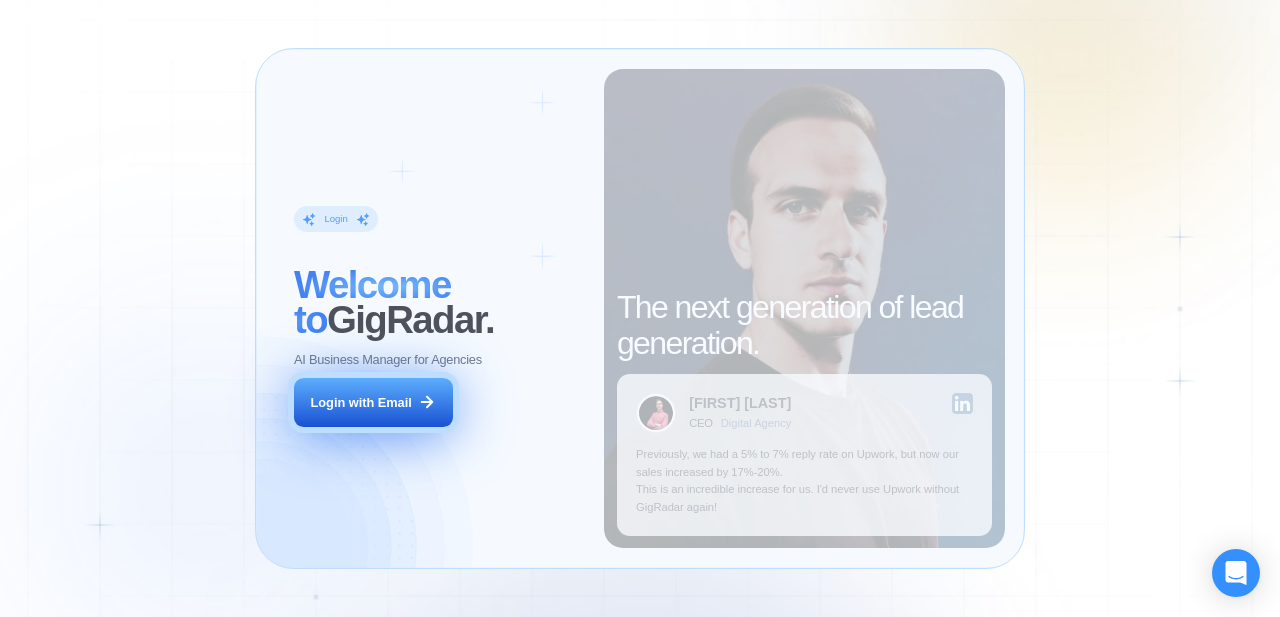 scroll, scrollTop: 0, scrollLeft: 0, axis: both 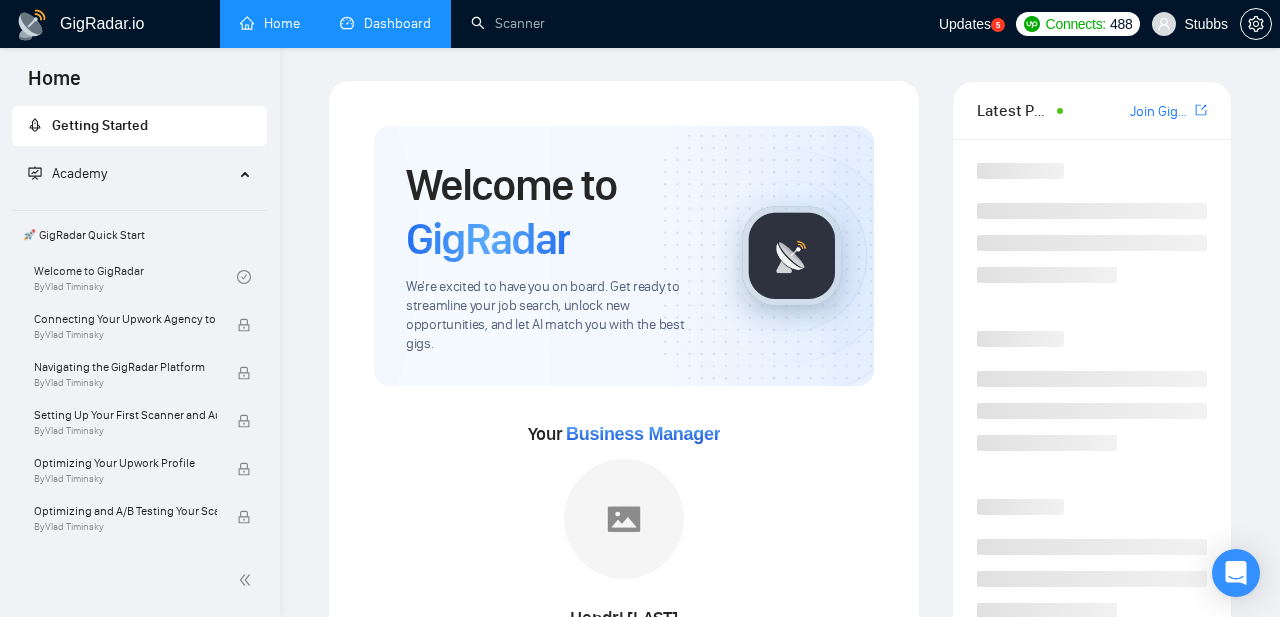 click on "Dashboard" at bounding box center [385, 23] 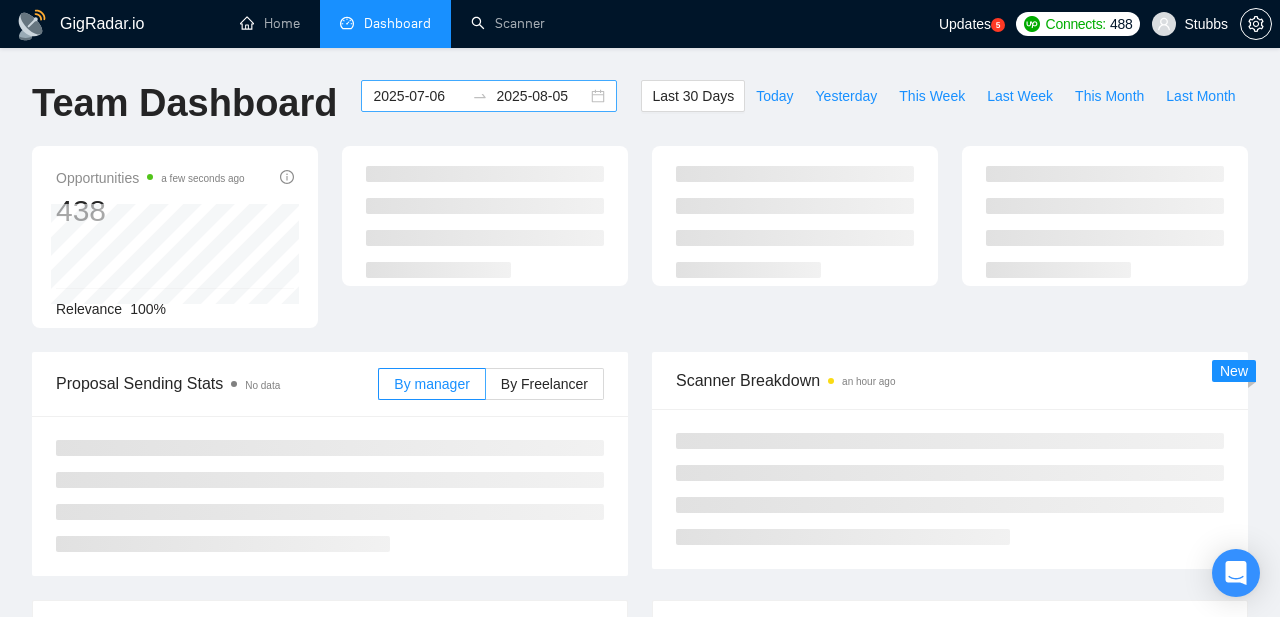click on "2025-07-06" at bounding box center [418, 96] 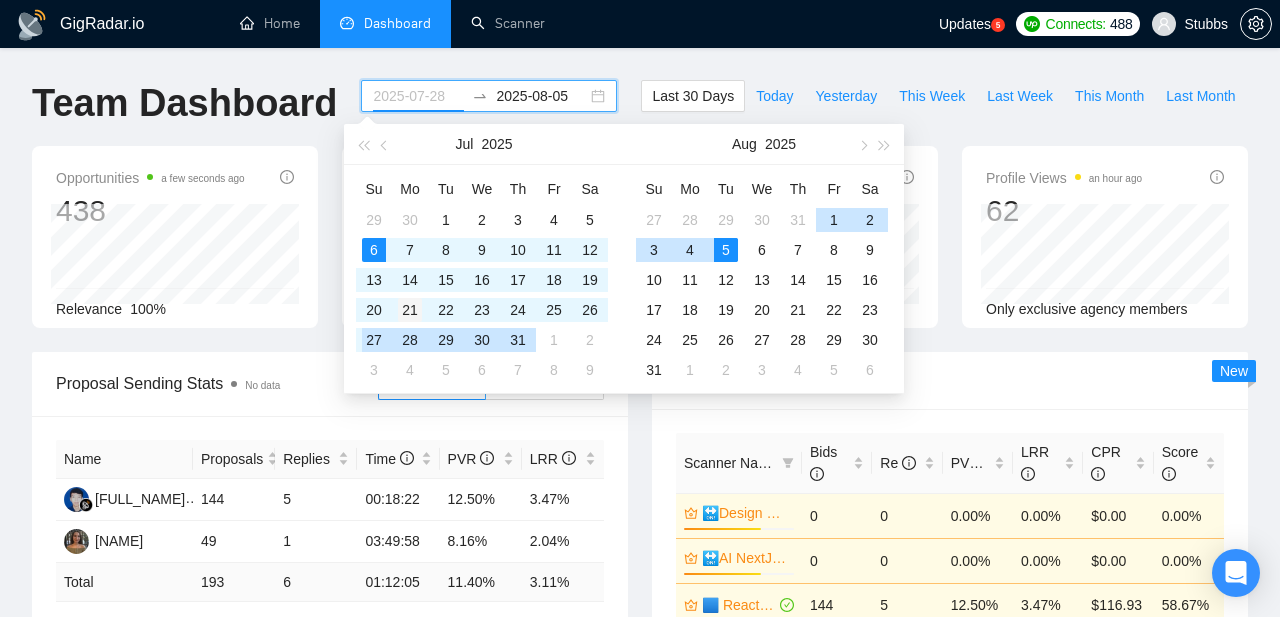 type on "2025-07-21" 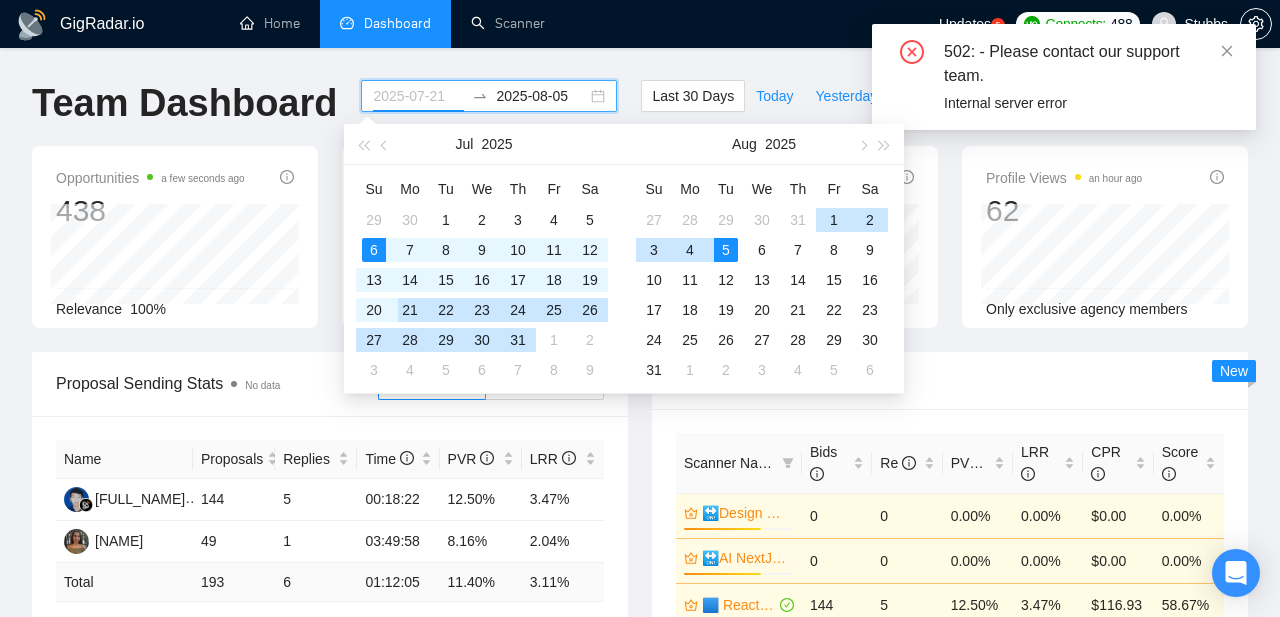 click on "21" at bounding box center (410, 310) 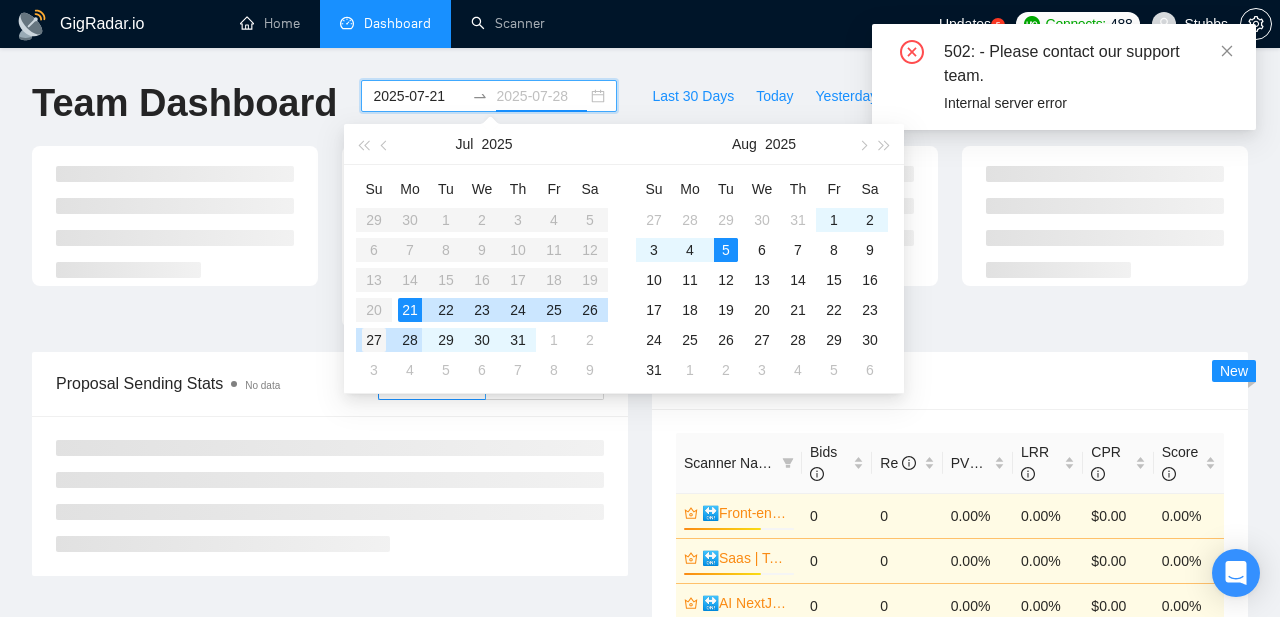 type on "2025-07-27" 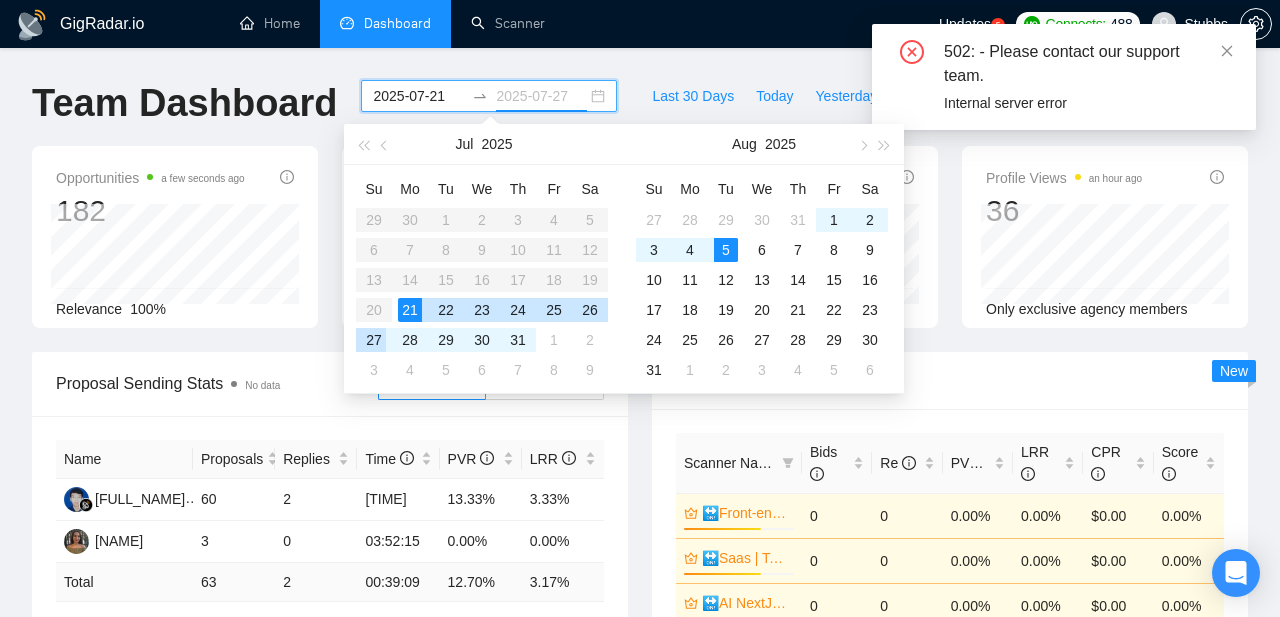 click on "27" at bounding box center (374, 340) 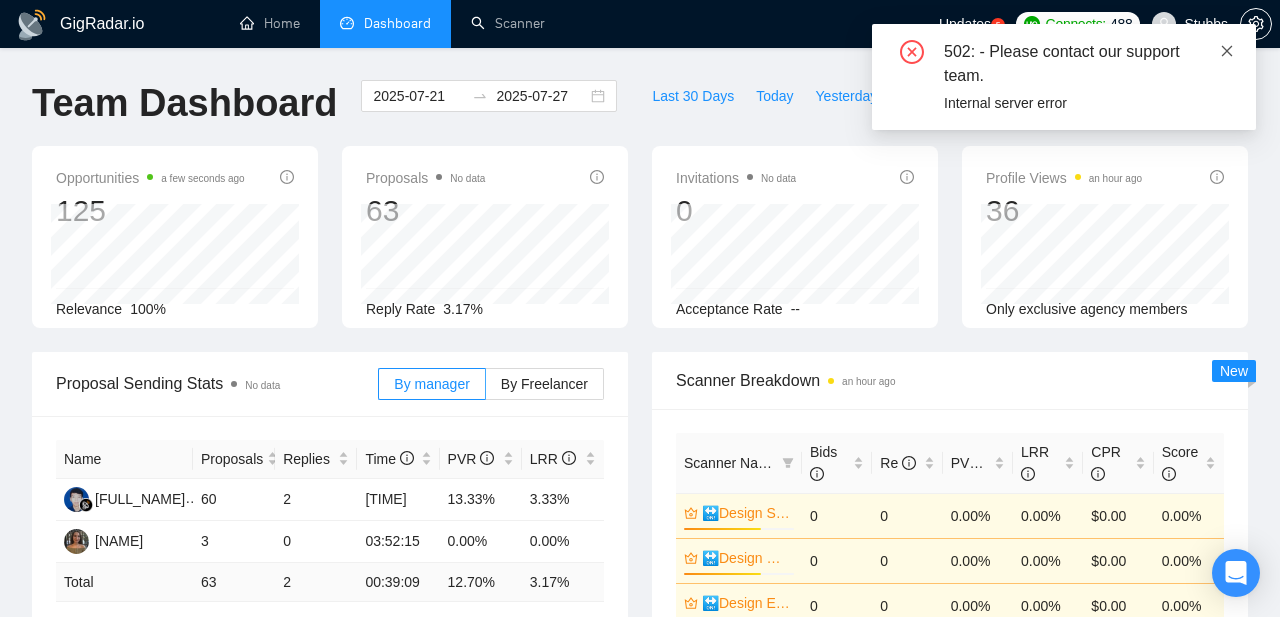 click 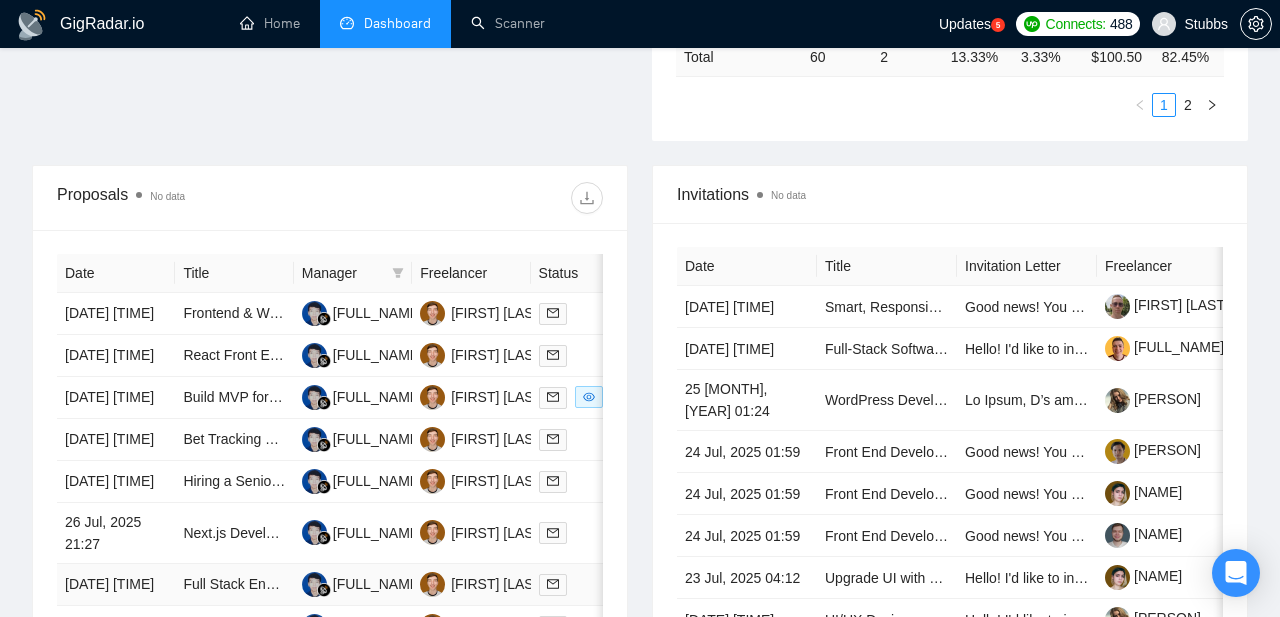 scroll, scrollTop: 660, scrollLeft: 0, axis: vertical 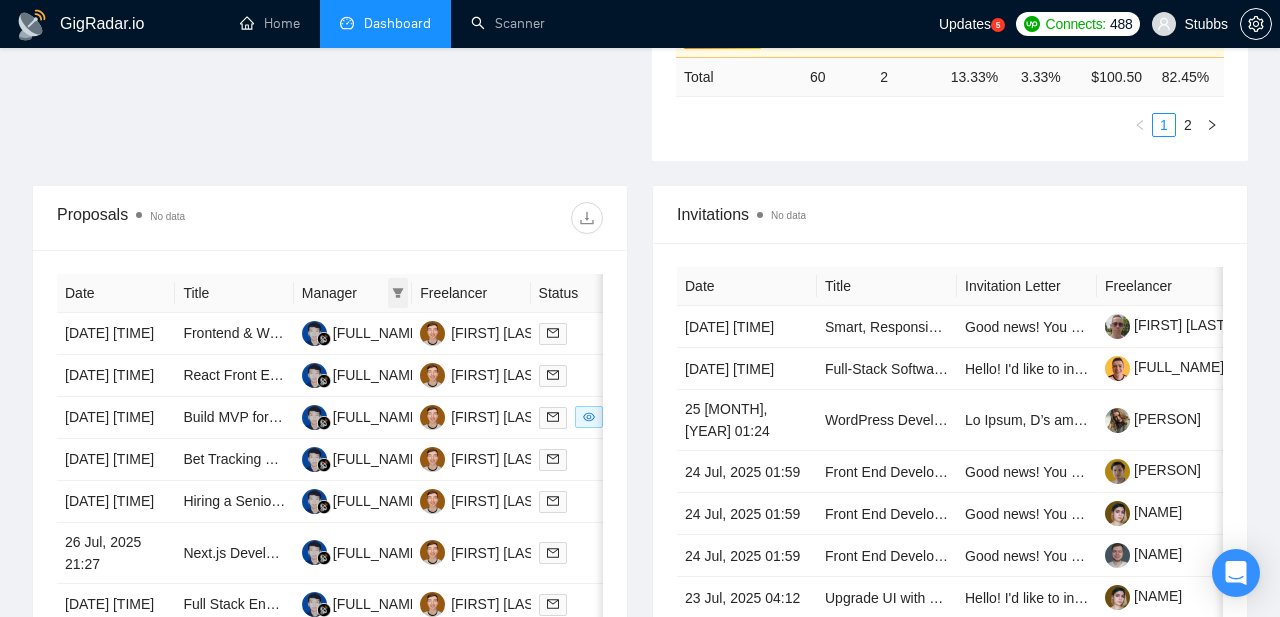 click 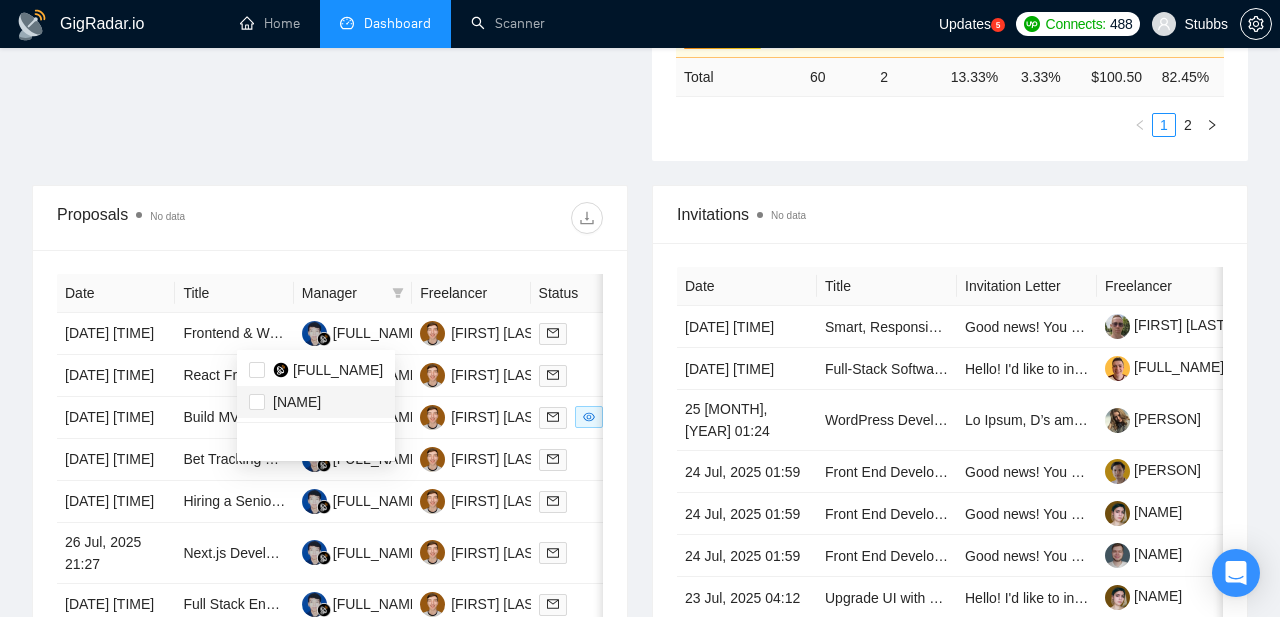 click on "[NAME]" at bounding box center (297, 402) 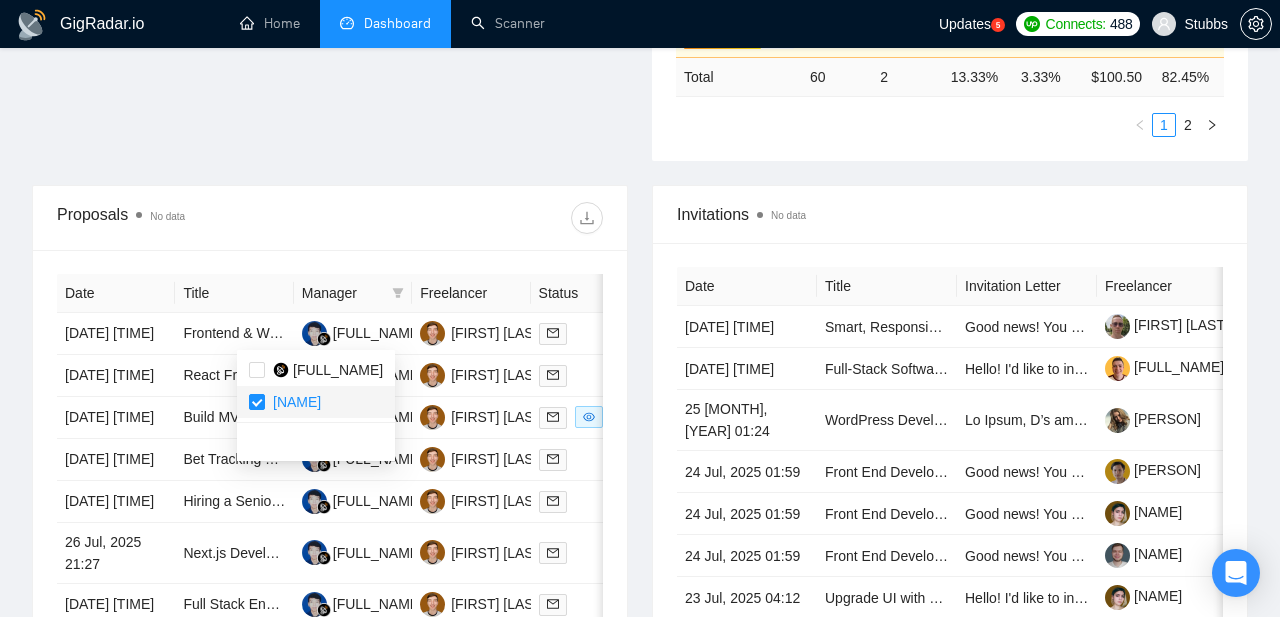 click on "[NAME]" at bounding box center (297, 402) 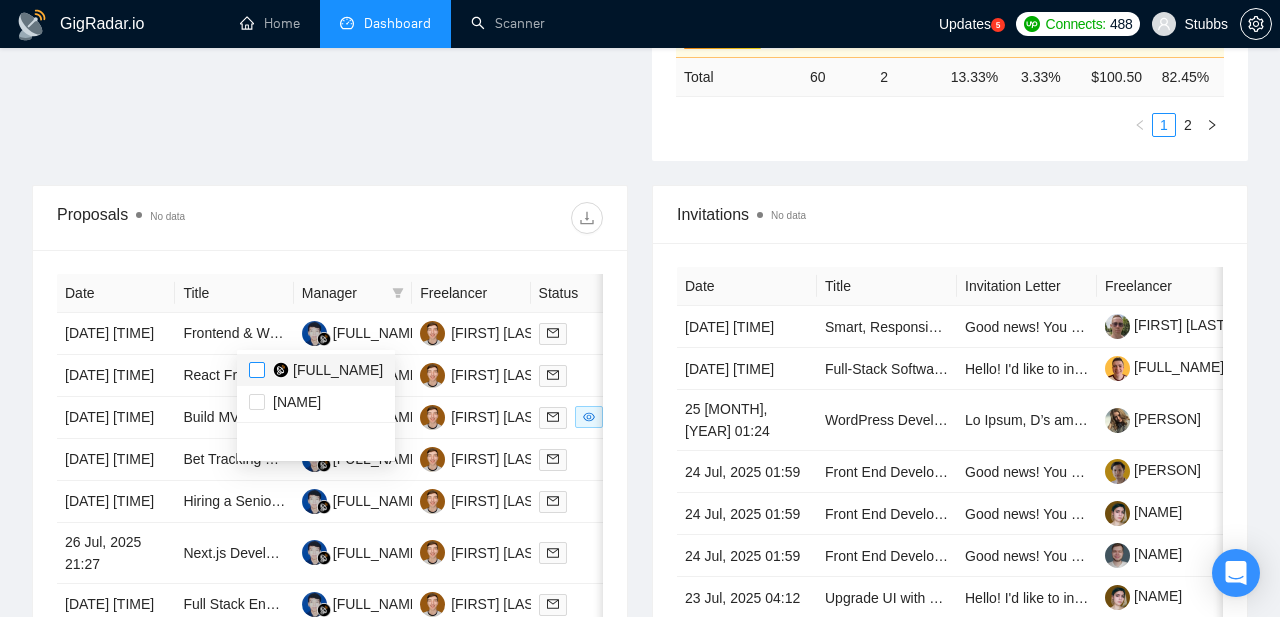 click at bounding box center [257, 370] 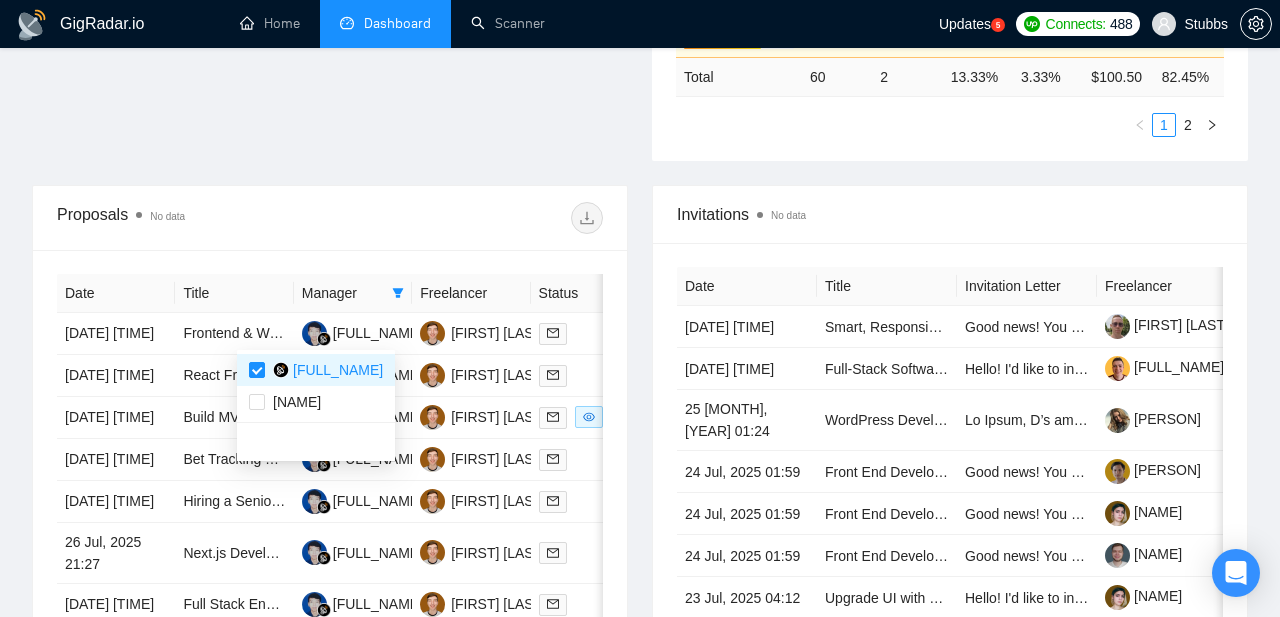 click on "Proposals No data" at bounding box center [330, 218] 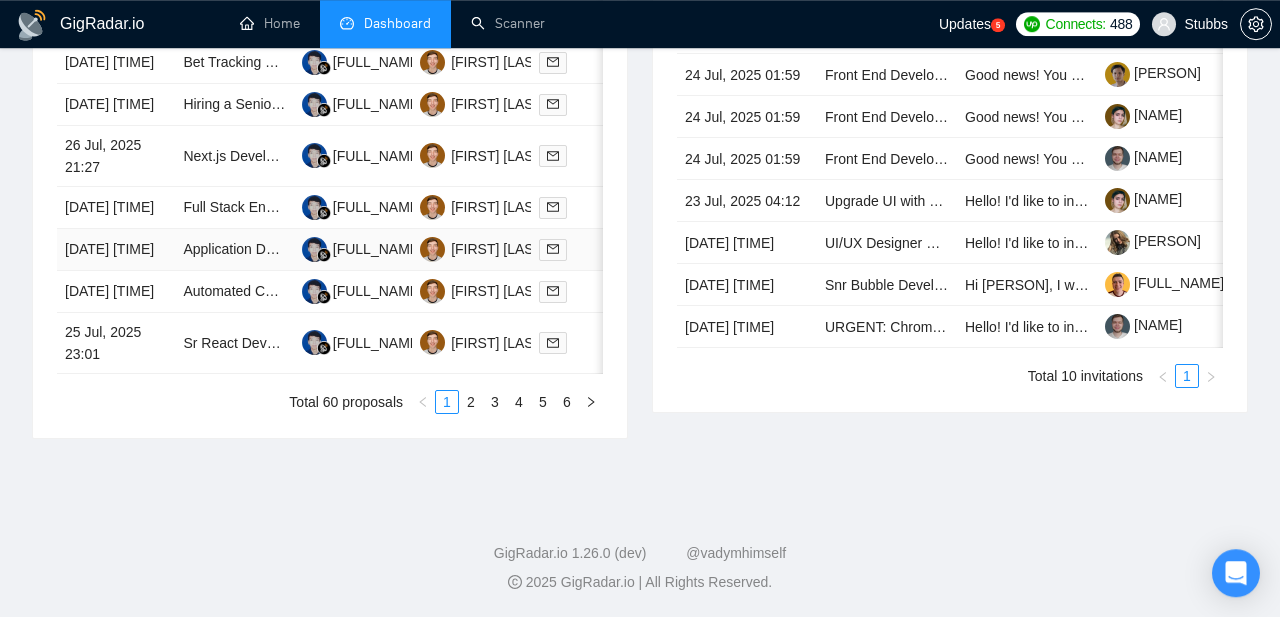 scroll, scrollTop: 1125, scrollLeft: 0, axis: vertical 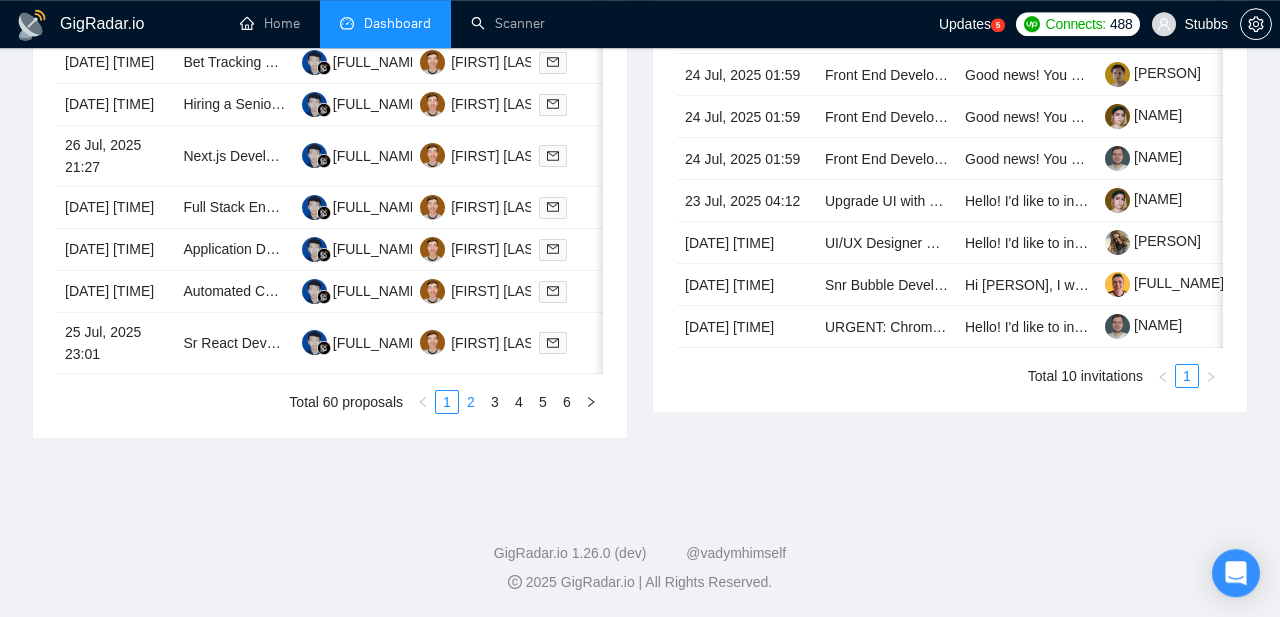 click on "2" at bounding box center (471, 402) 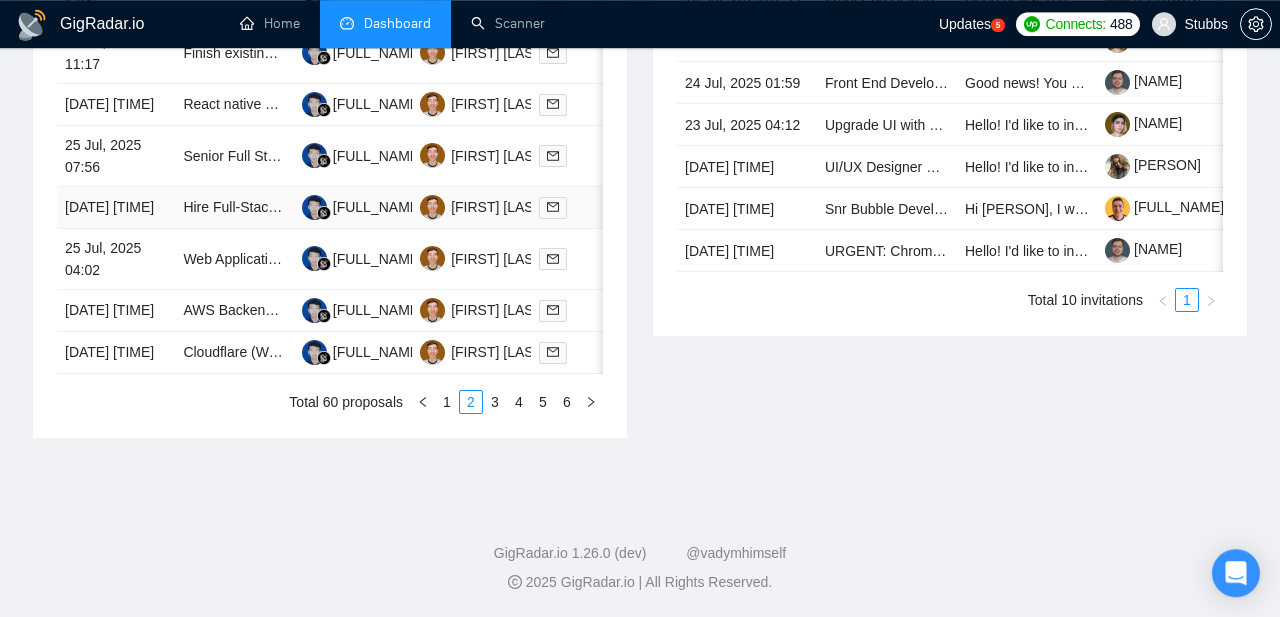 scroll, scrollTop: 1248, scrollLeft: 0, axis: vertical 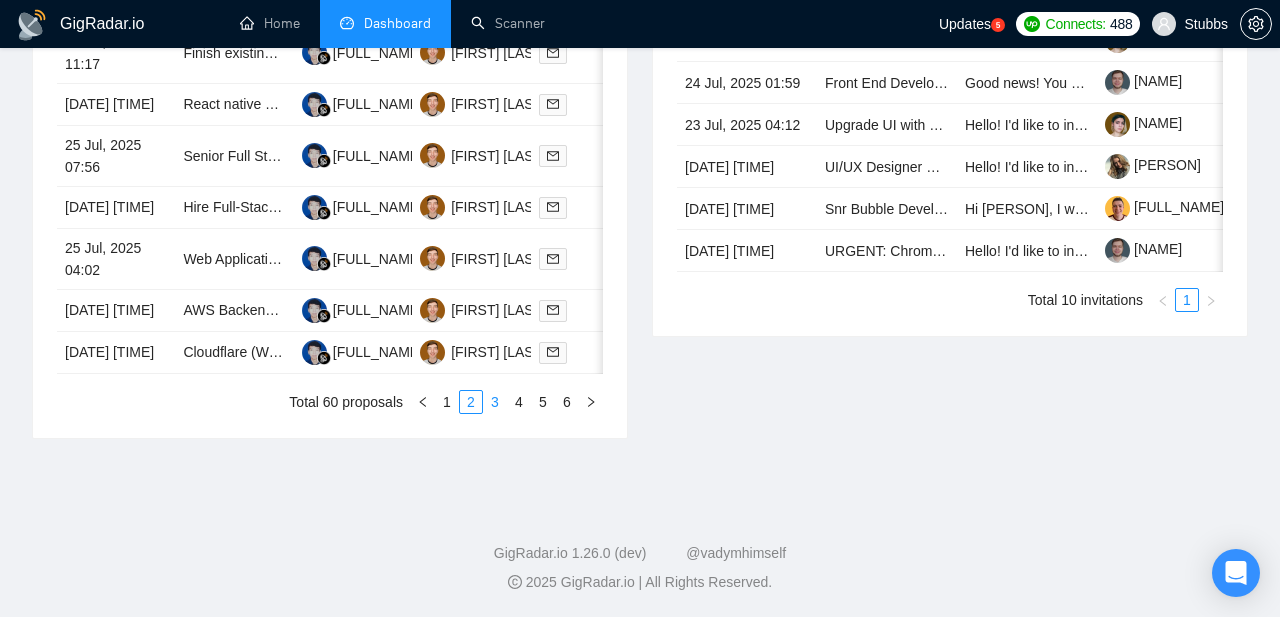 click on "3" at bounding box center (495, 402) 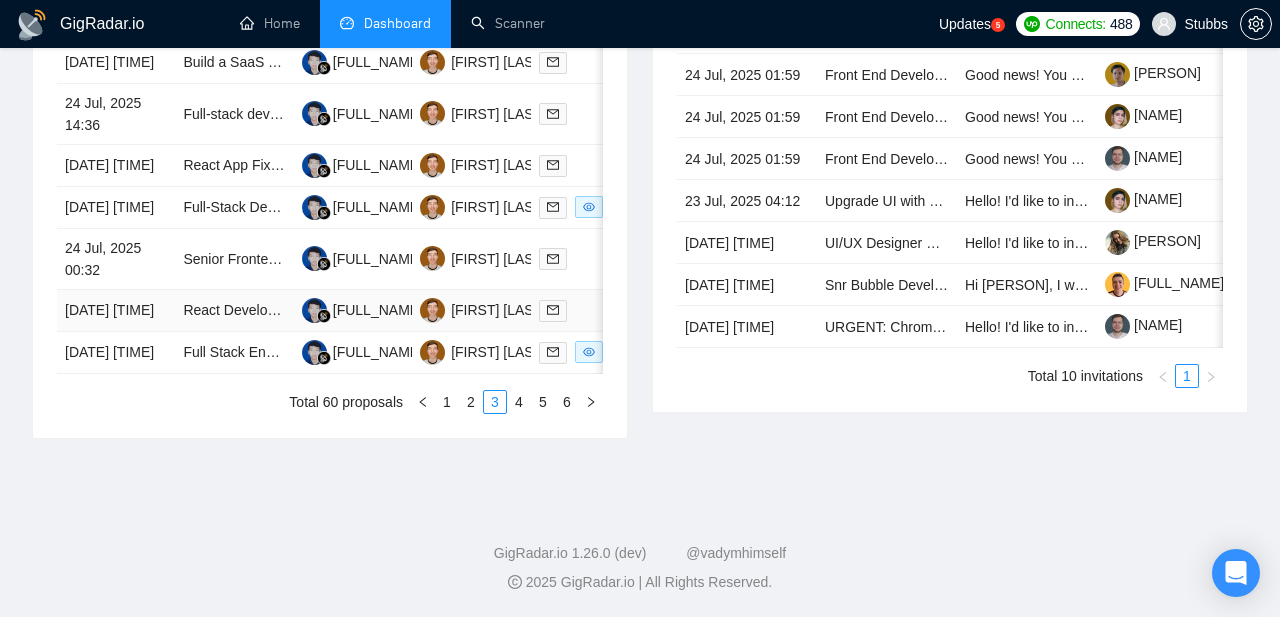 scroll, scrollTop: 1248, scrollLeft: 0, axis: vertical 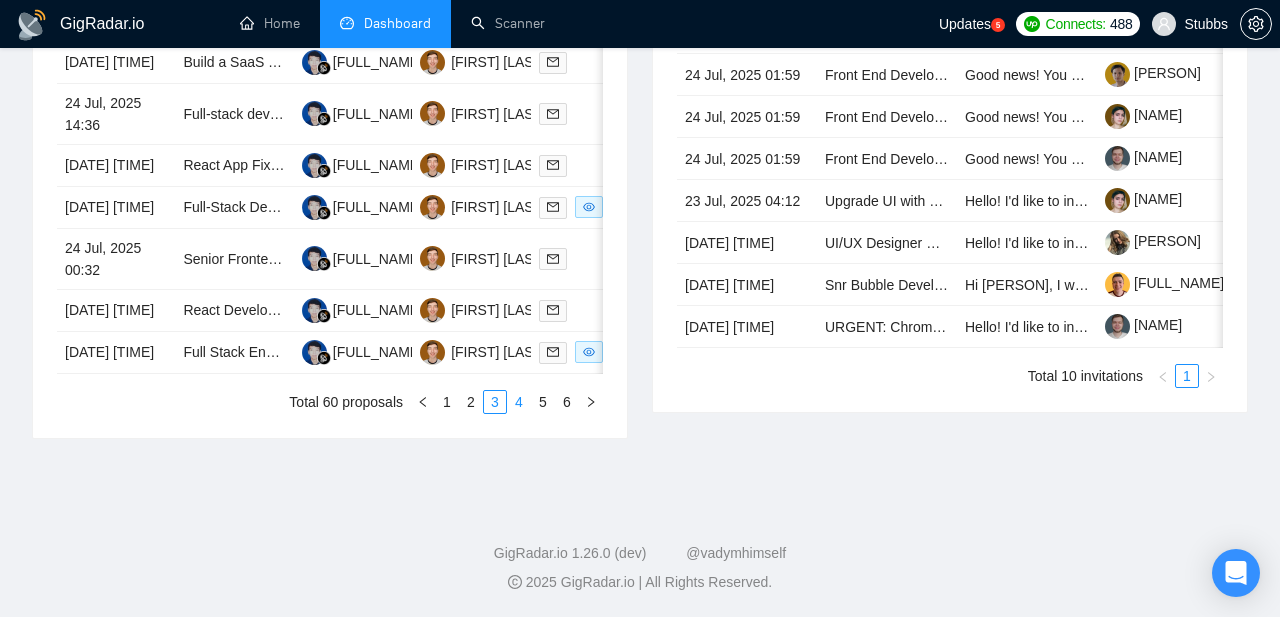 click on "4" at bounding box center (519, 402) 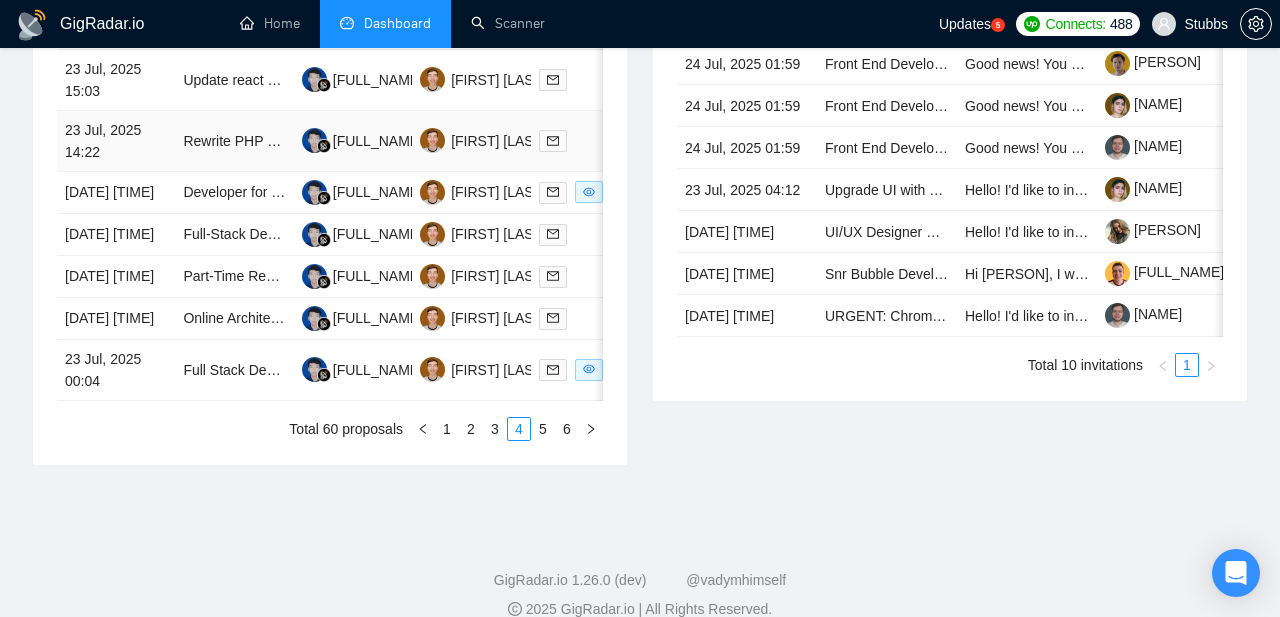 scroll, scrollTop: 1103, scrollLeft: 0, axis: vertical 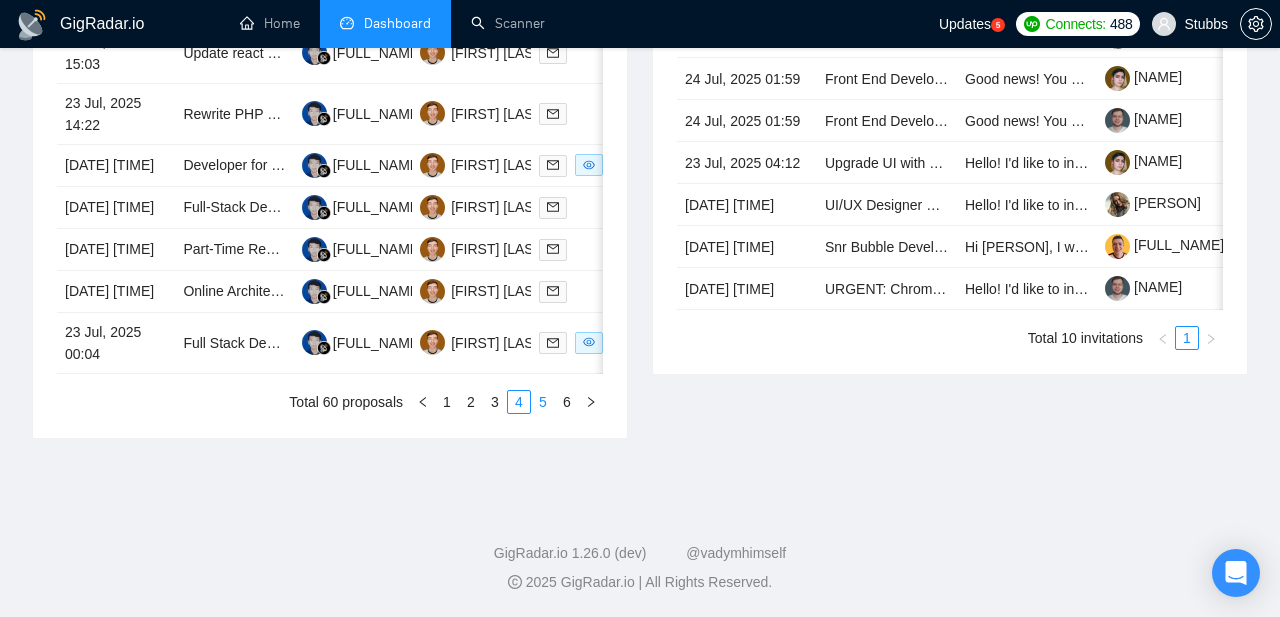 click on "5" at bounding box center [543, 402] 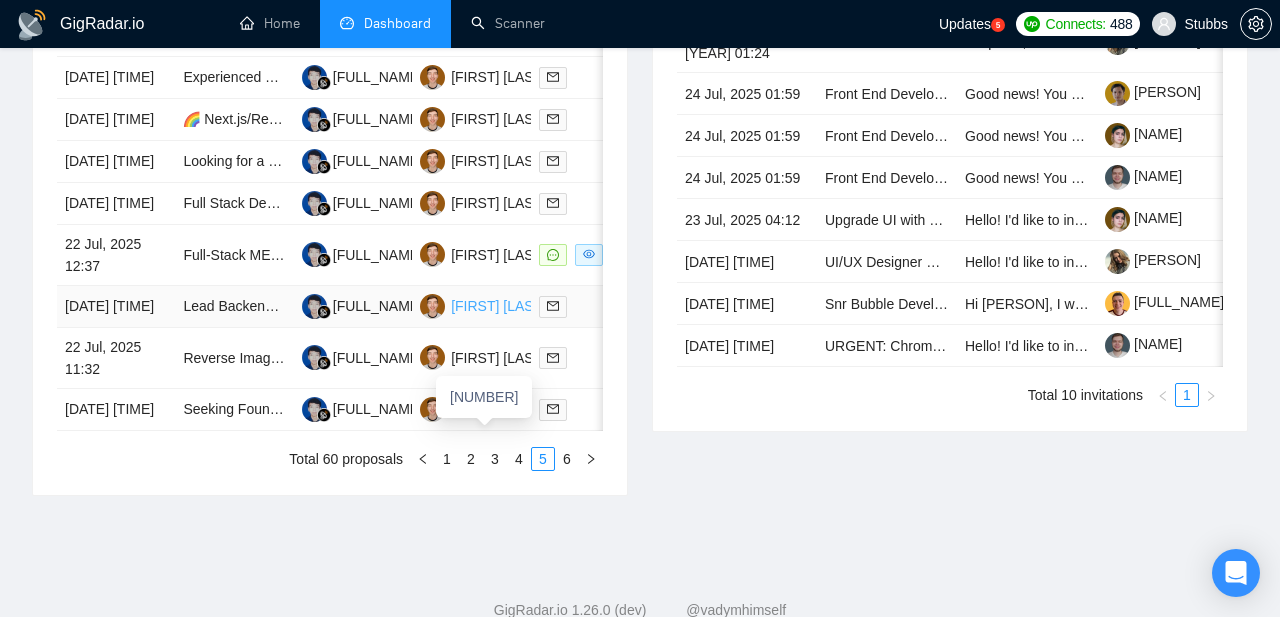 scroll, scrollTop: 1039, scrollLeft: 0, axis: vertical 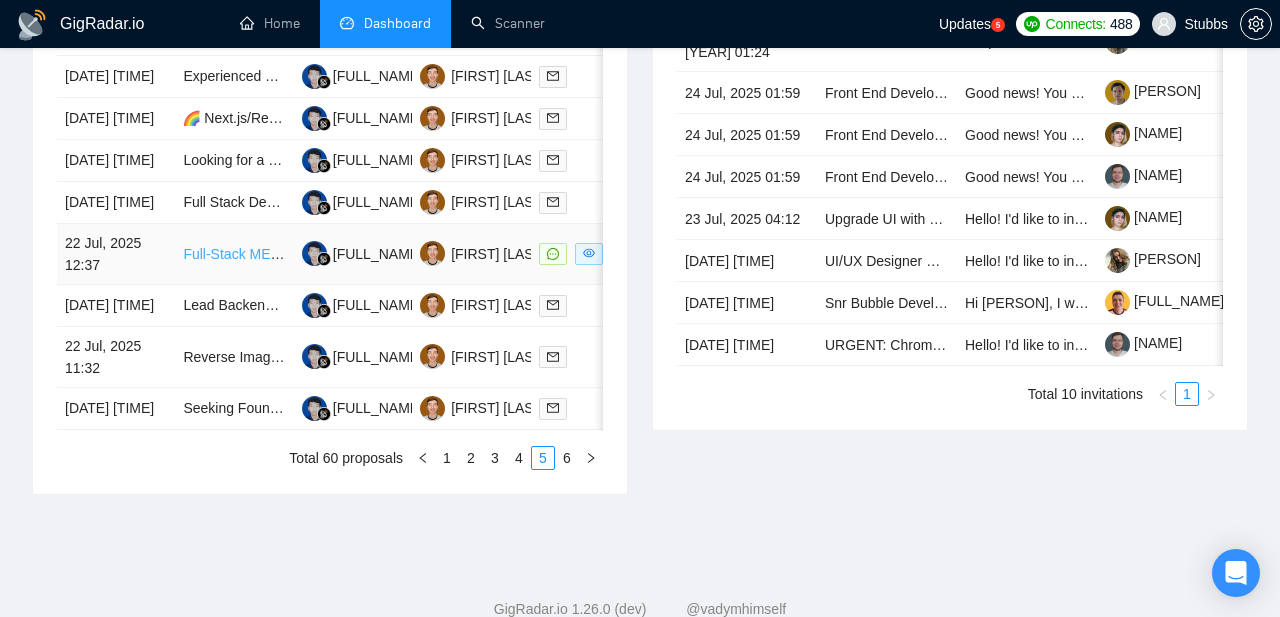 click on "Full-Stack MERN Developer with Crypto Exchange Experience" at bounding box center (377, 254) 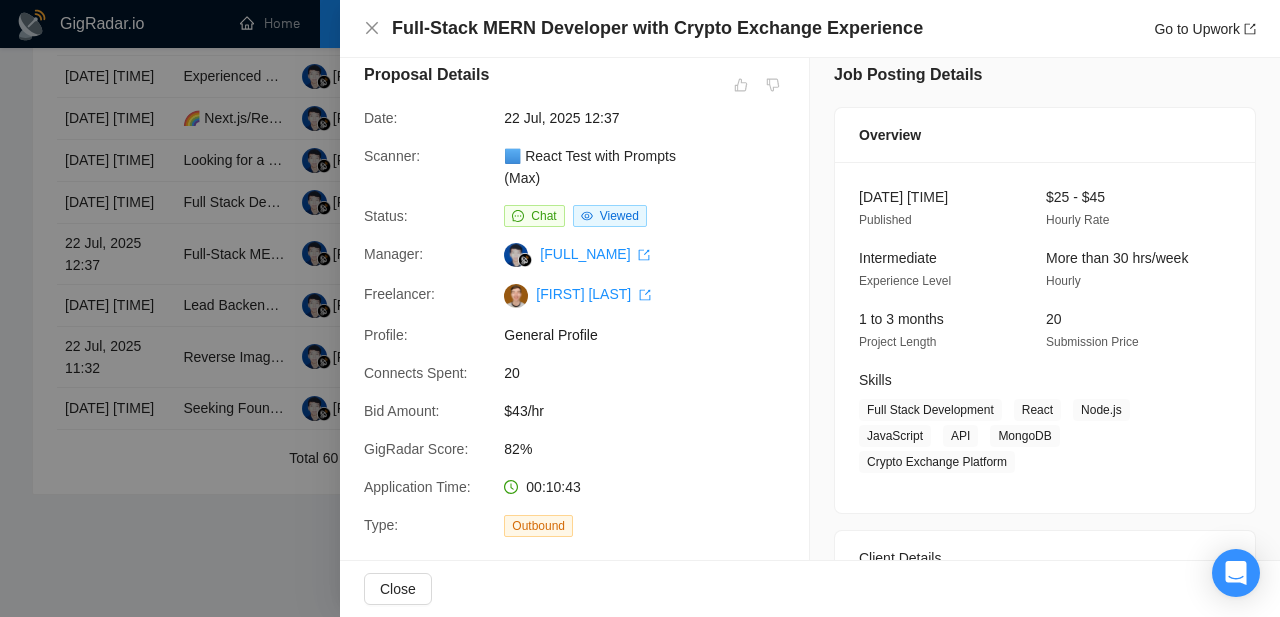 scroll, scrollTop: 0, scrollLeft: 0, axis: both 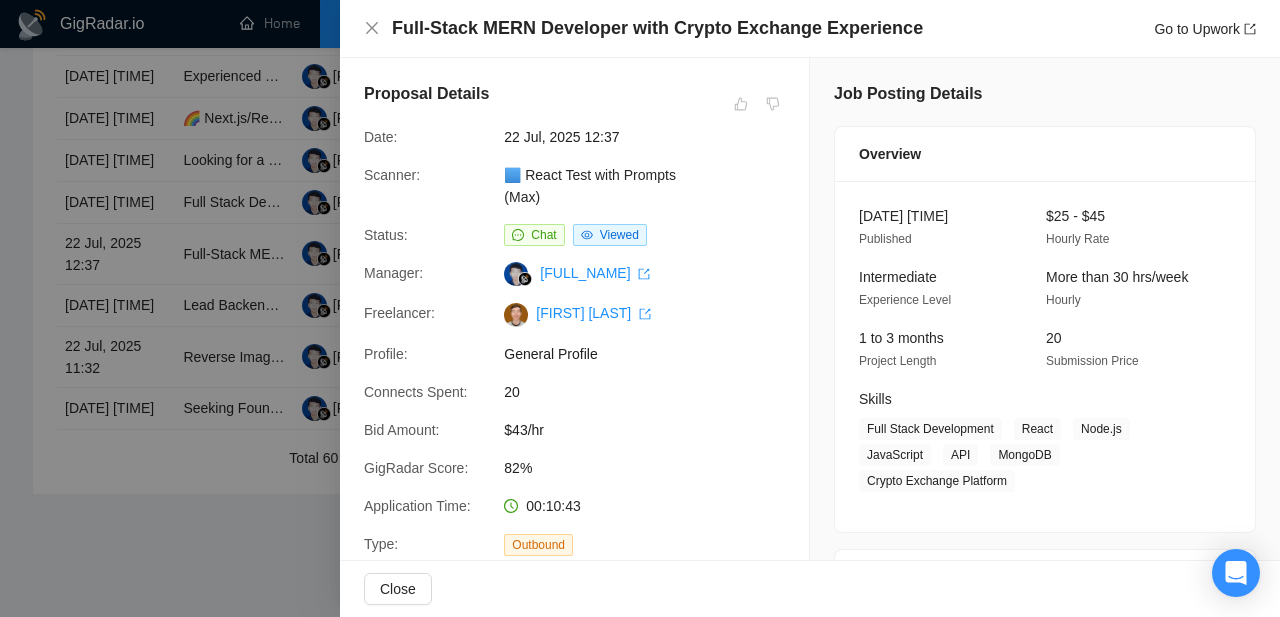 click at bounding box center [640, 308] 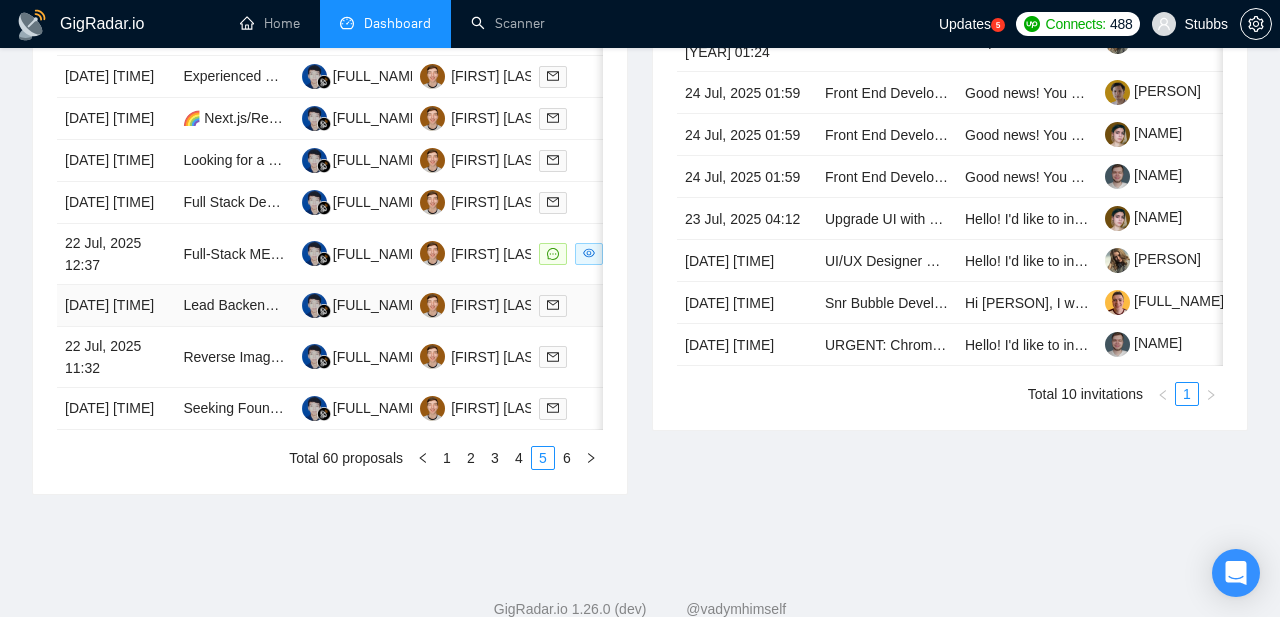 scroll, scrollTop: 1138, scrollLeft: 0, axis: vertical 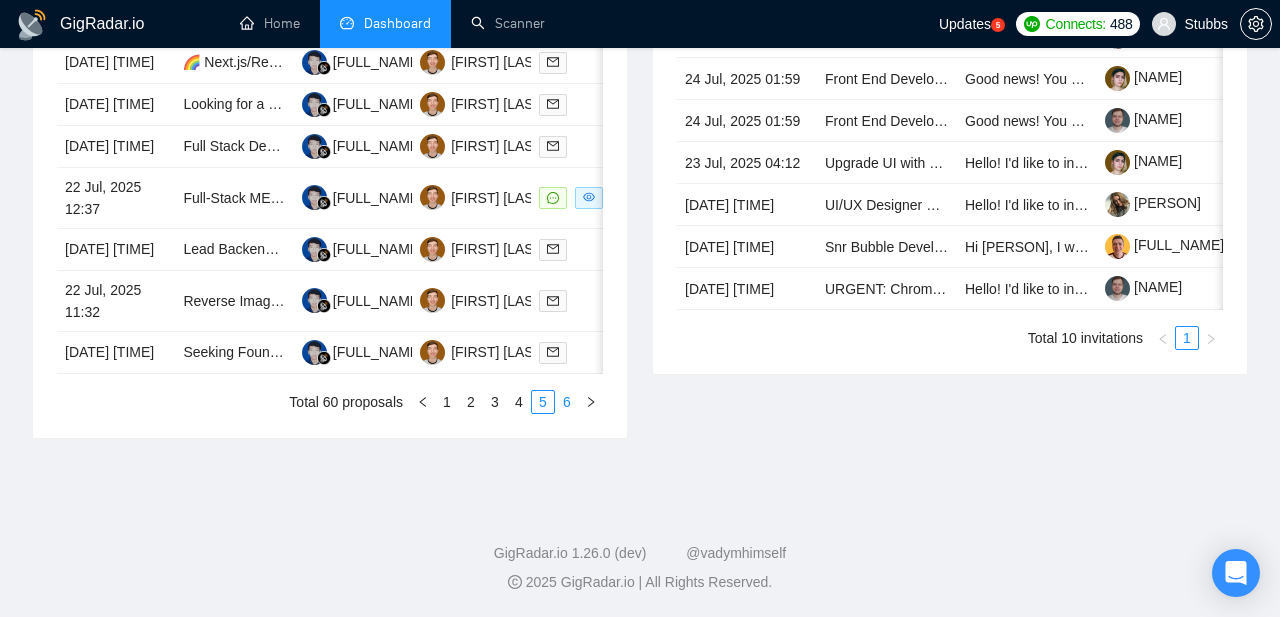 click on "6" at bounding box center [567, 402] 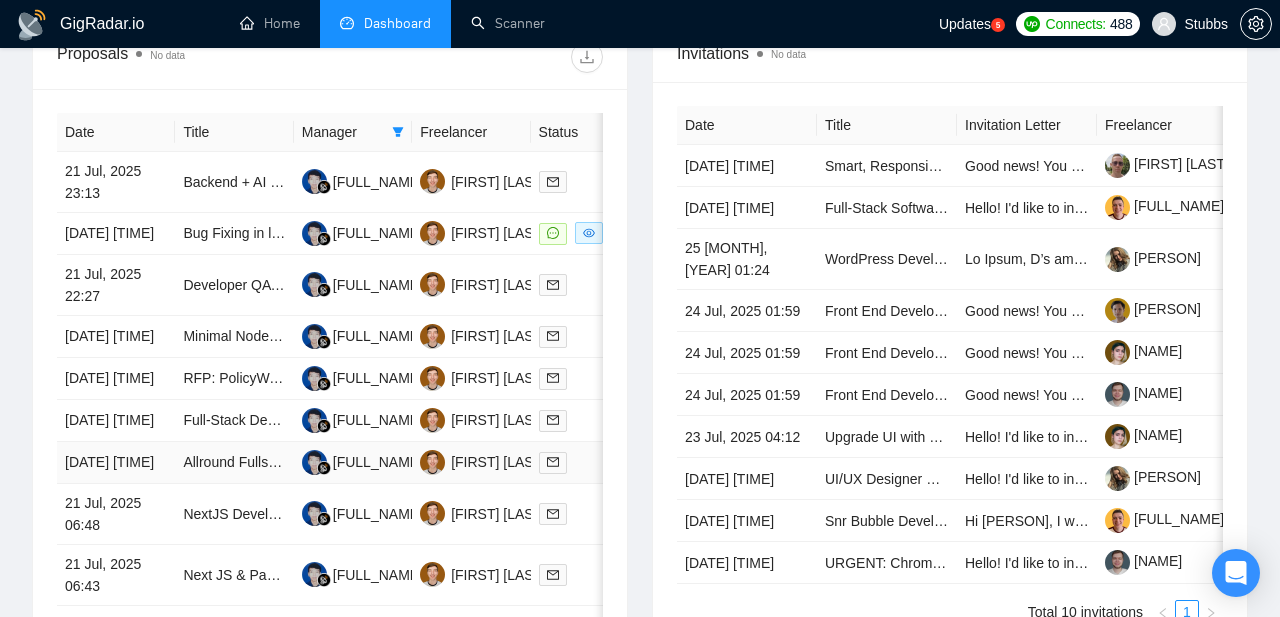 scroll, scrollTop: 819, scrollLeft: 0, axis: vertical 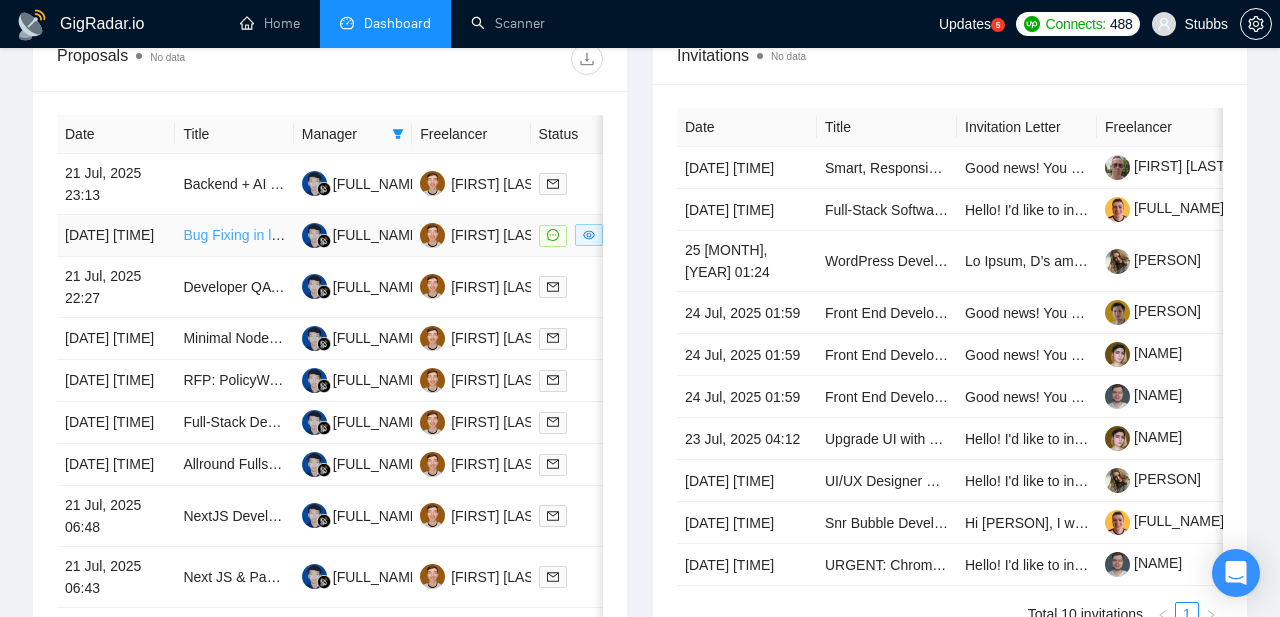 click on "Bug Fixing in lovable.dev" at bounding box center (261, 235) 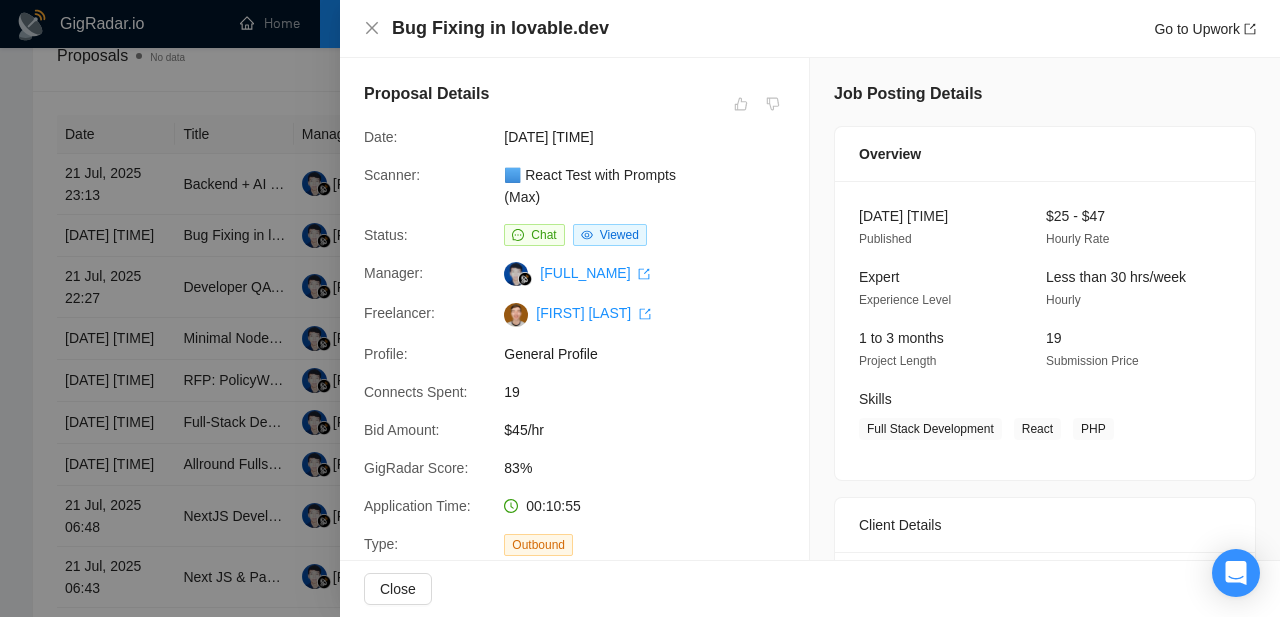 click at bounding box center [640, 308] 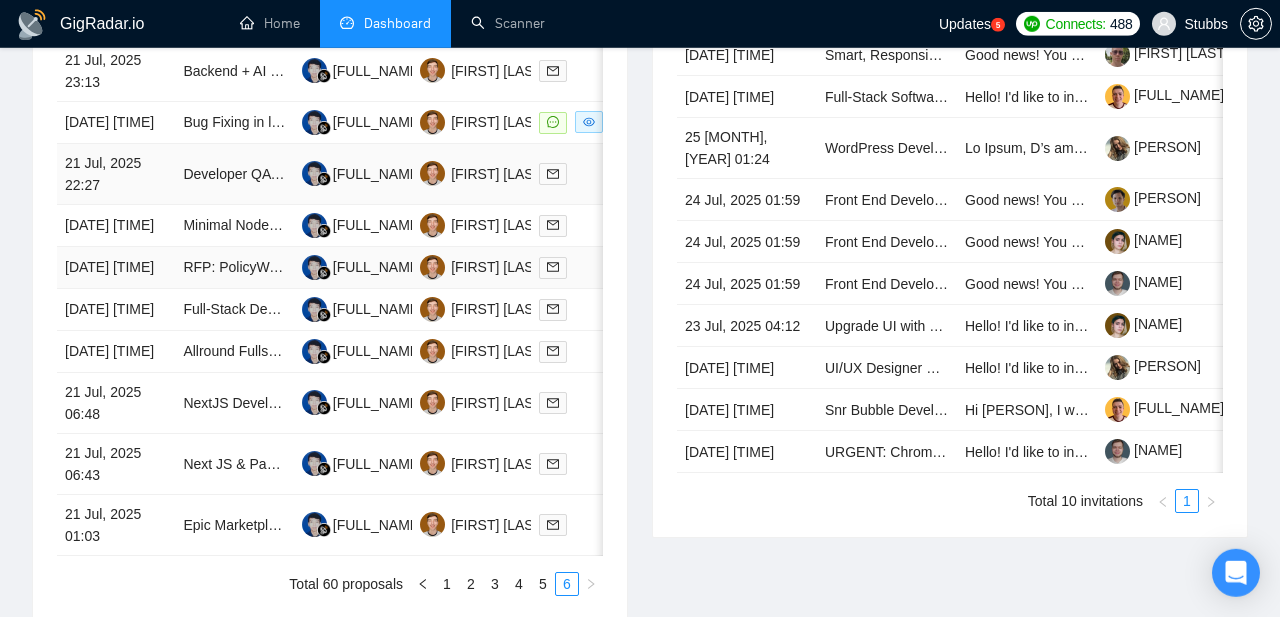 scroll, scrollTop: 939, scrollLeft: 0, axis: vertical 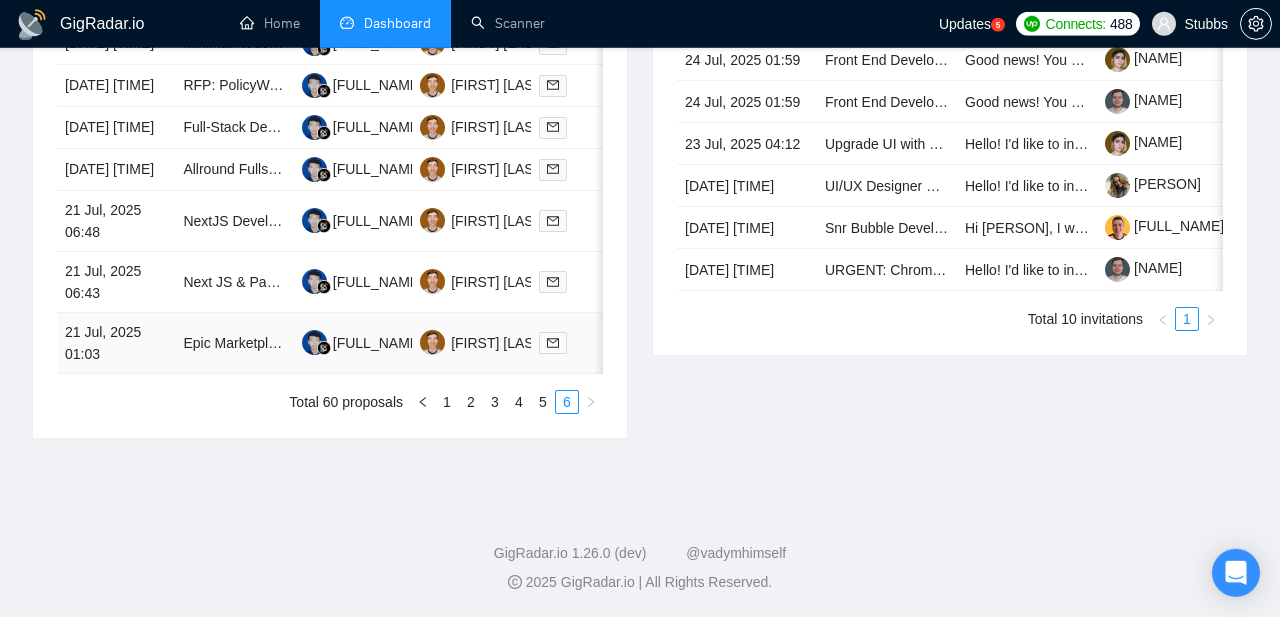 click on "21 Jul, 2025 01:03" at bounding box center [116, 343] 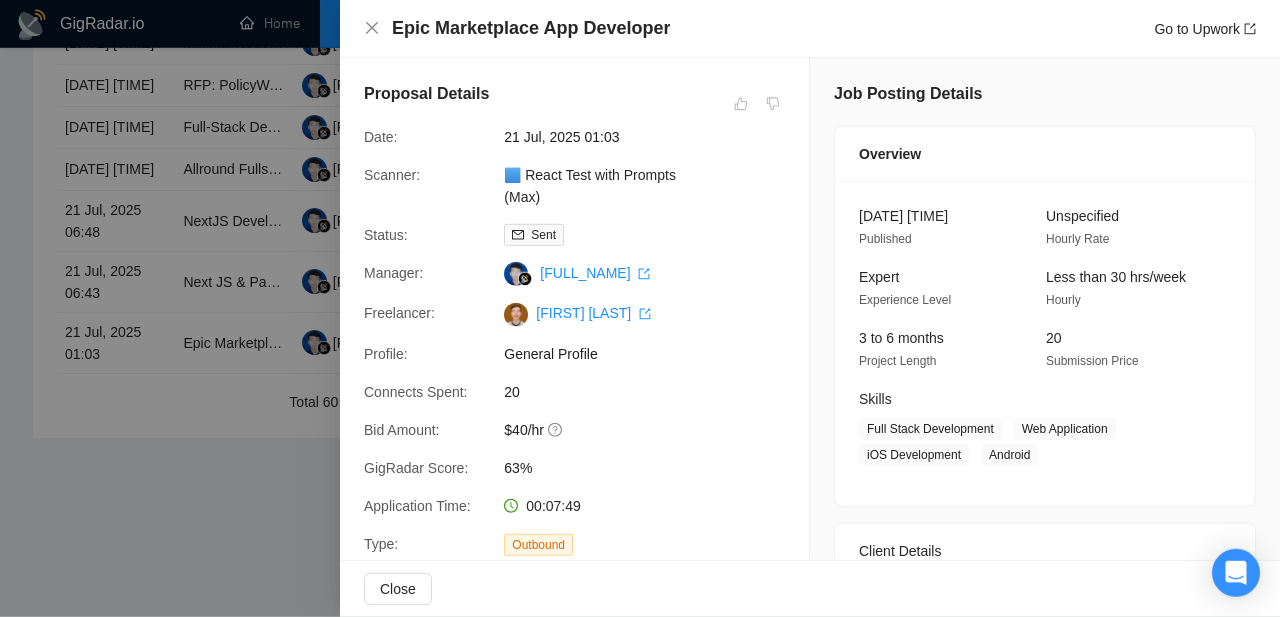 click at bounding box center [640, 308] 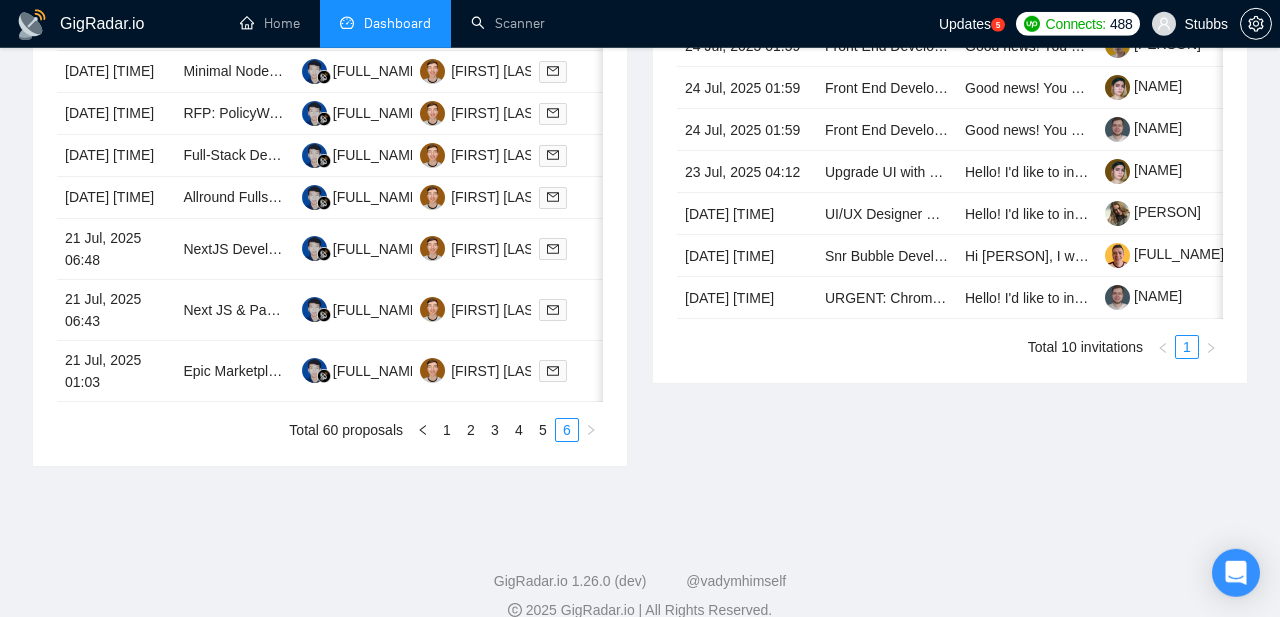 scroll, scrollTop: 1087, scrollLeft: 0, axis: vertical 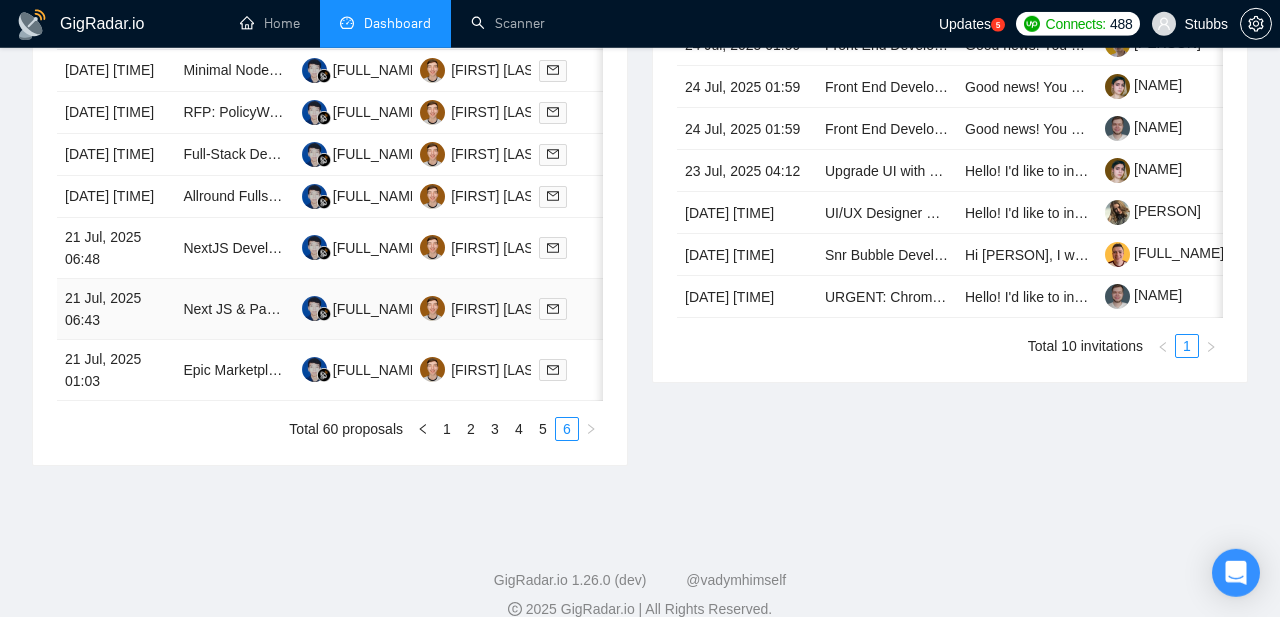 click on "21 Jul, 2025 06:43" at bounding box center (116, 309) 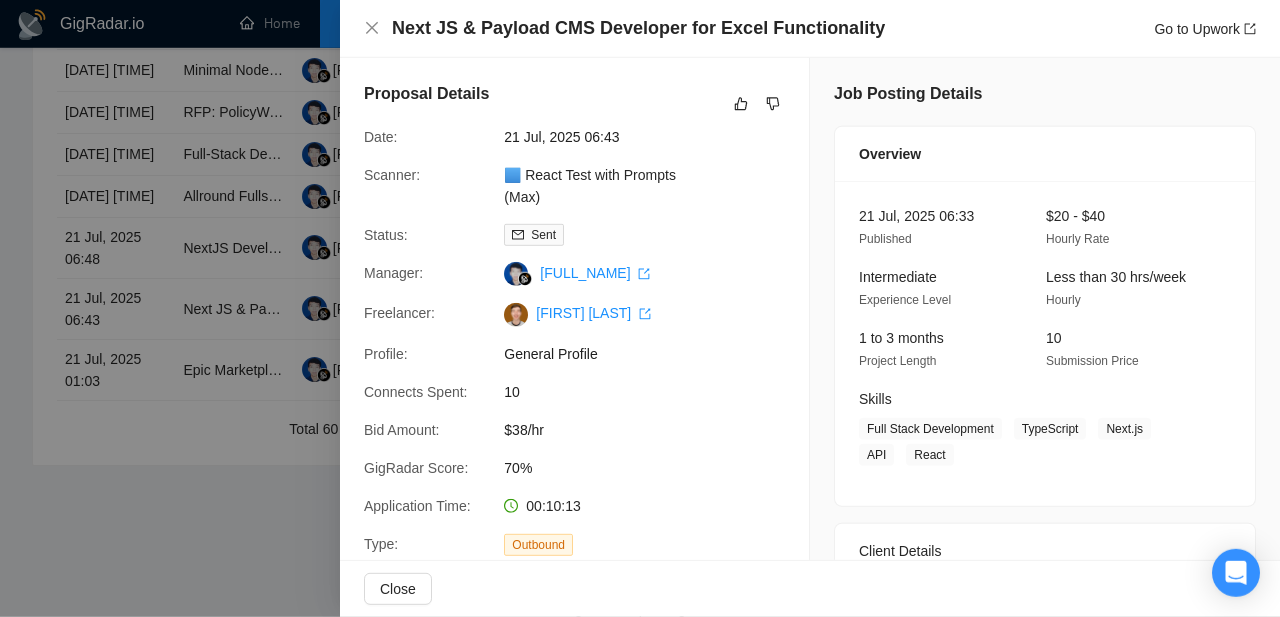 click at bounding box center [640, 308] 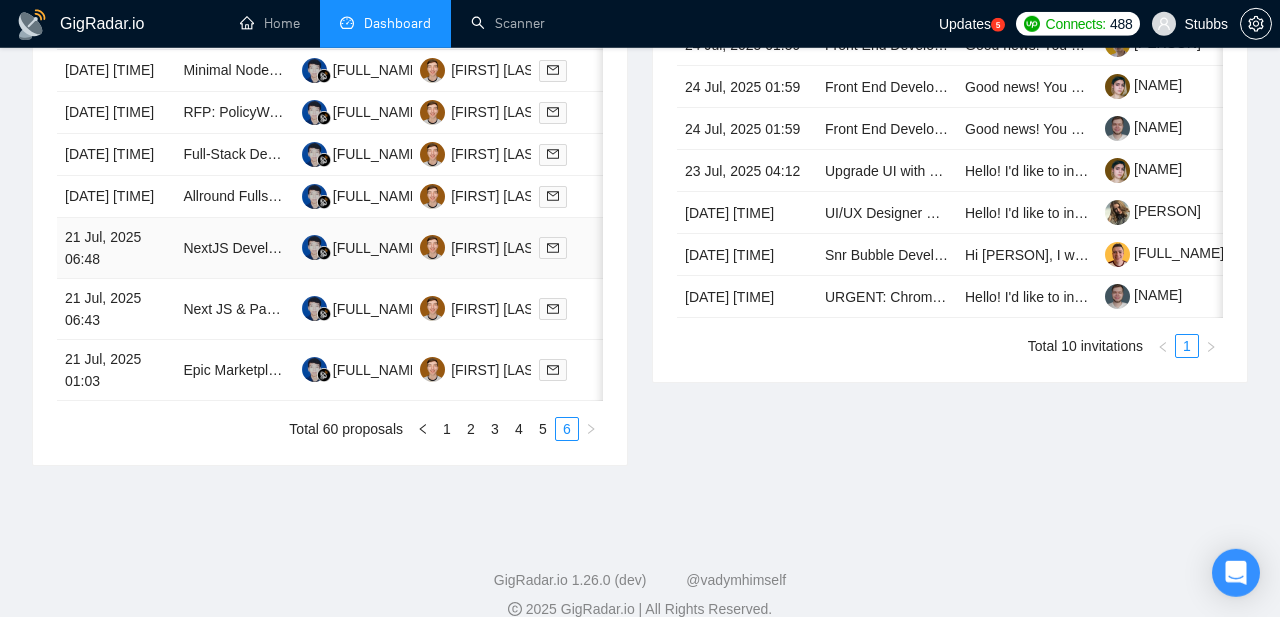 click on "21 Jul, 2025 06:48" at bounding box center (116, 248) 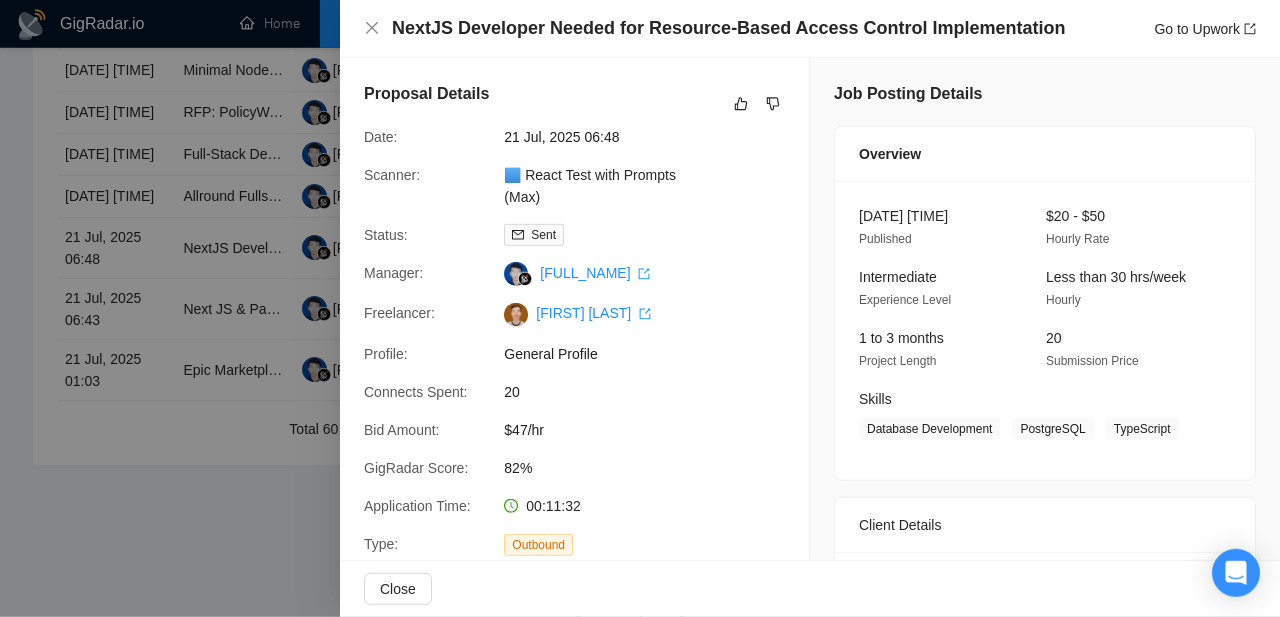 click at bounding box center (640, 308) 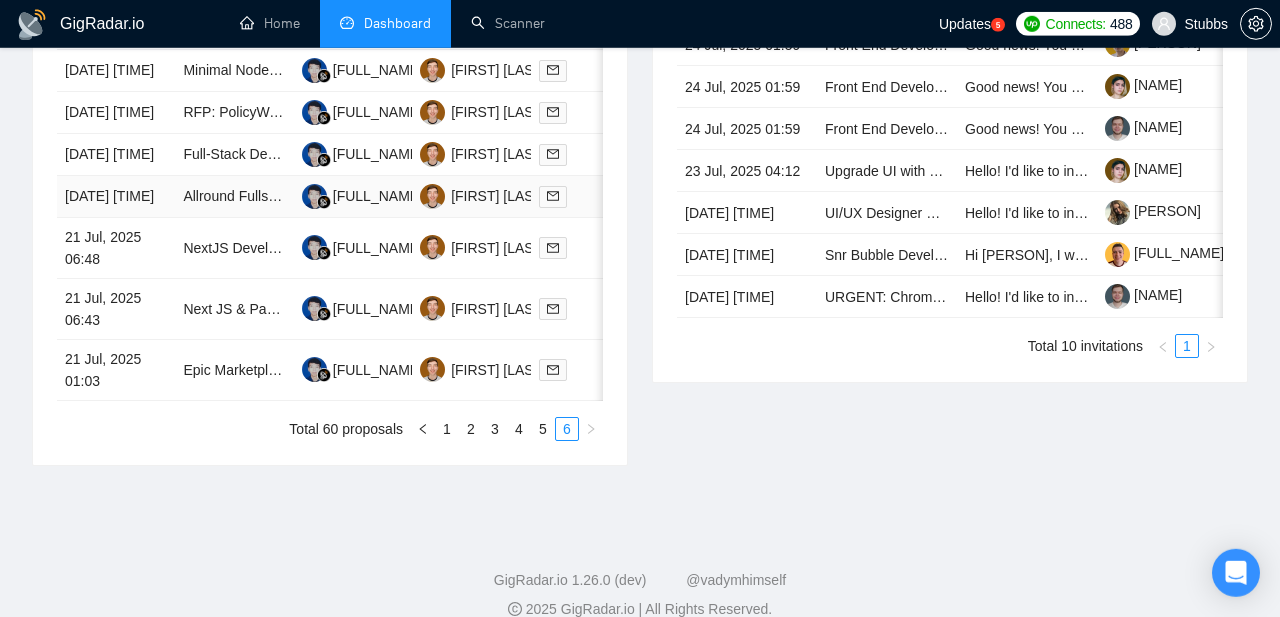 click on "[DATE] [TIME]" at bounding box center [116, 197] 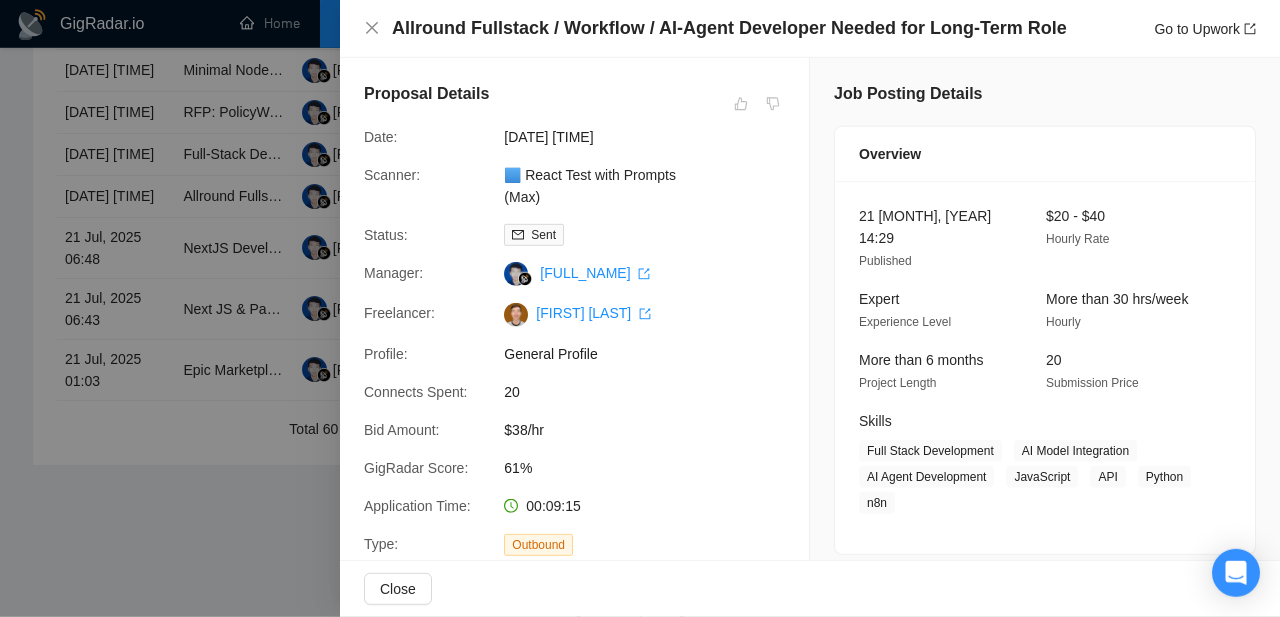 click at bounding box center (640, 308) 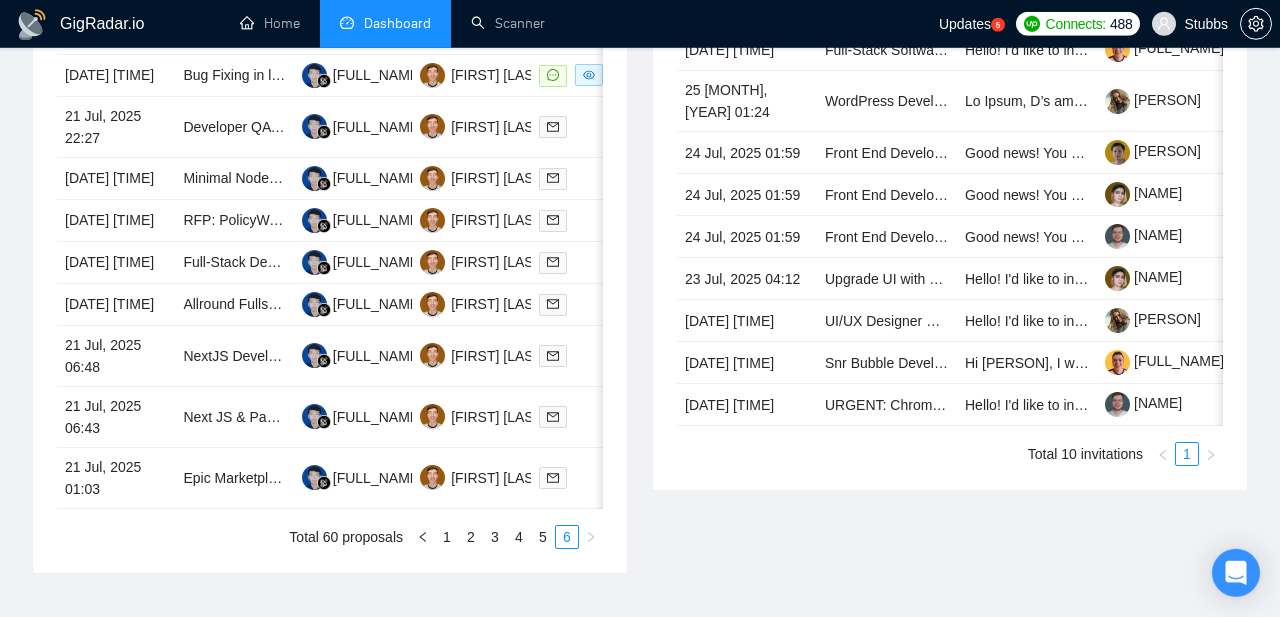 scroll, scrollTop: 966, scrollLeft: 0, axis: vertical 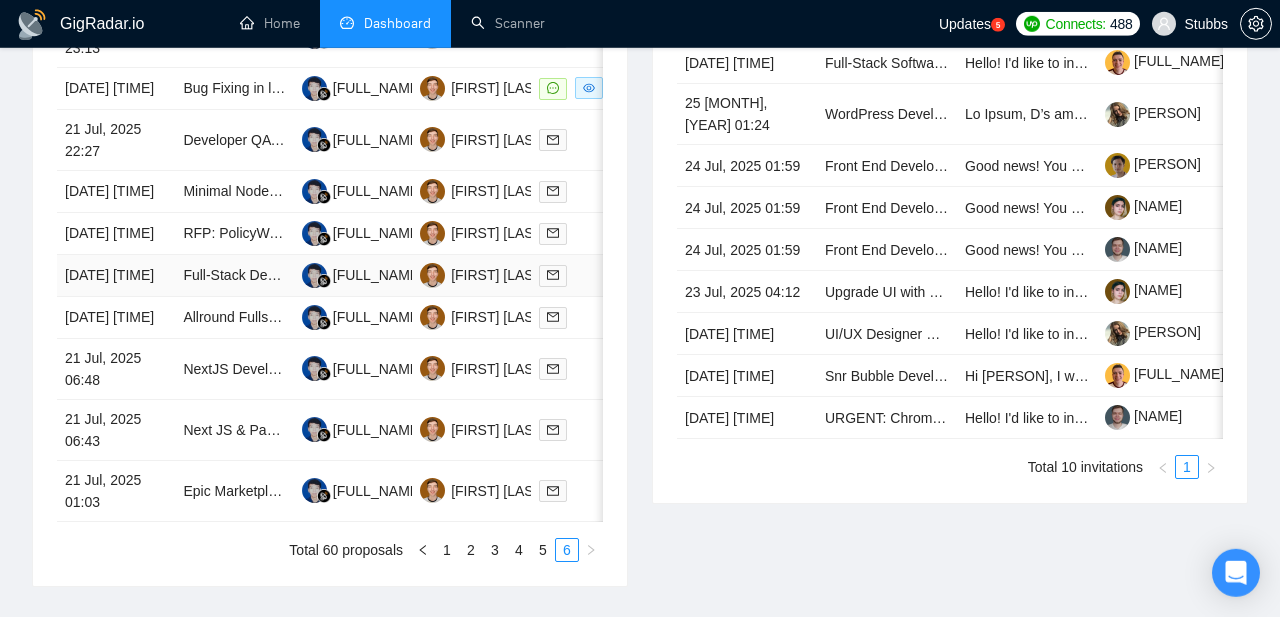 click on "[DATE] [TIME]" at bounding box center [116, 276] 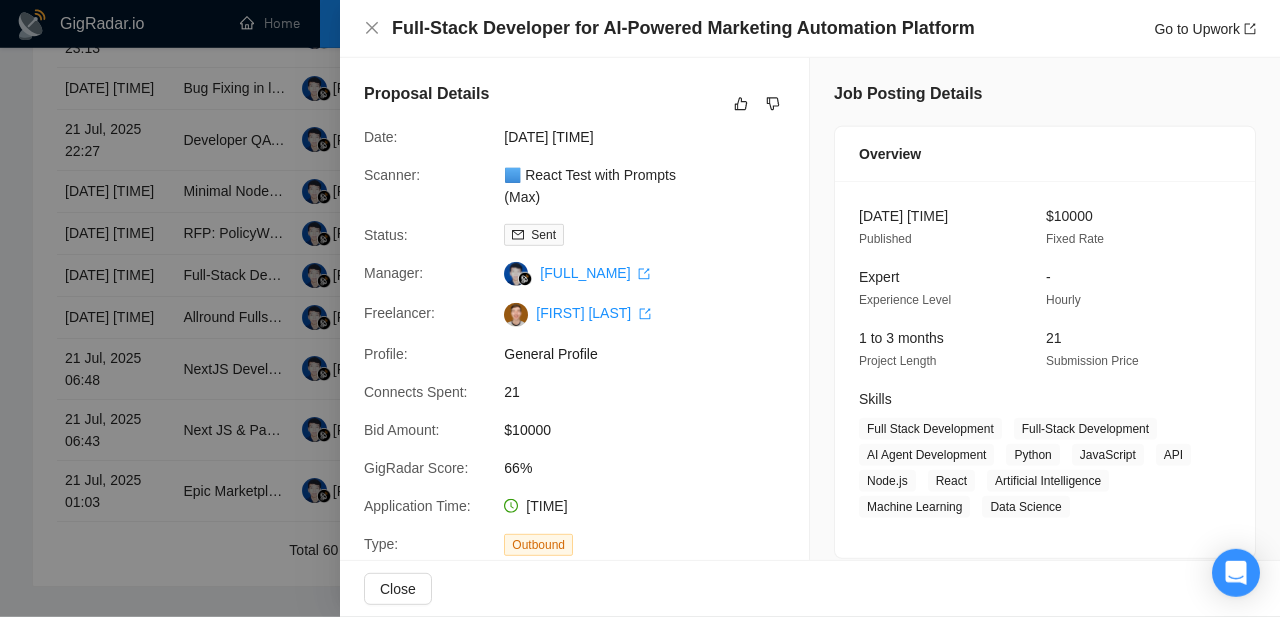 click at bounding box center (640, 308) 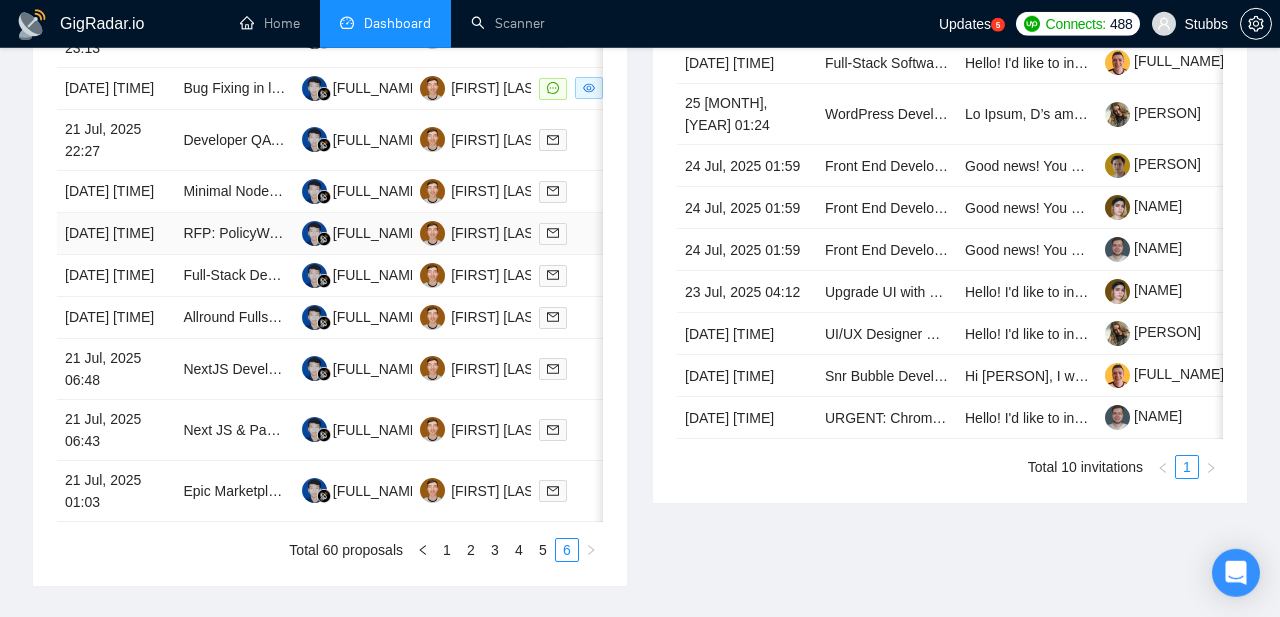 click on "[DATE] [TIME]" at bounding box center (116, 234) 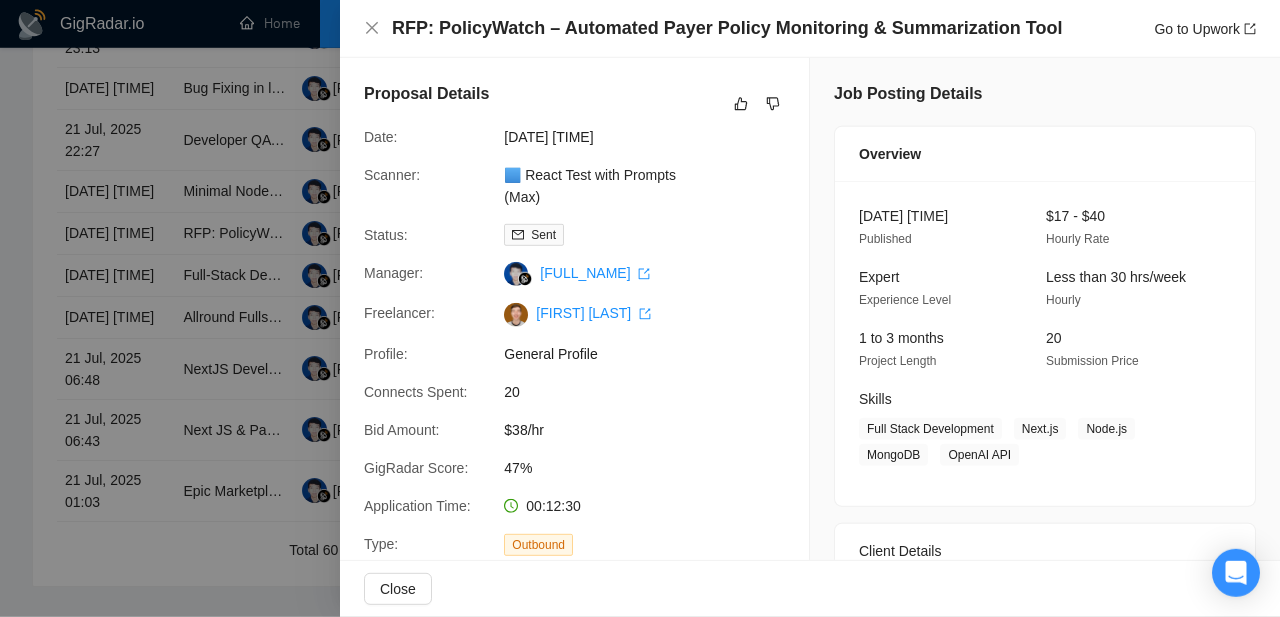 click at bounding box center [640, 308] 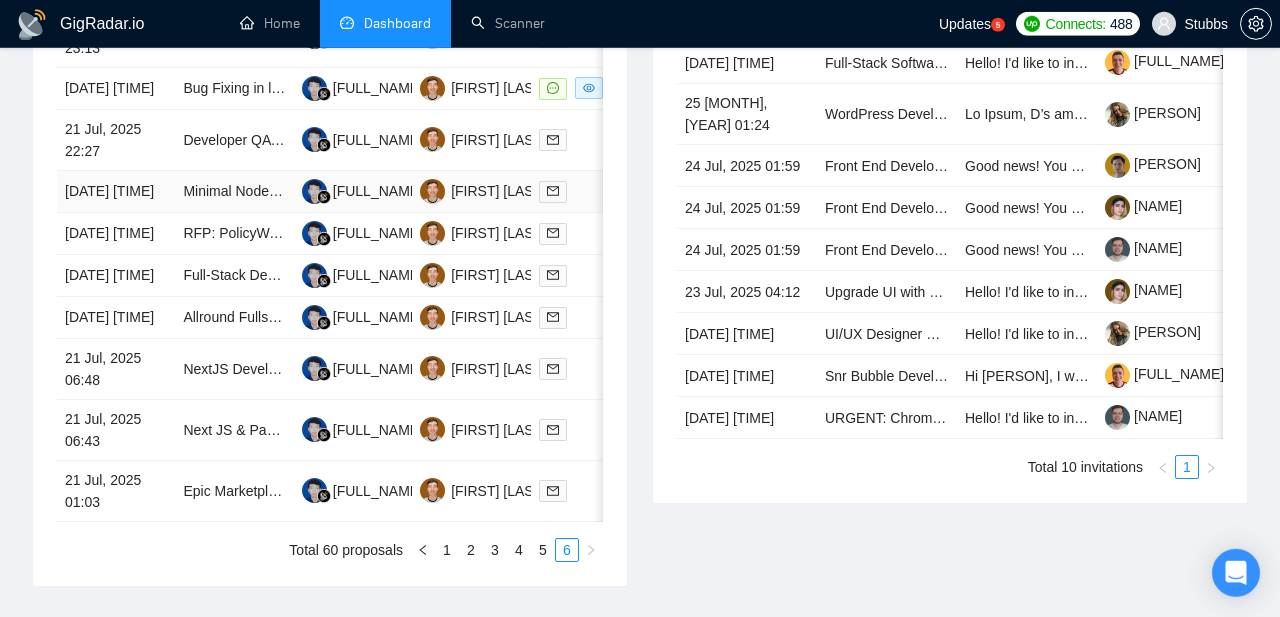 click on "[DATE] [TIME]" at bounding box center (116, 192) 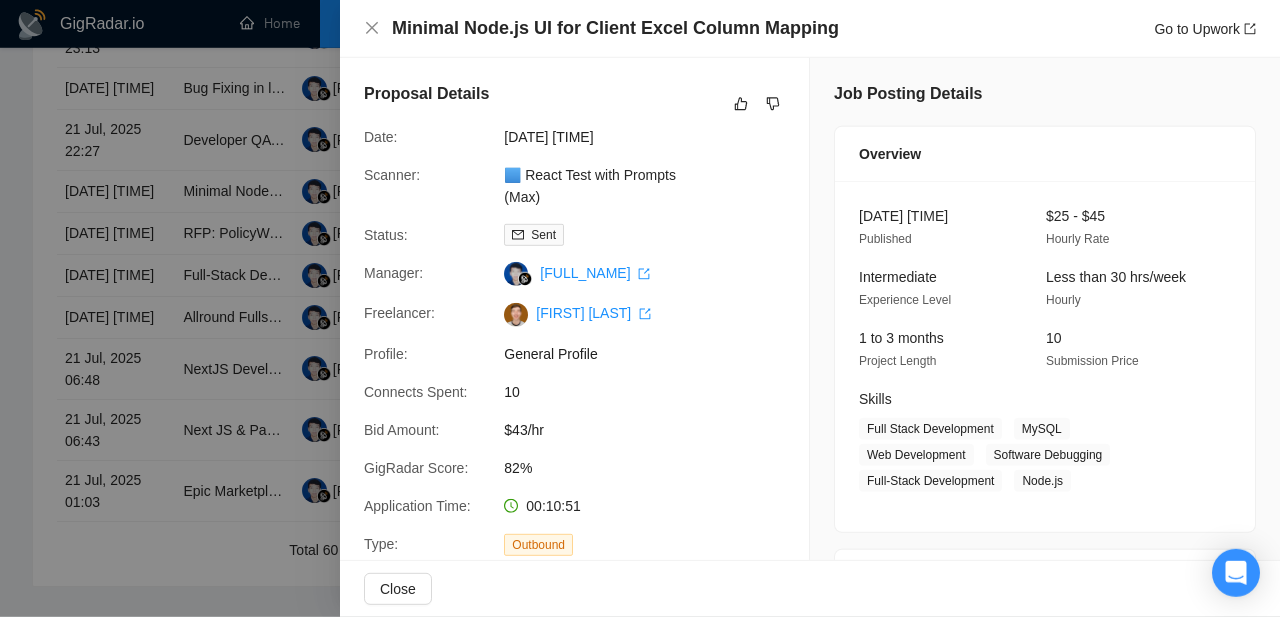 click at bounding box center [640, 308] 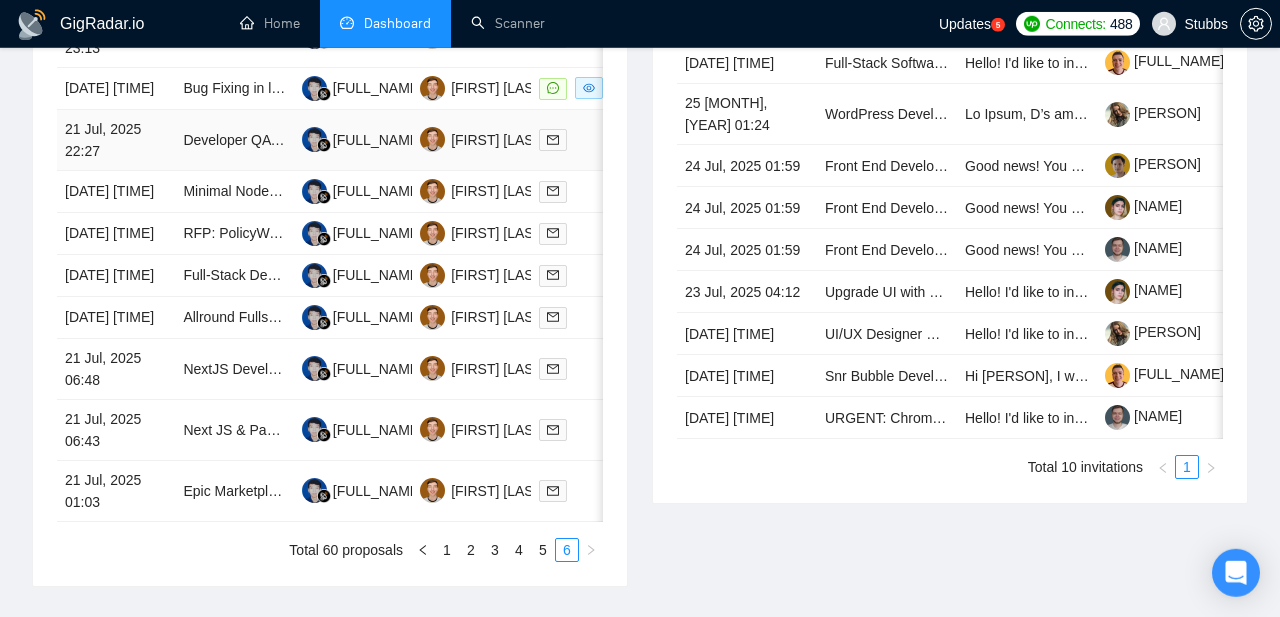 click on "21 Jul, 2025 22:27" at bounding box center [116, 140] 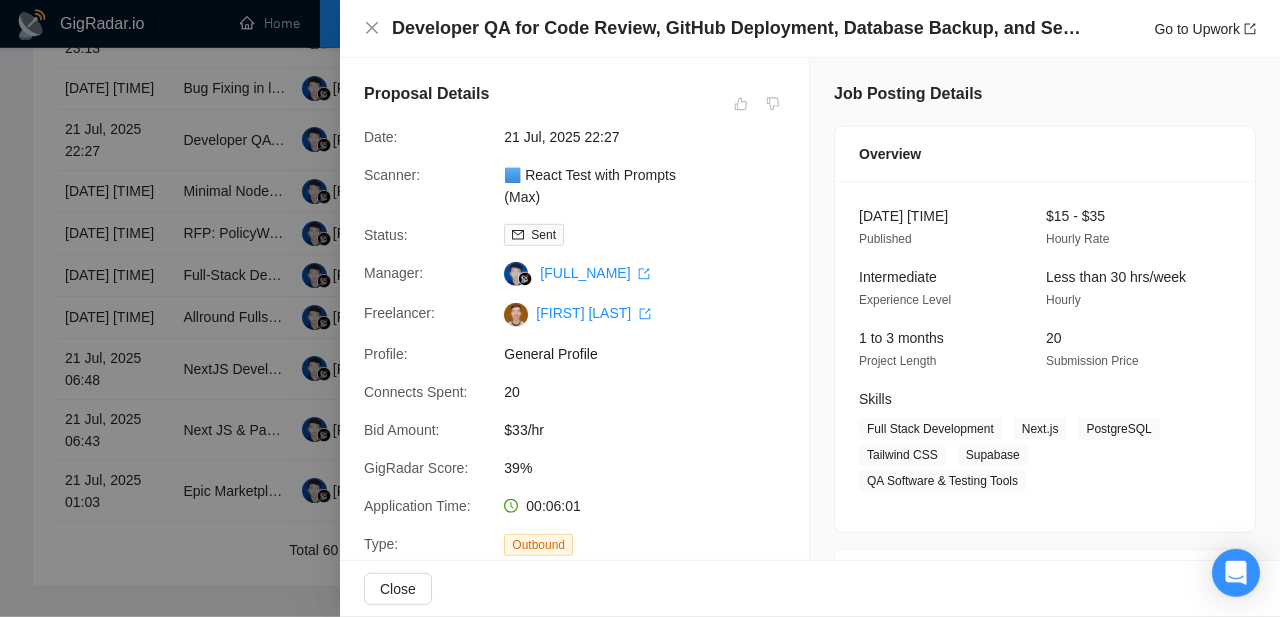 click at bounding box center [640, 308] 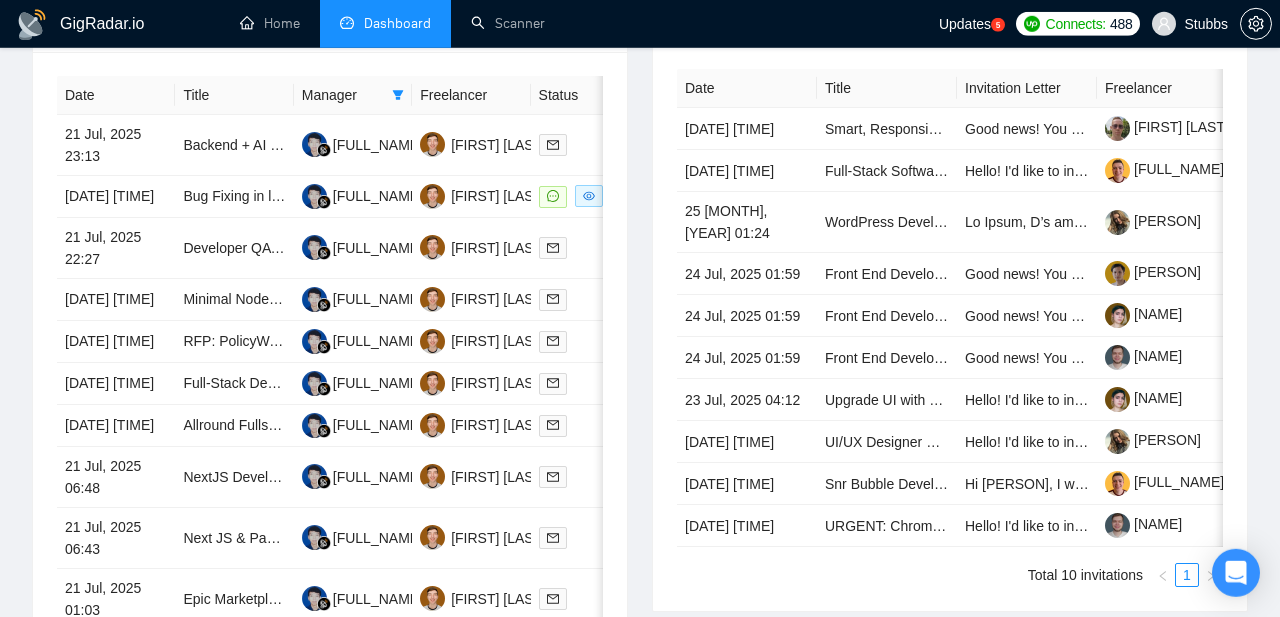 scroll, scrollTop: 857, scrollLeft: 0, axis: vertical 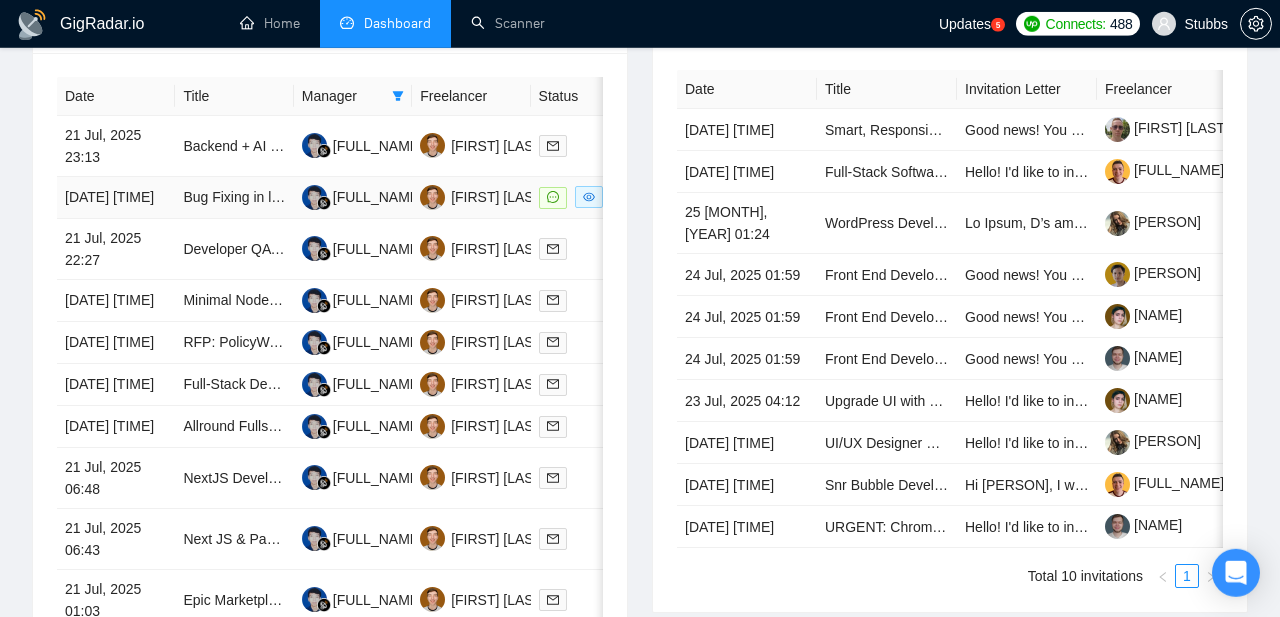 click on "[DATE] [TIME]" at bounding box center [116, 198] 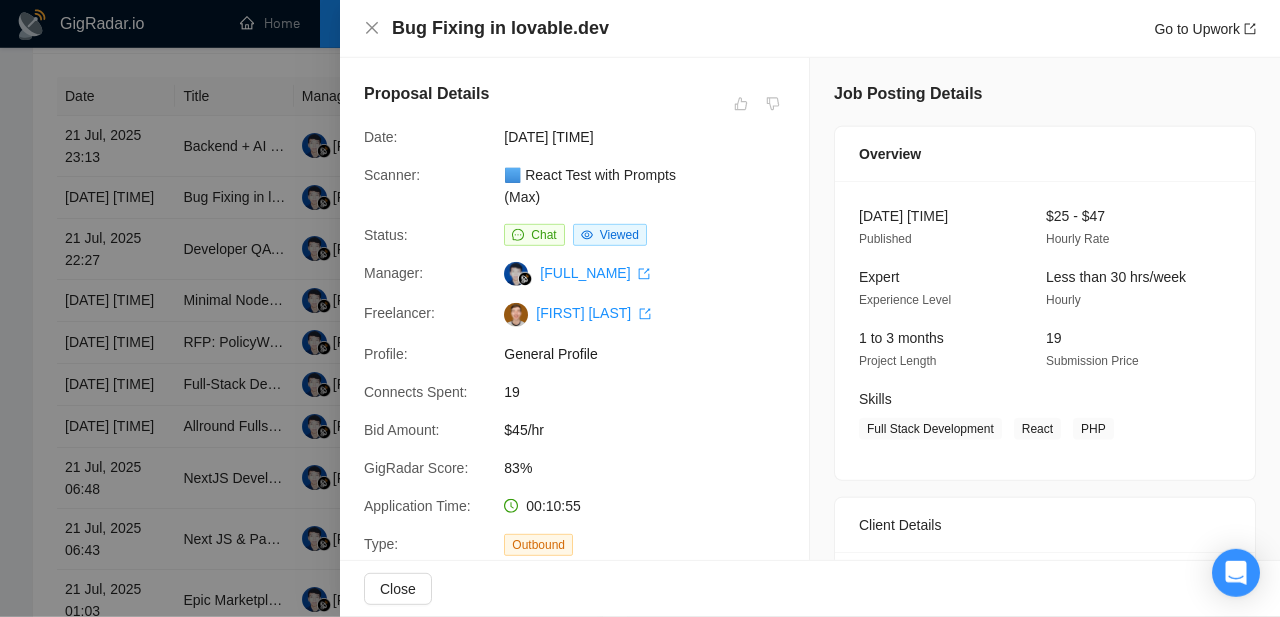 click at bounding box center (640, 308) 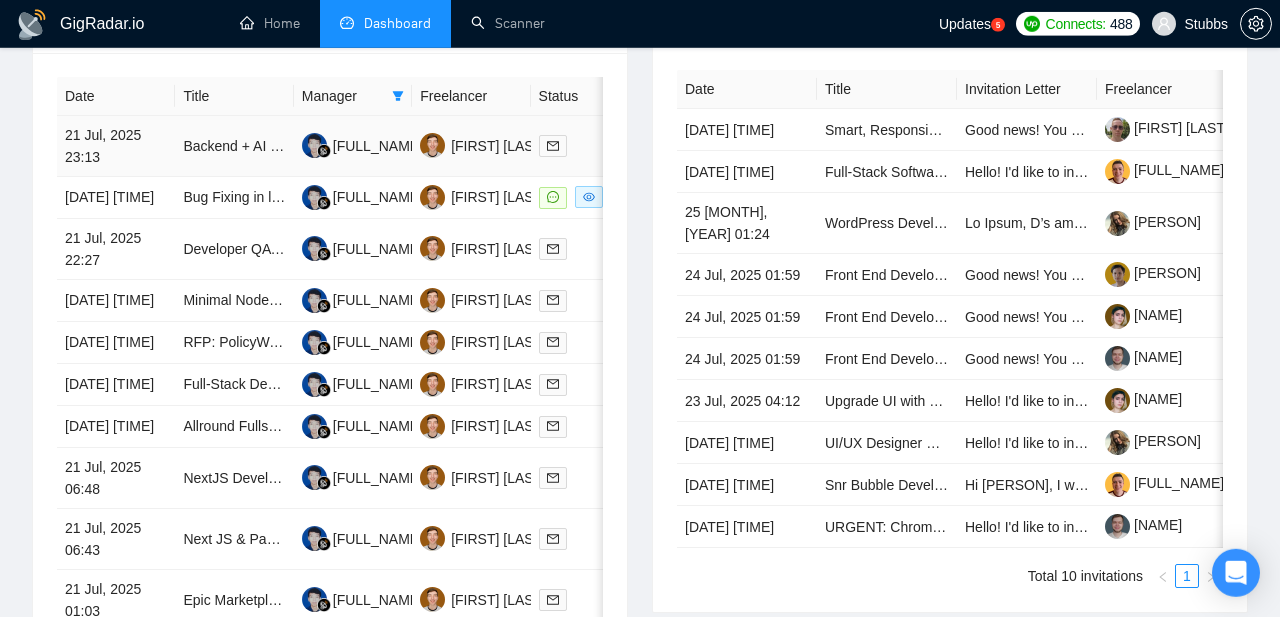 click on "21 Jul, 2025 23:13" at bounding box center (116, 146) 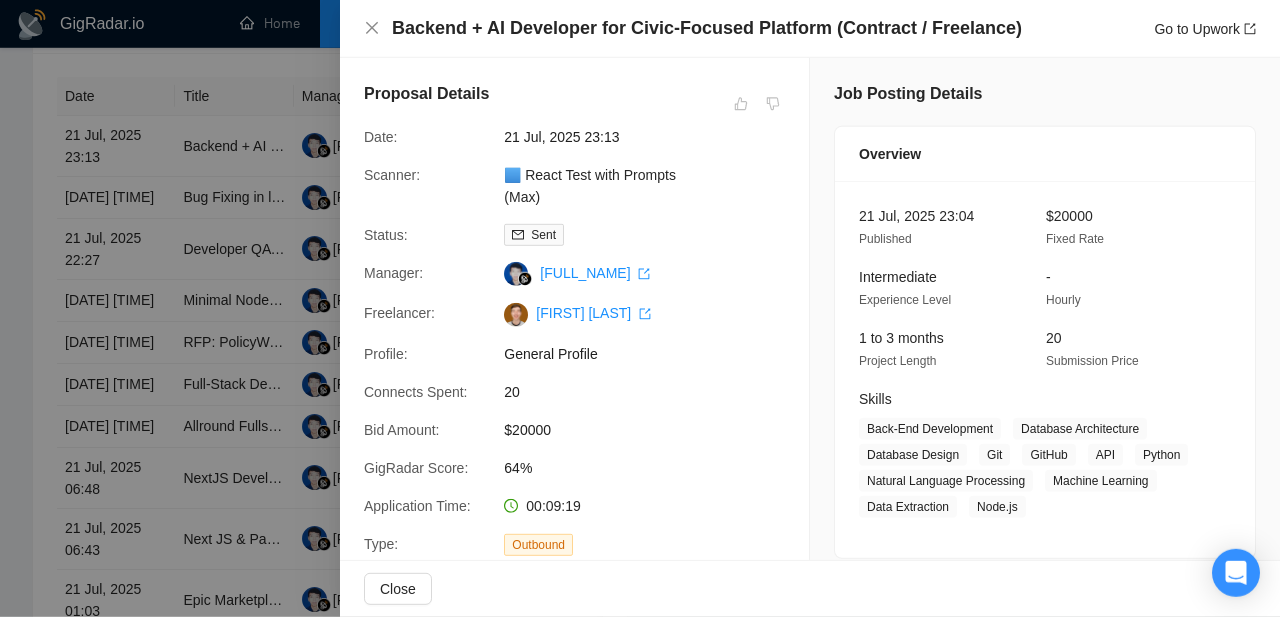 click at bounding box center [640, 308] 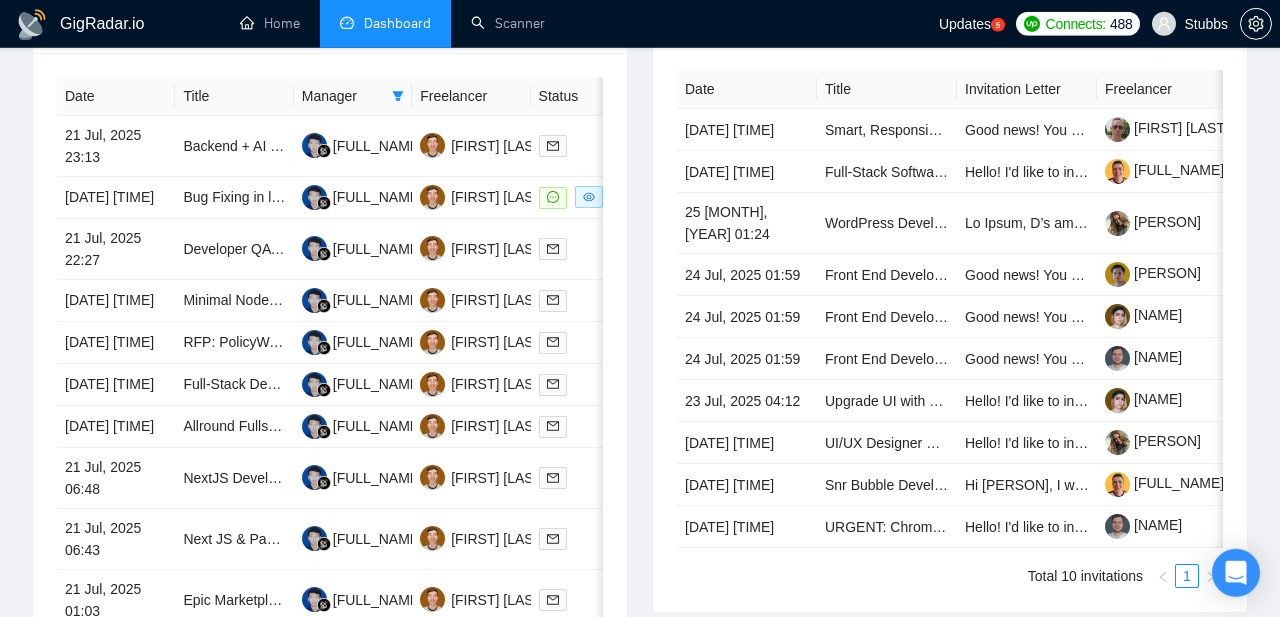scroll, scrollTop: 1248, scrollLeft: 0, axis: vertical 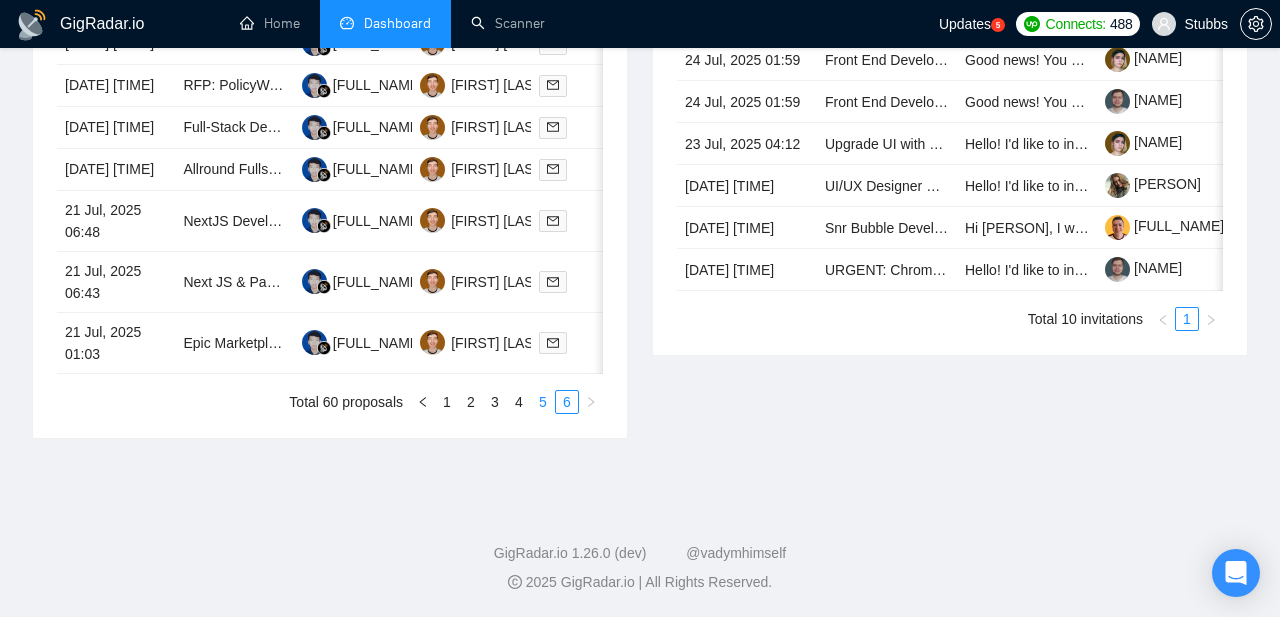 click on "5" at bounding box center (543, 402) 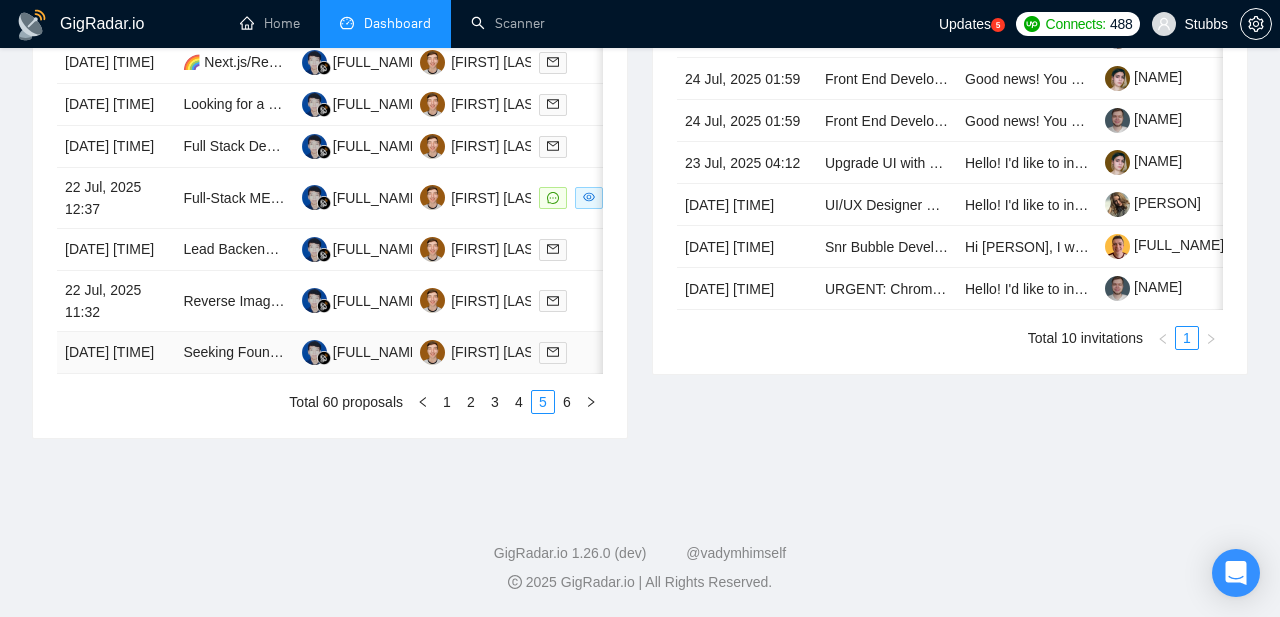 scroll, scrollTop: 1159, scrollLeft: 0, axis: vertical 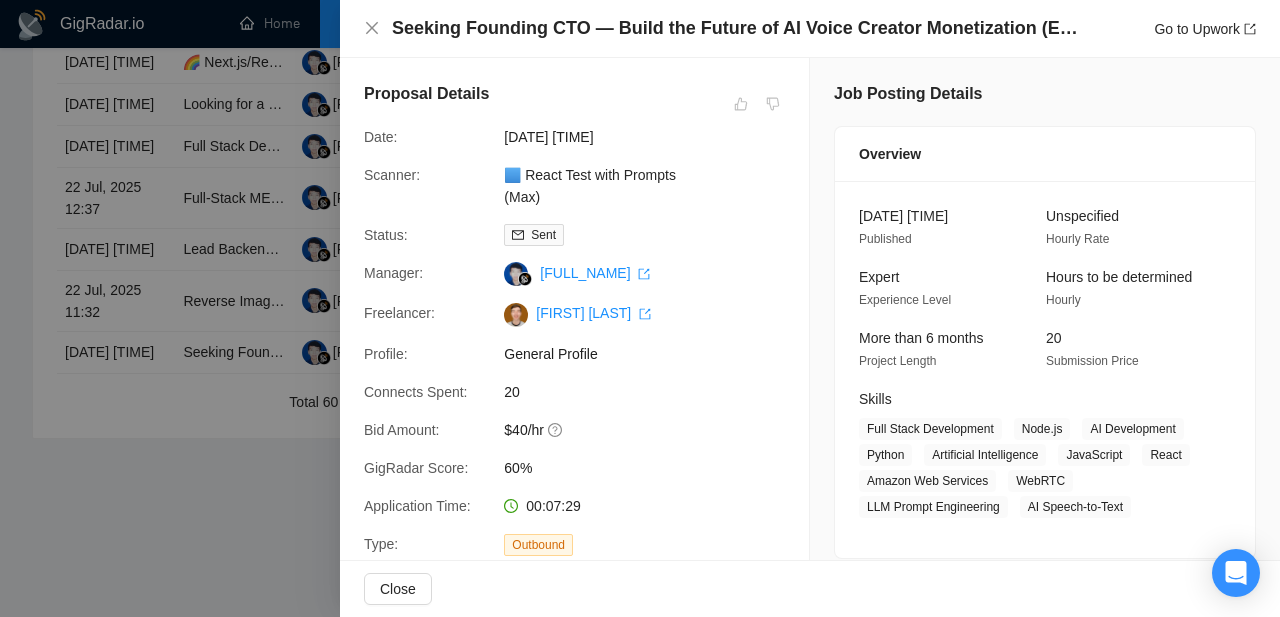 click at bounding box center [640, 308] 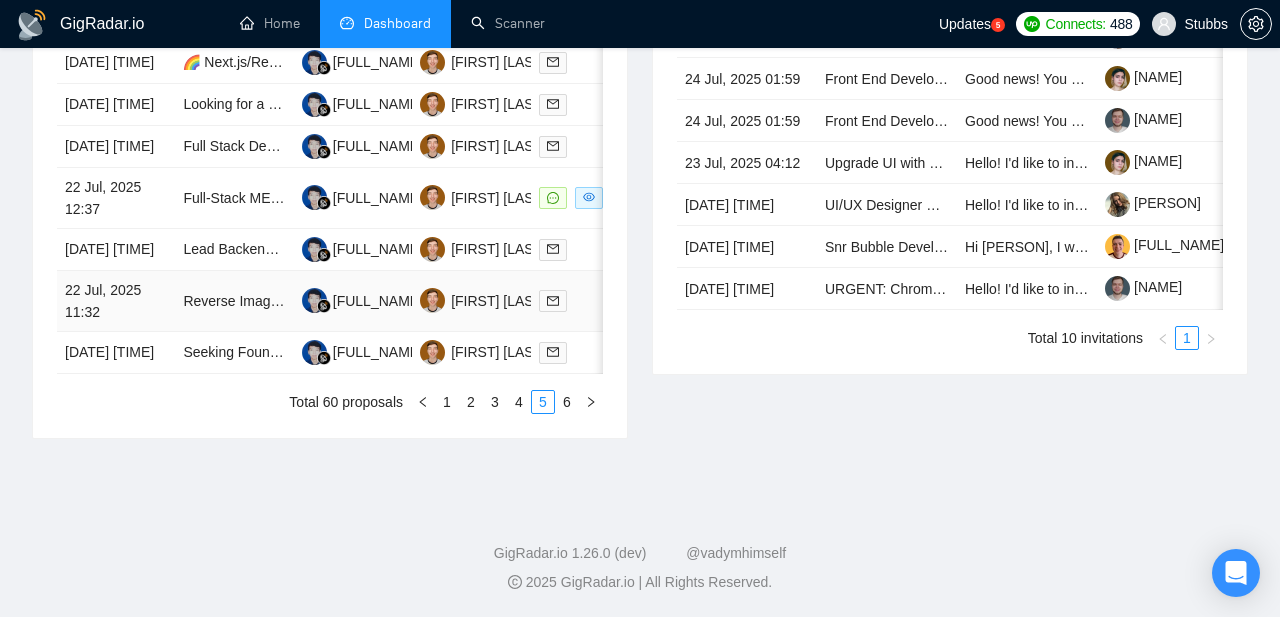 click on "22 Jul, 2025 11:32" at bounding box center (116, 301) 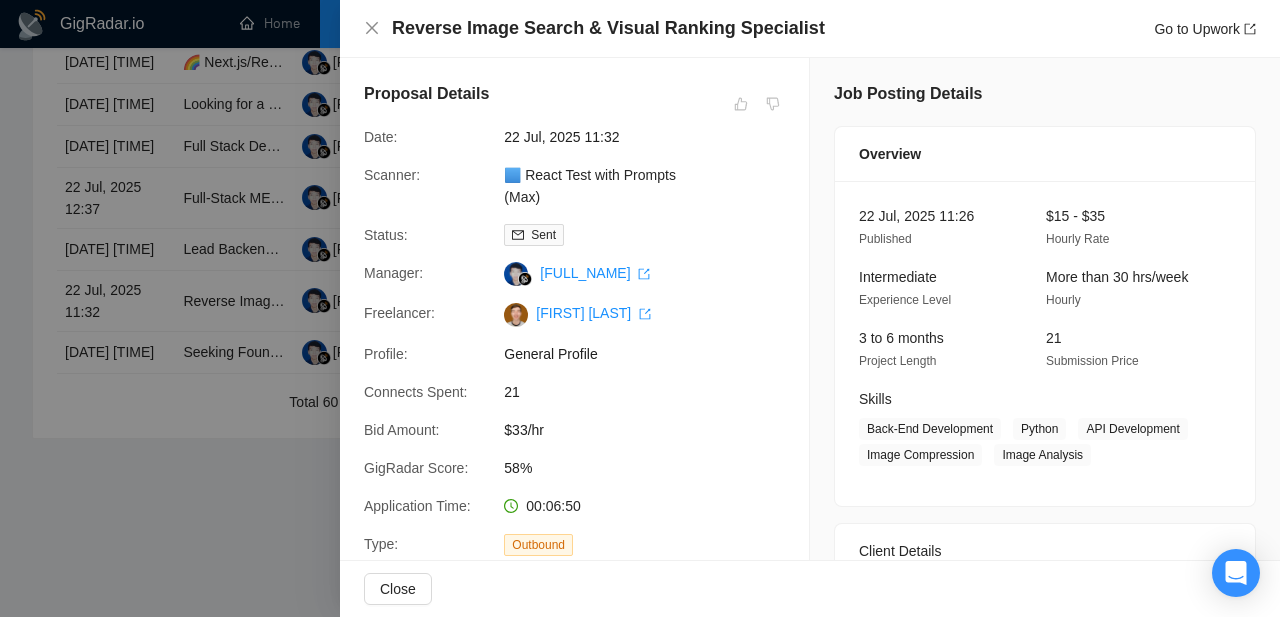 click at bounding box center [640, 308] 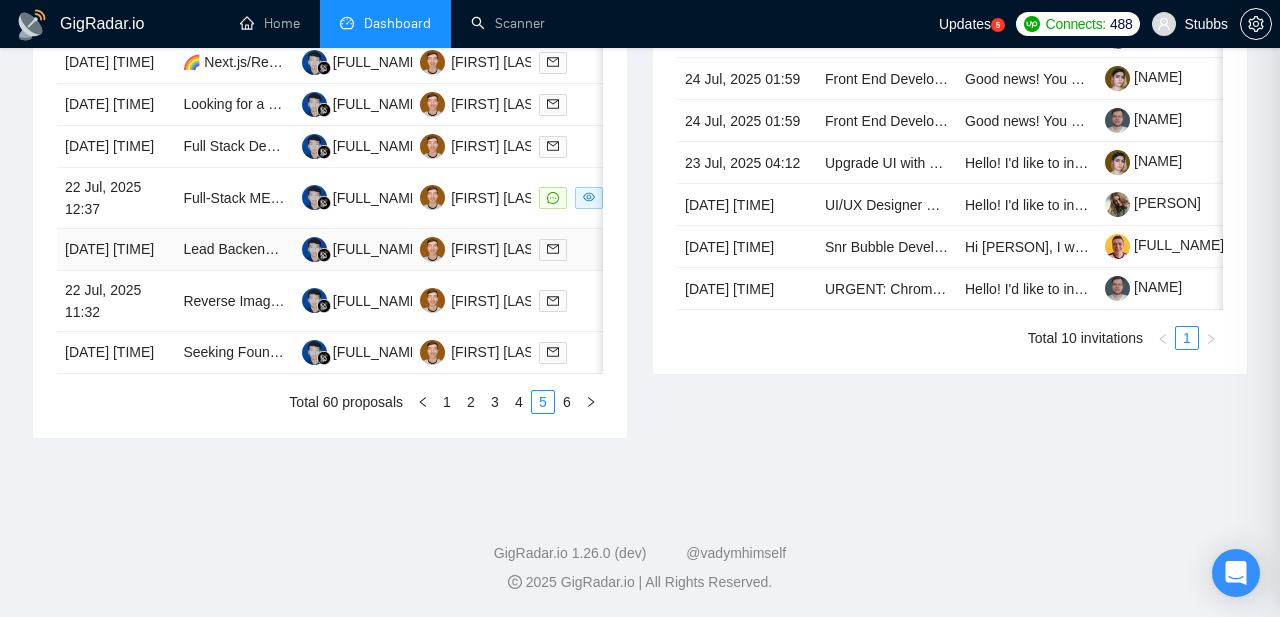 click on "[DATE] [TIME]" at bounding box center (116, 250) 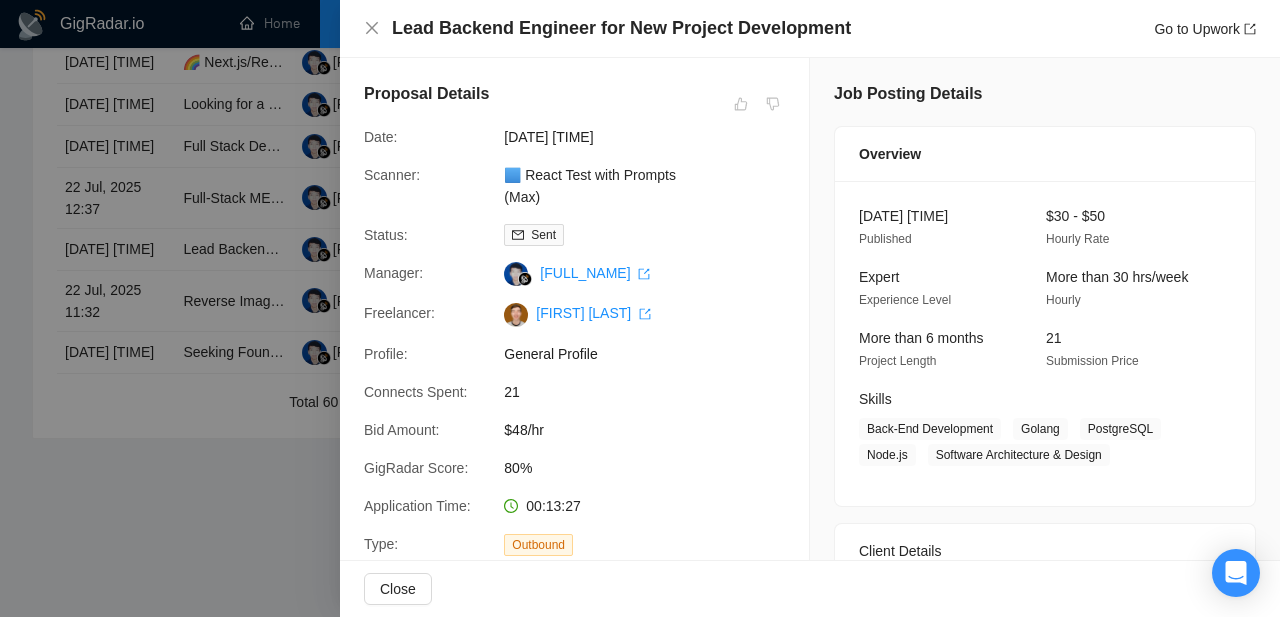 click at bounding box center (640, 308) 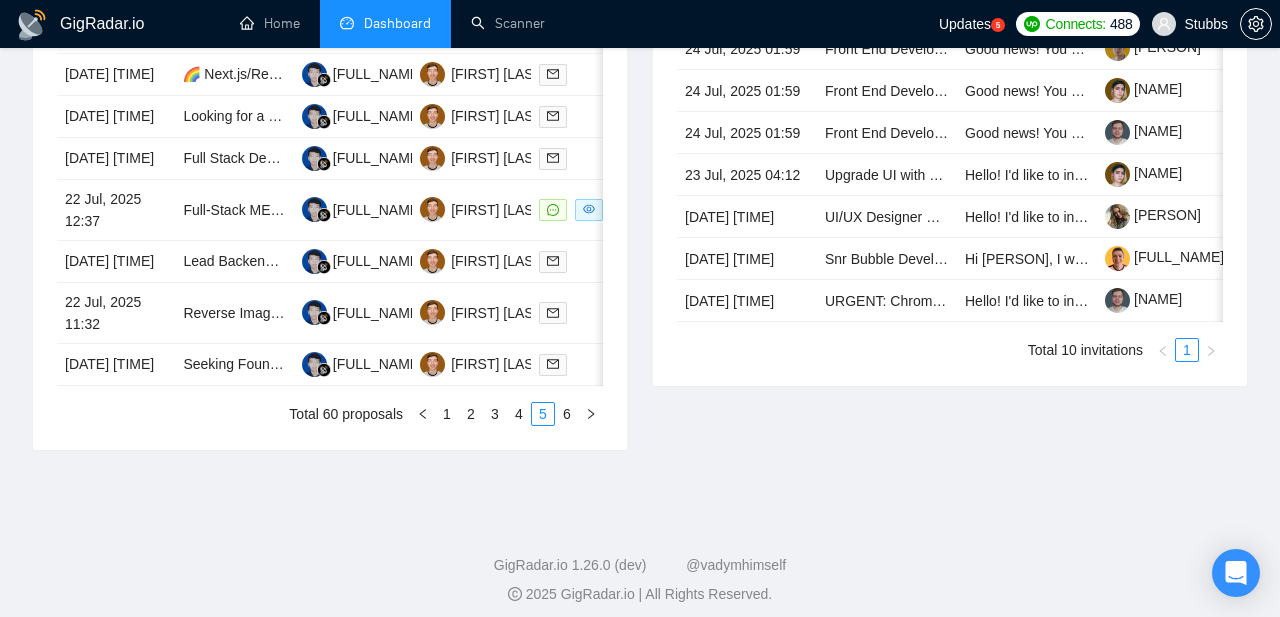 scroll, scrollTop: 1060, scrollLeft: 0, axis: vertical 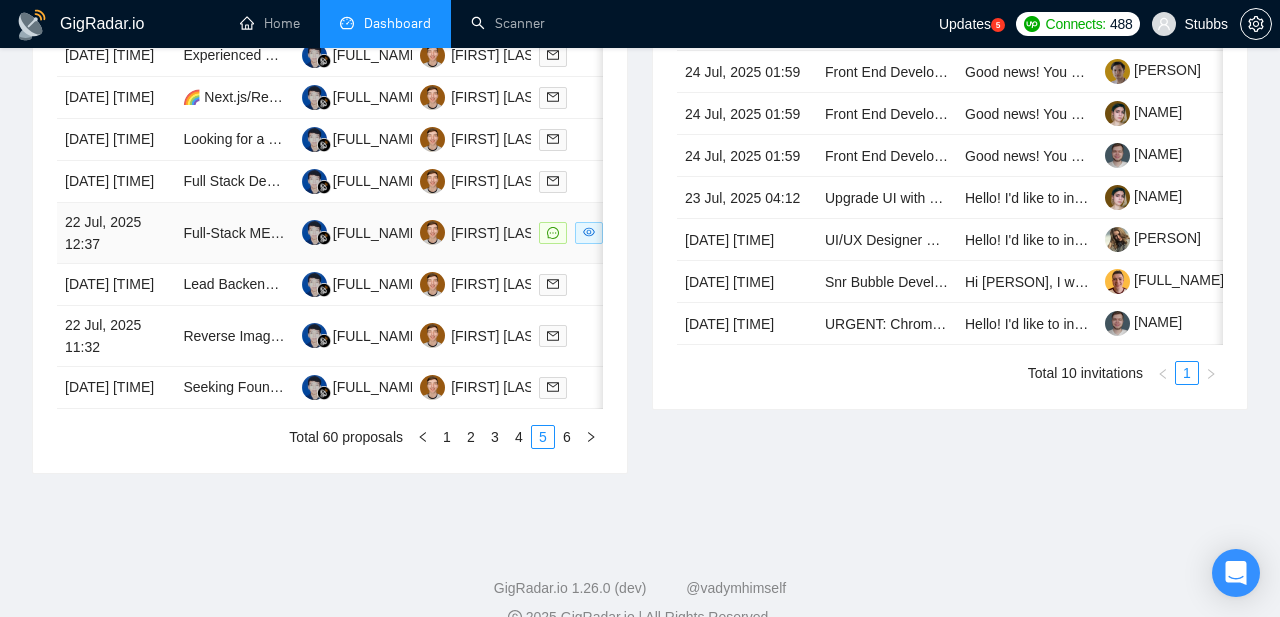 click on "22 Jul, 2025 12:37" at bounding box center [116, 233] 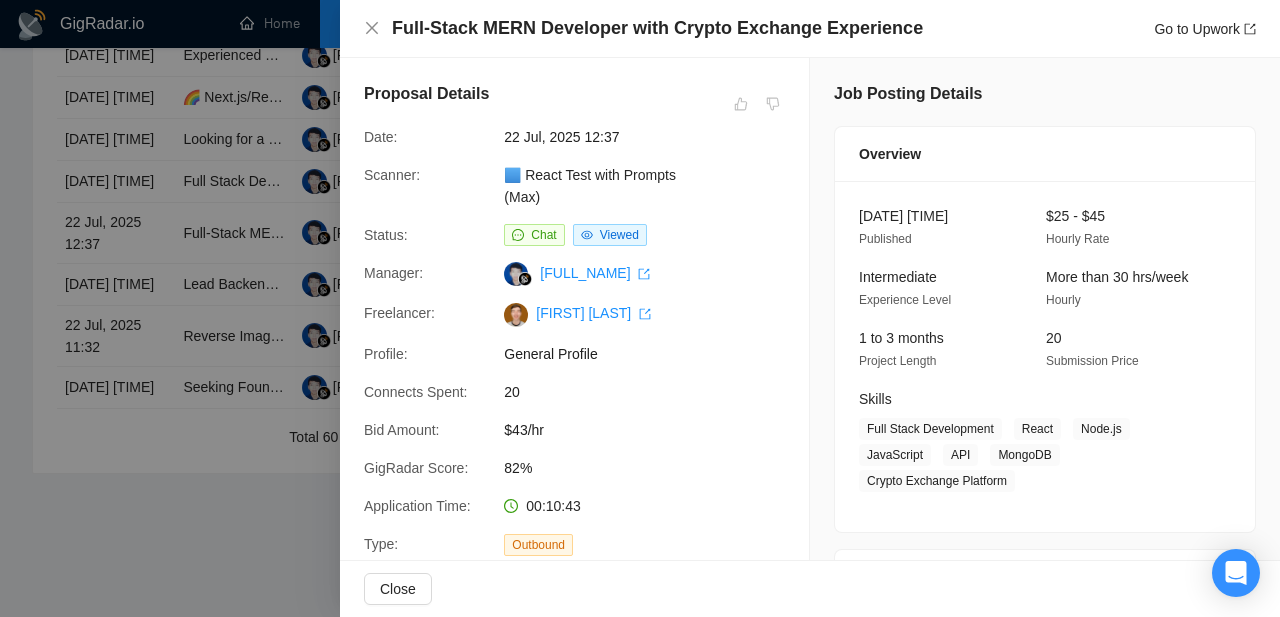 click at bounding box center (640, 308) 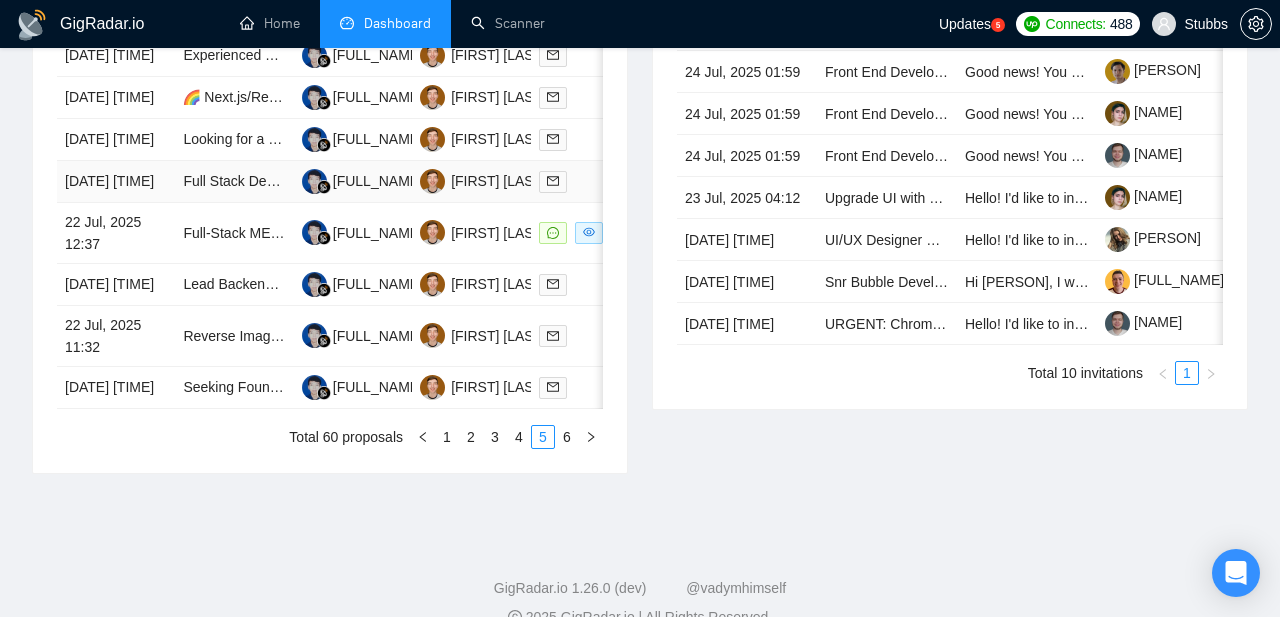 click on "[DATE] [TIME]" at bounding box center [116, 182] 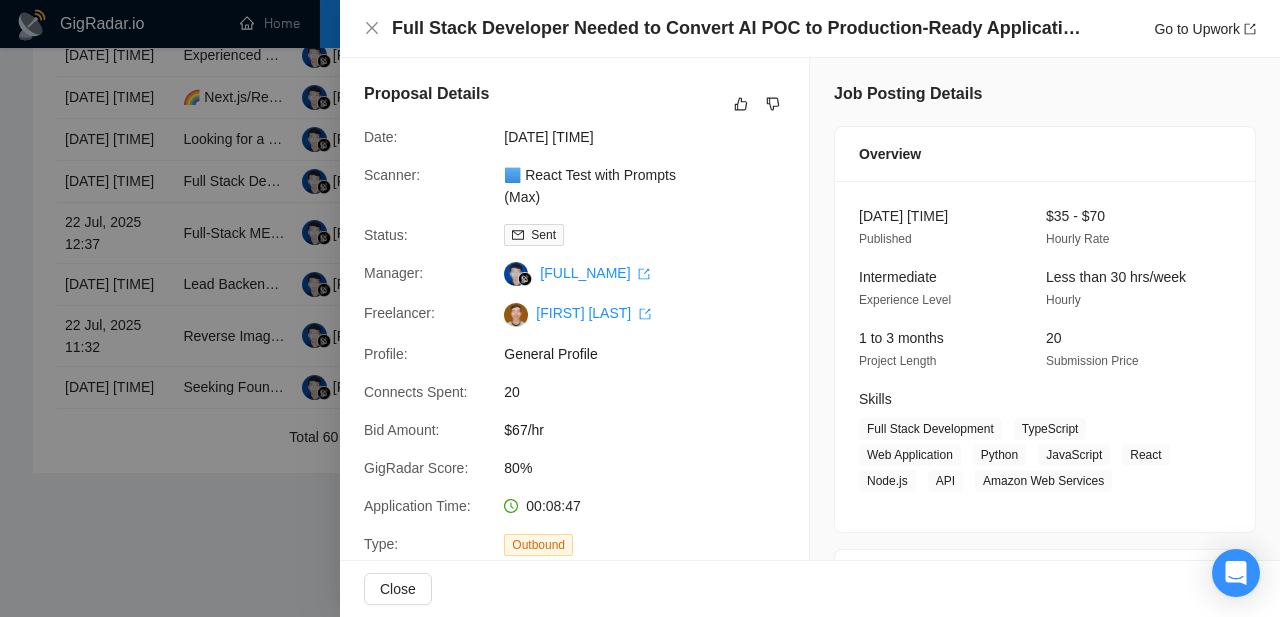 click at bounding box center (640, 308) 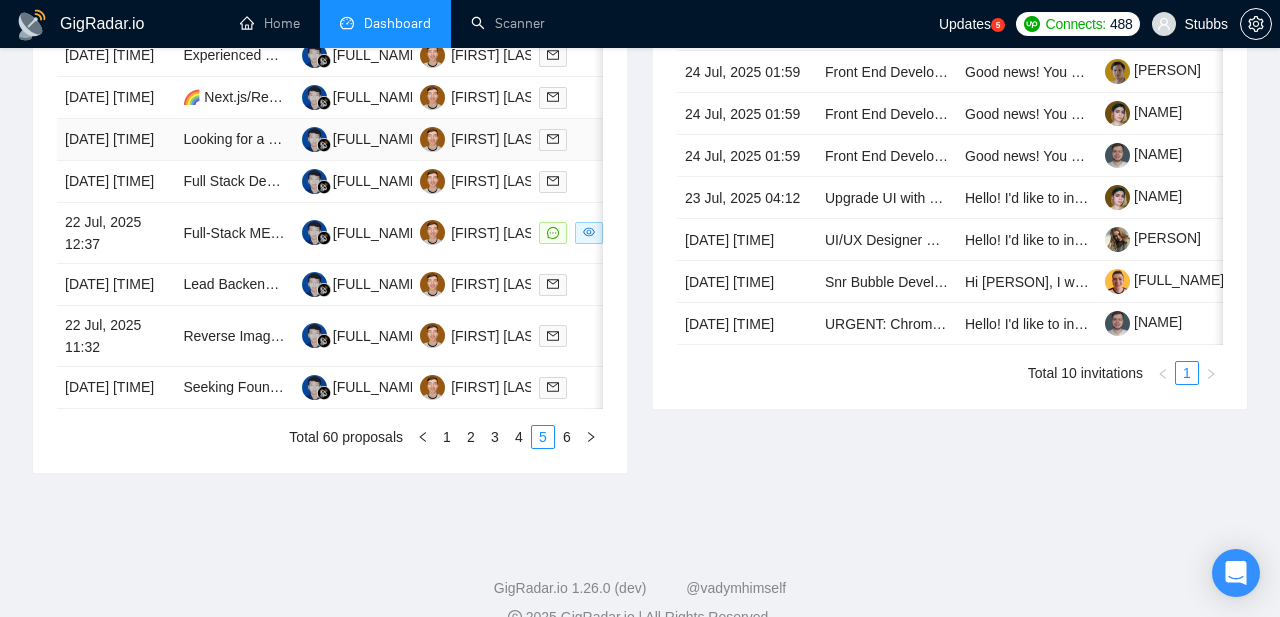 click on "[DATE] [TIME]" at bounding box center (116, 140) 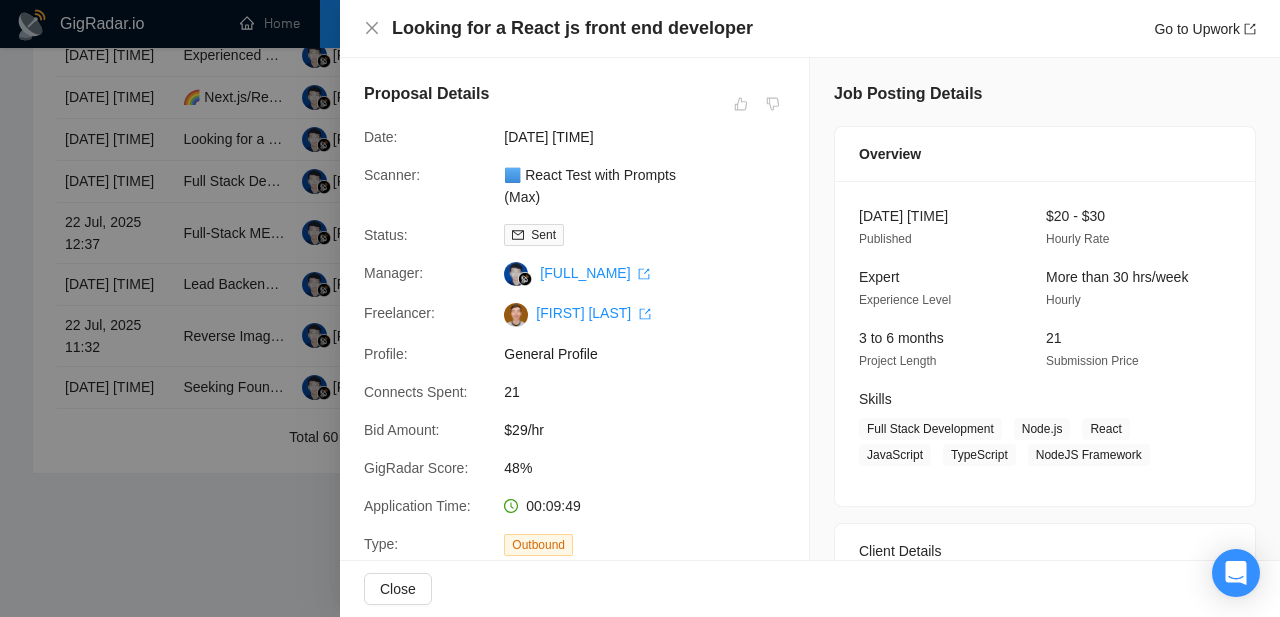 click at bounding box center [640, 308] 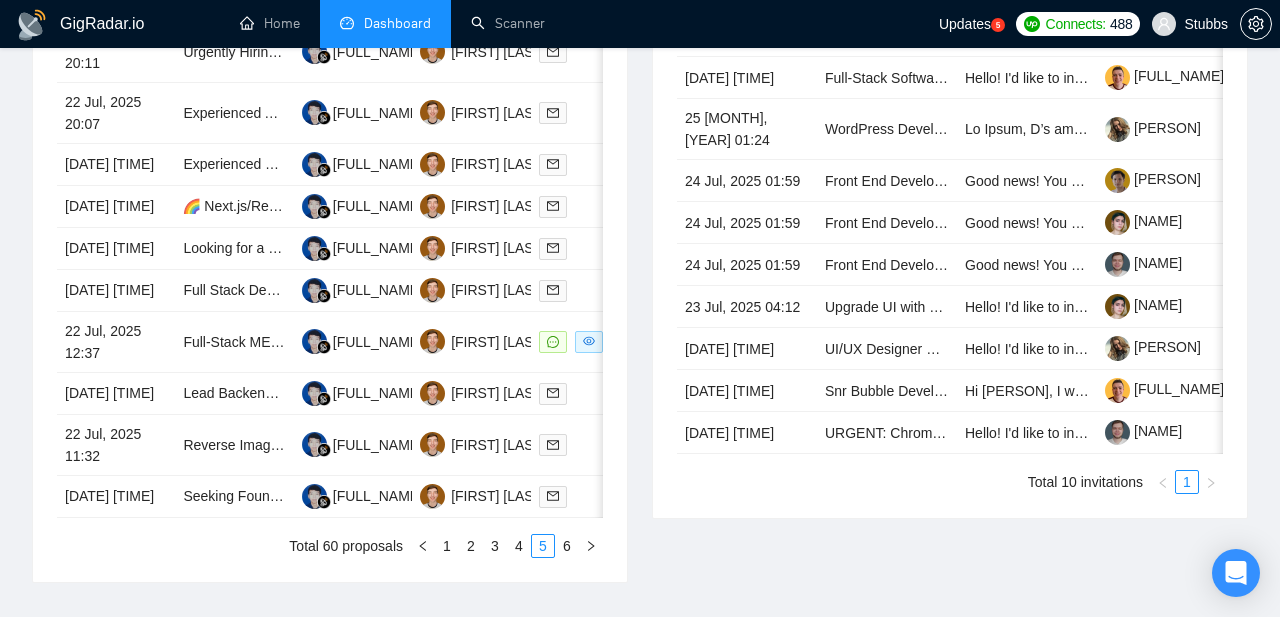 scroll, scrollTop: 944, scrollLeft: 0, axis: vertical 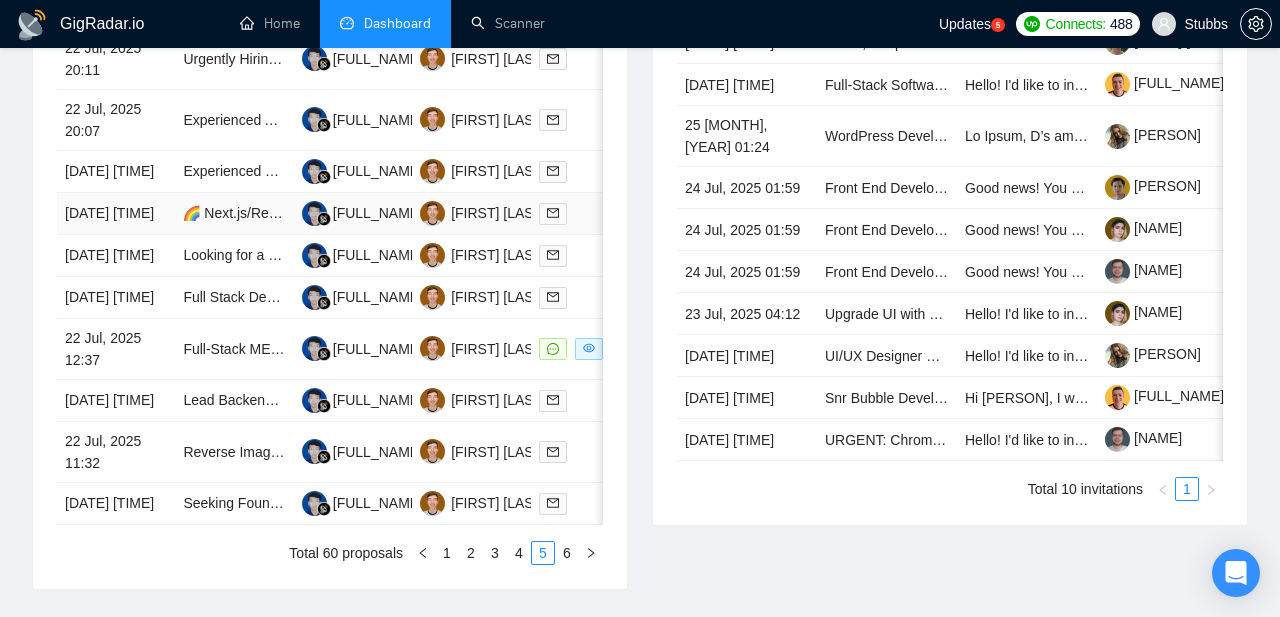 click on "[DATE] [TIME]" at bounding box center [116, 214] 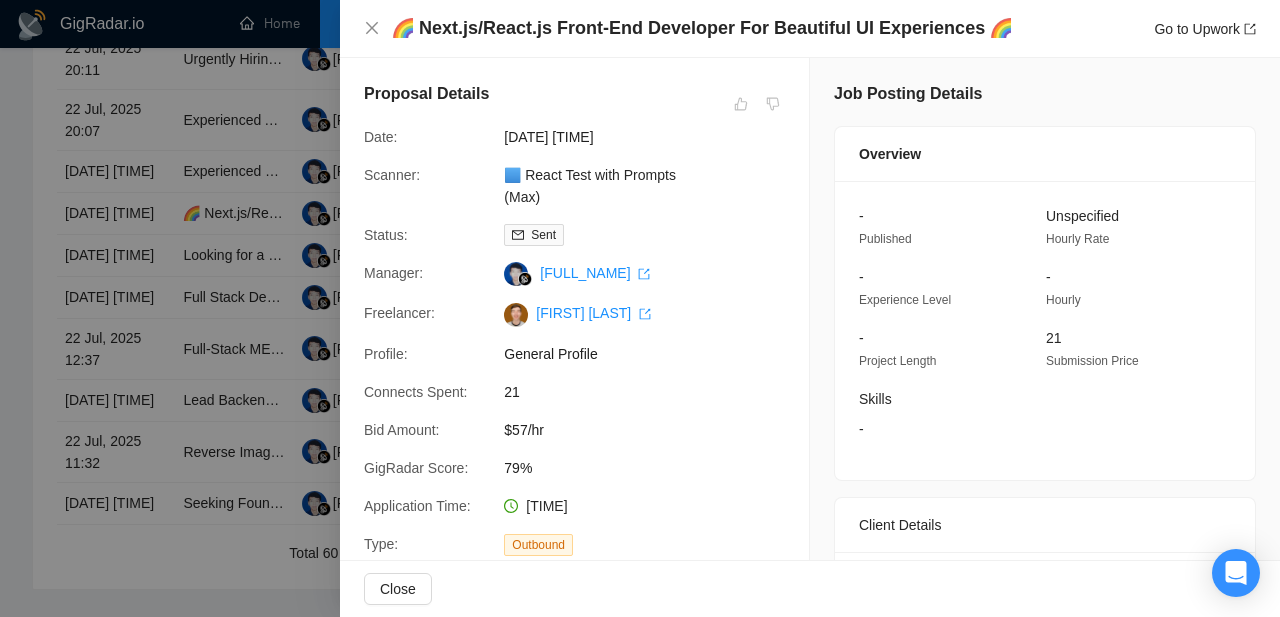 click at bounding box center (640, 308) 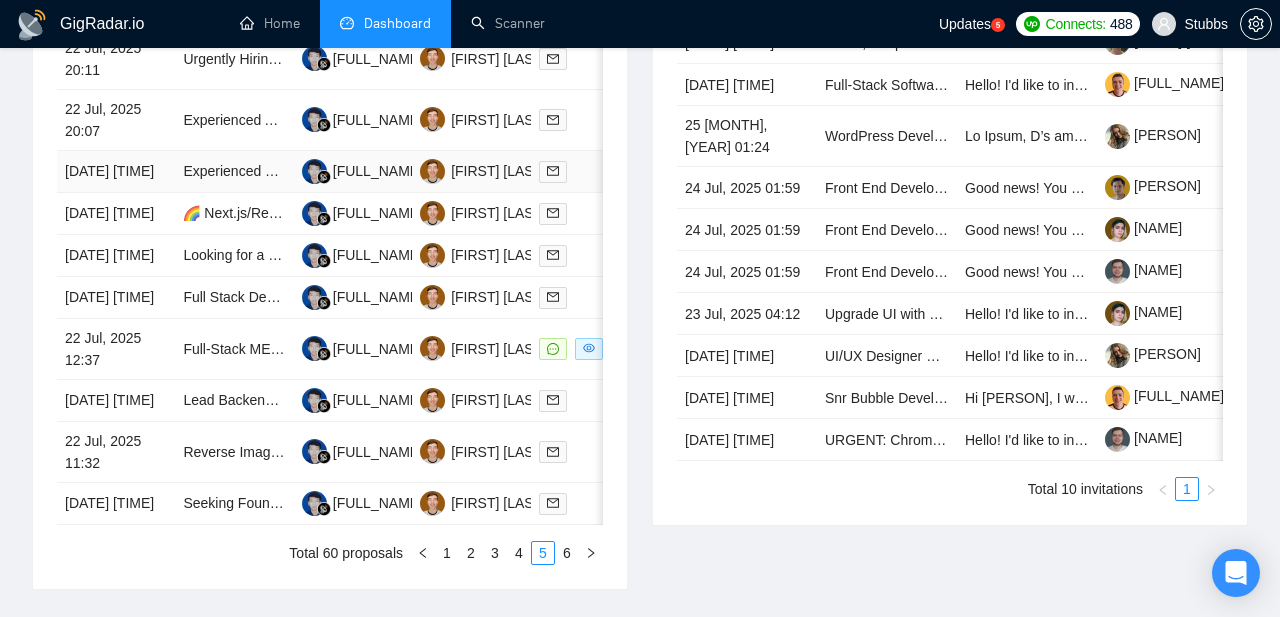 click on "[DATE] [TIME]" at bounding box center [116, 172] 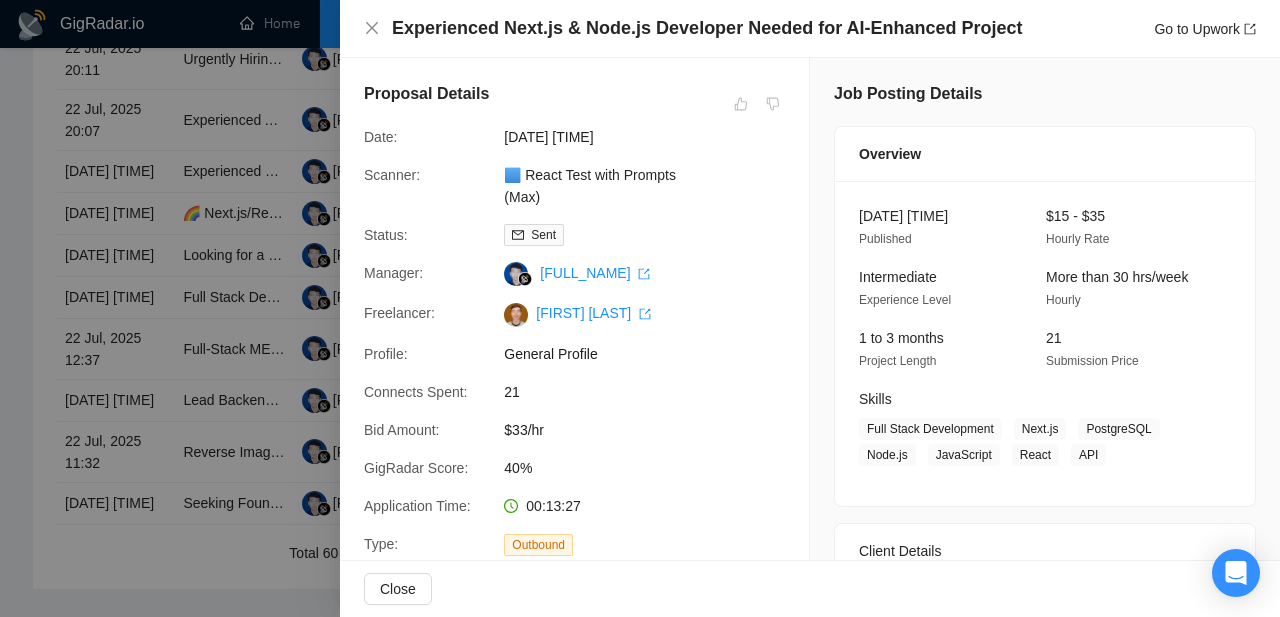 click at bounding box center [640, 308] 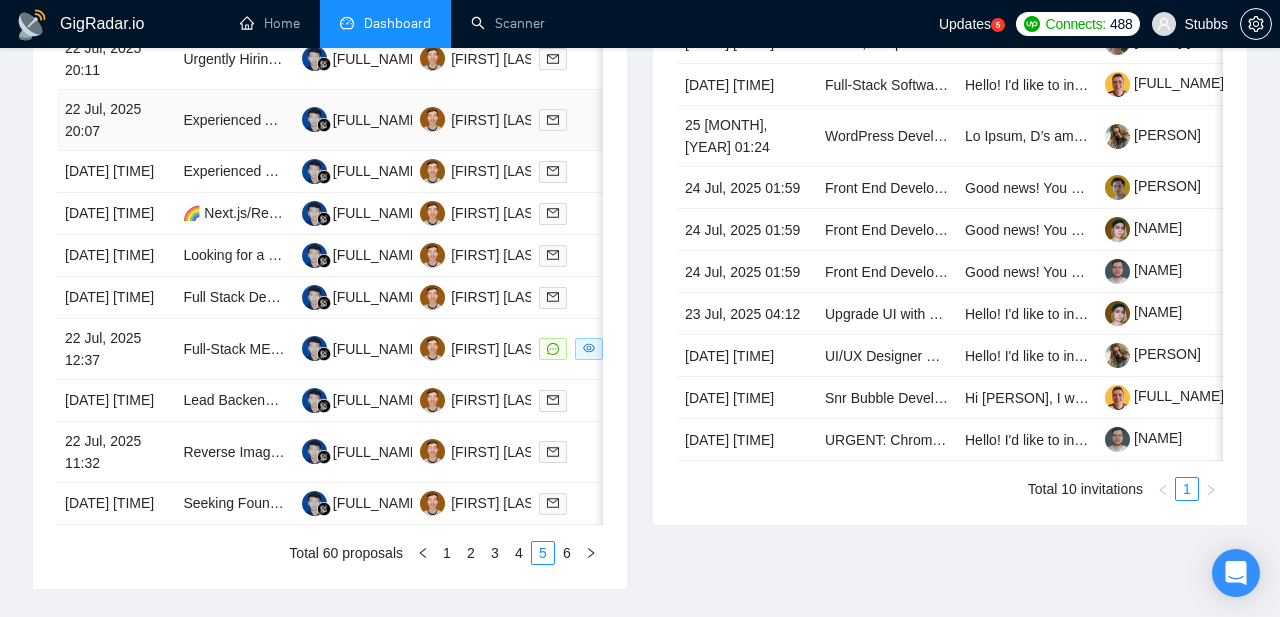 click on "22 Jul, 2025 20:07" at bounding box center [116, 120] 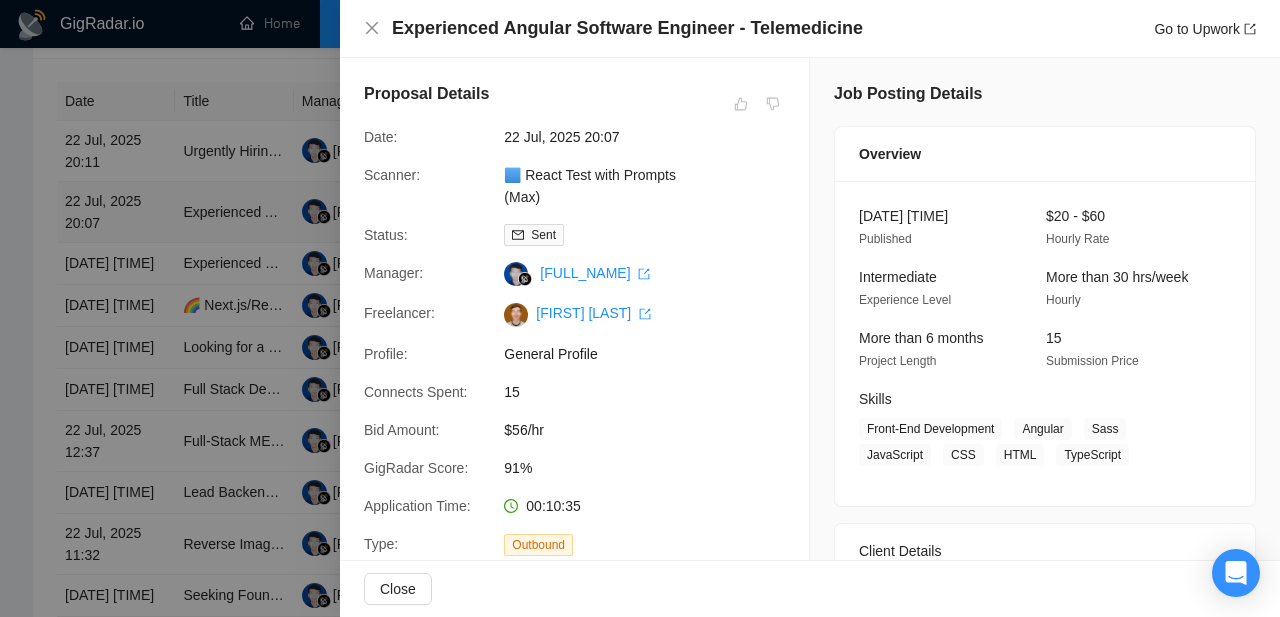 scroll, scrollTop: 849, scrollLeft: 0, axis: vertical 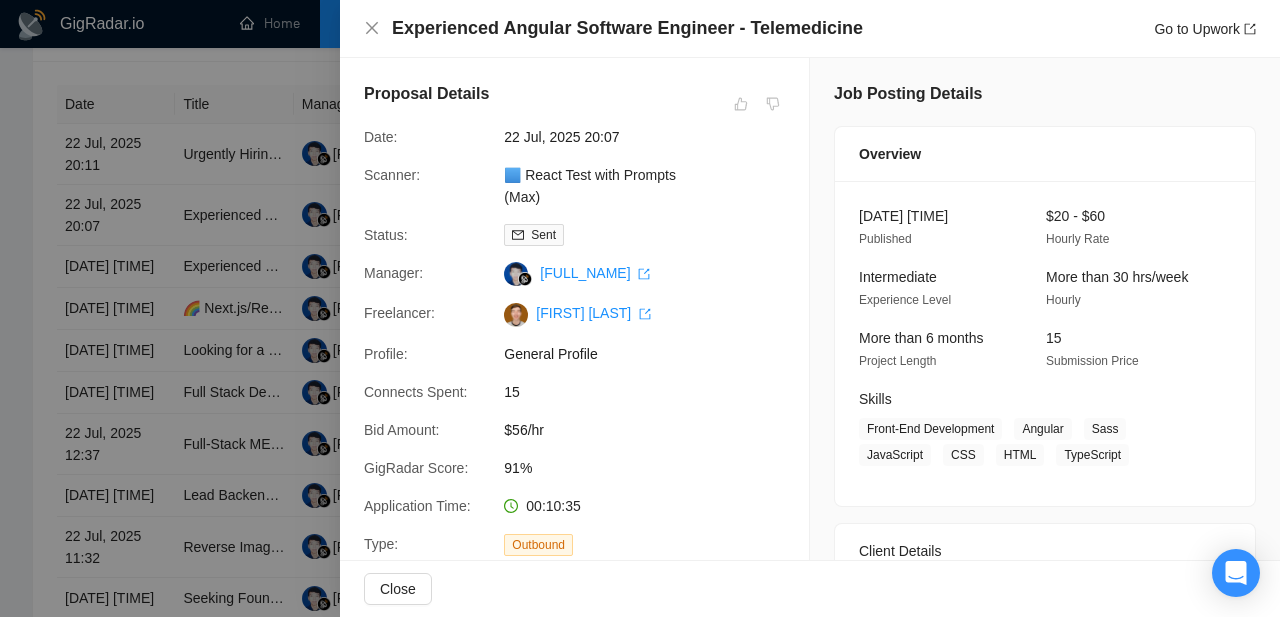 click at bounding box center (640, 308) 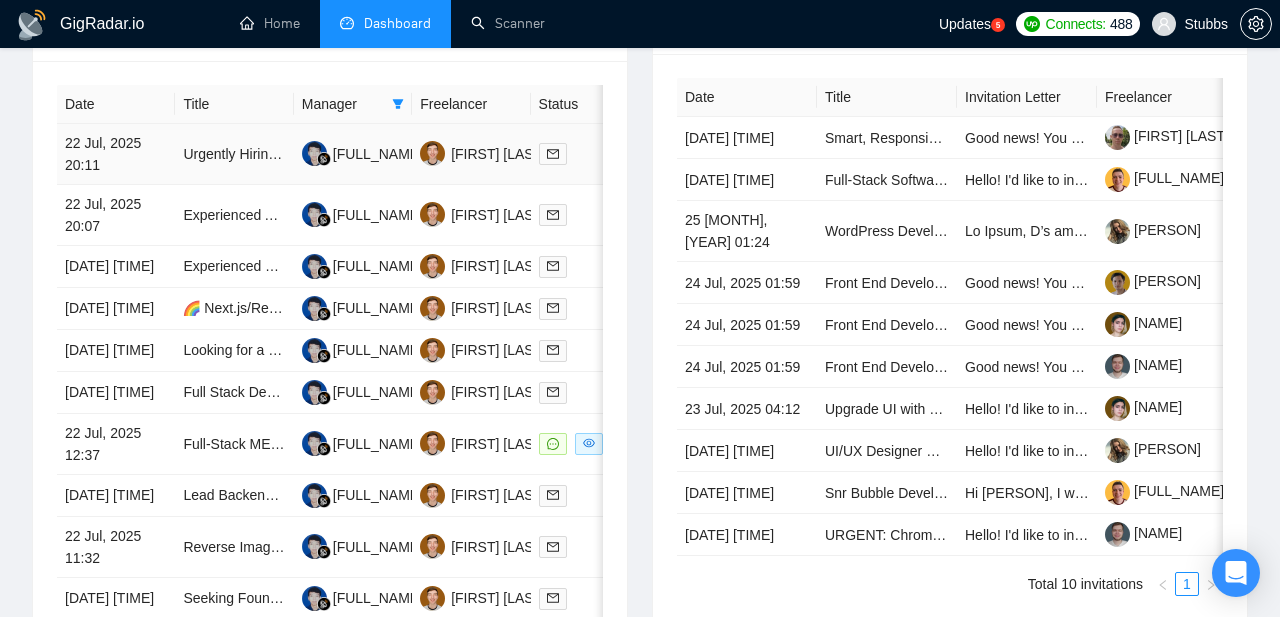 click on "22 Jul, 2025 20:11" at bounding box center [116, 154] 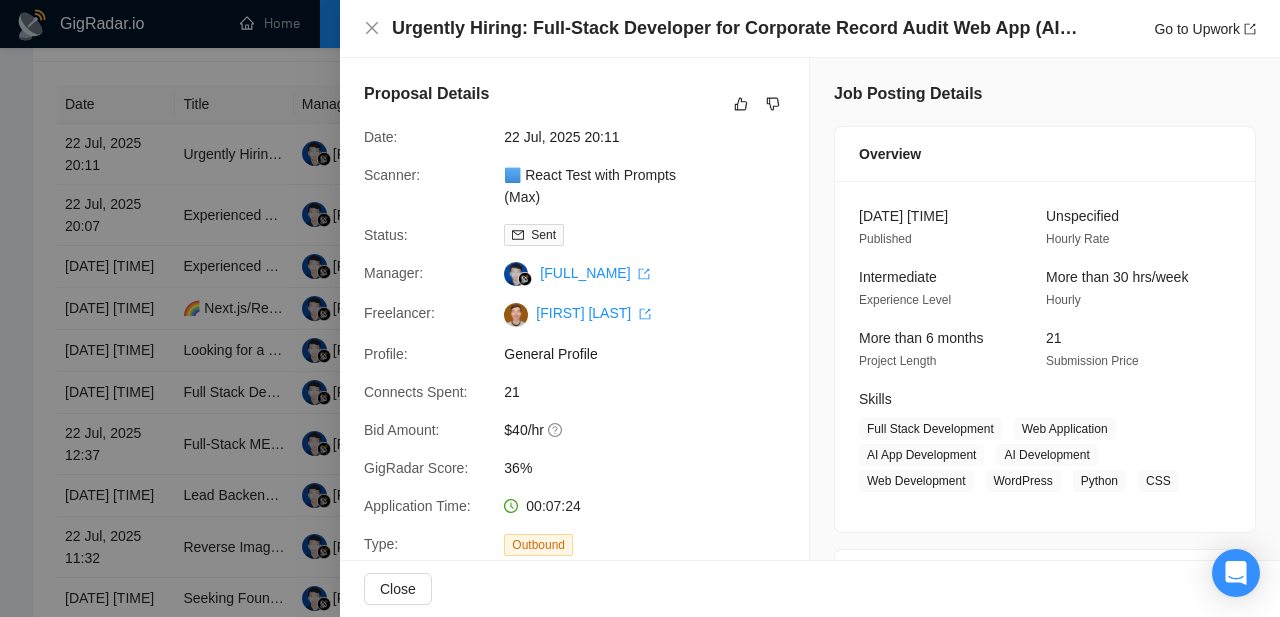 click on "Proposal Details Date: [DATE] [TIME] Scanner: 🟦 React Test with Prompts (Max) Status: Sent     Manager: [FIRST] [LAST]   Freelancer: [FIRST] [LAST]   Profile: General Profile Connects Spent: 21 Bid Amount: $40/hr GigRadar Score: 36% Application Time: [TIME] Type: Outbound" at bounding box center (574, 319) 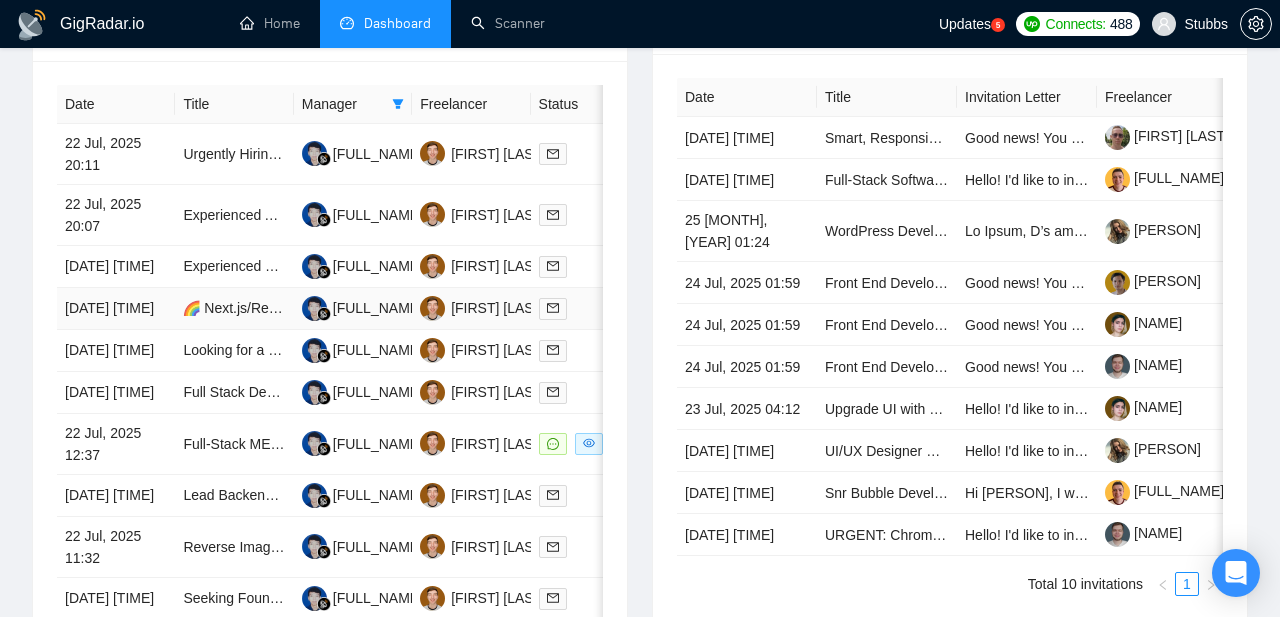 scroll, scrollTop: 1248, scrollLeft: 0, axis: vertical 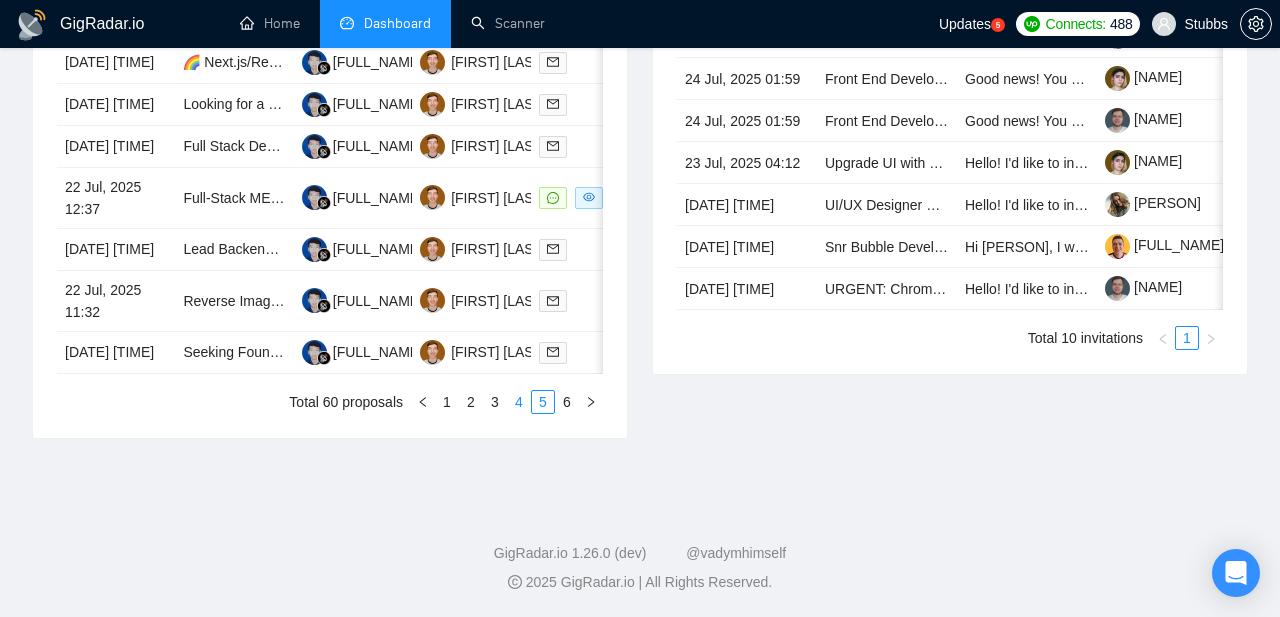click on "4" at bounding box center [519, 402] 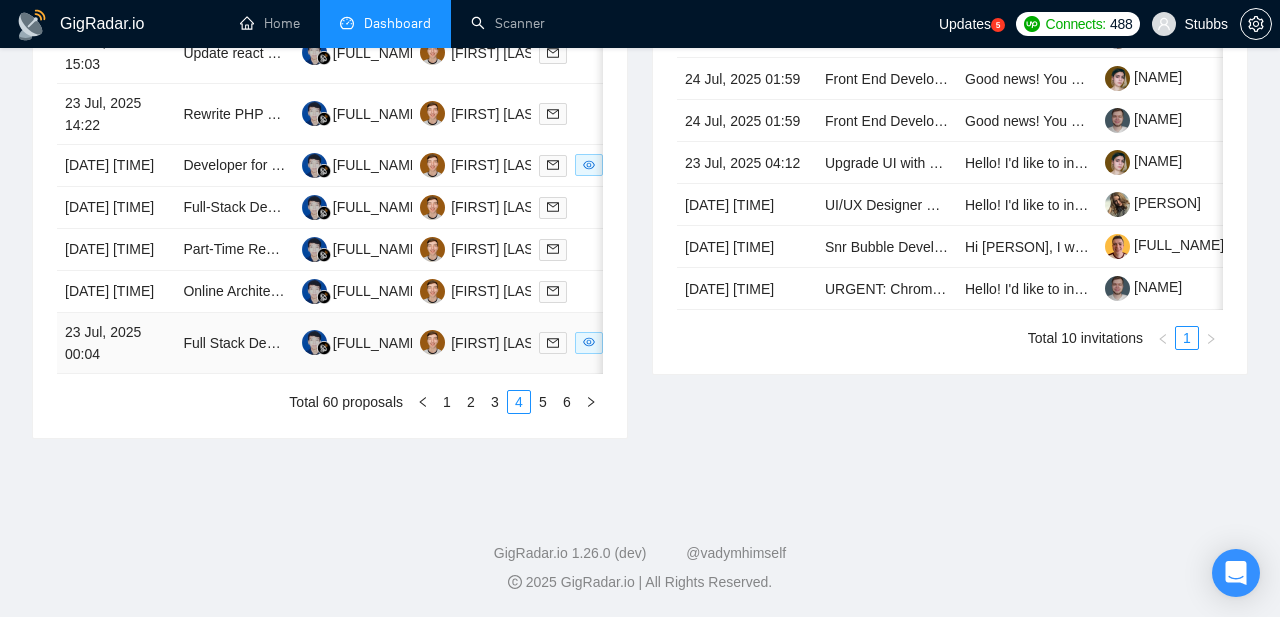 scroll, scrollTop: 1107, scrollLeft: 0, axis: vertical 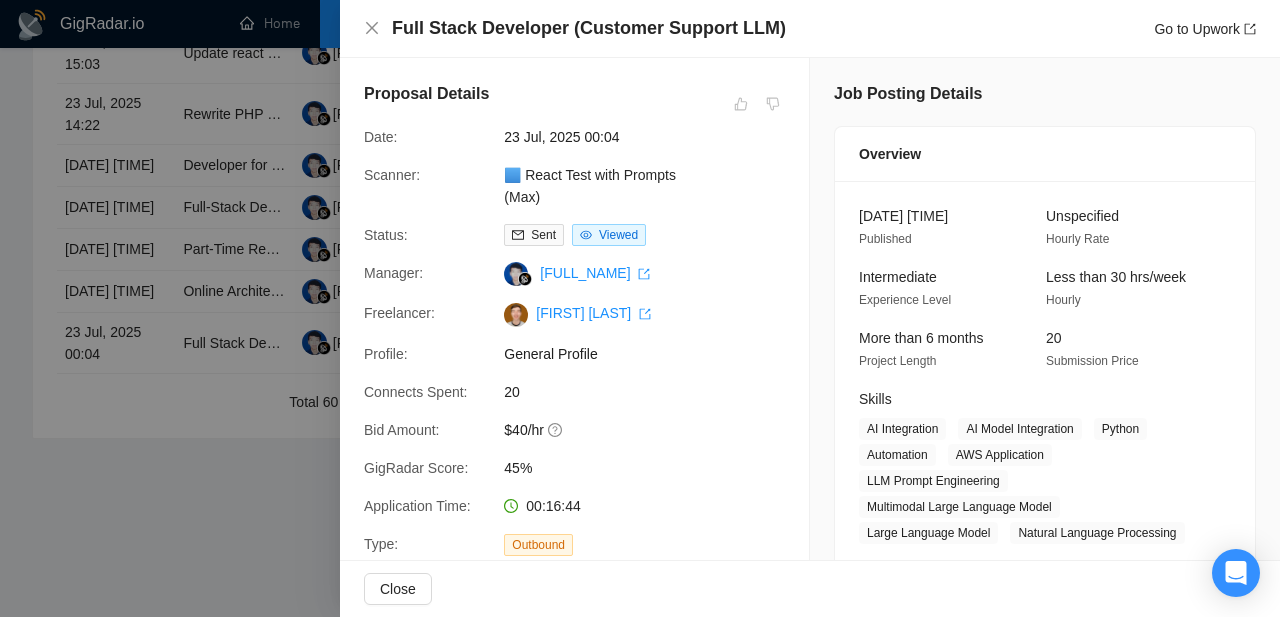 click at bounding box center [640, 308] 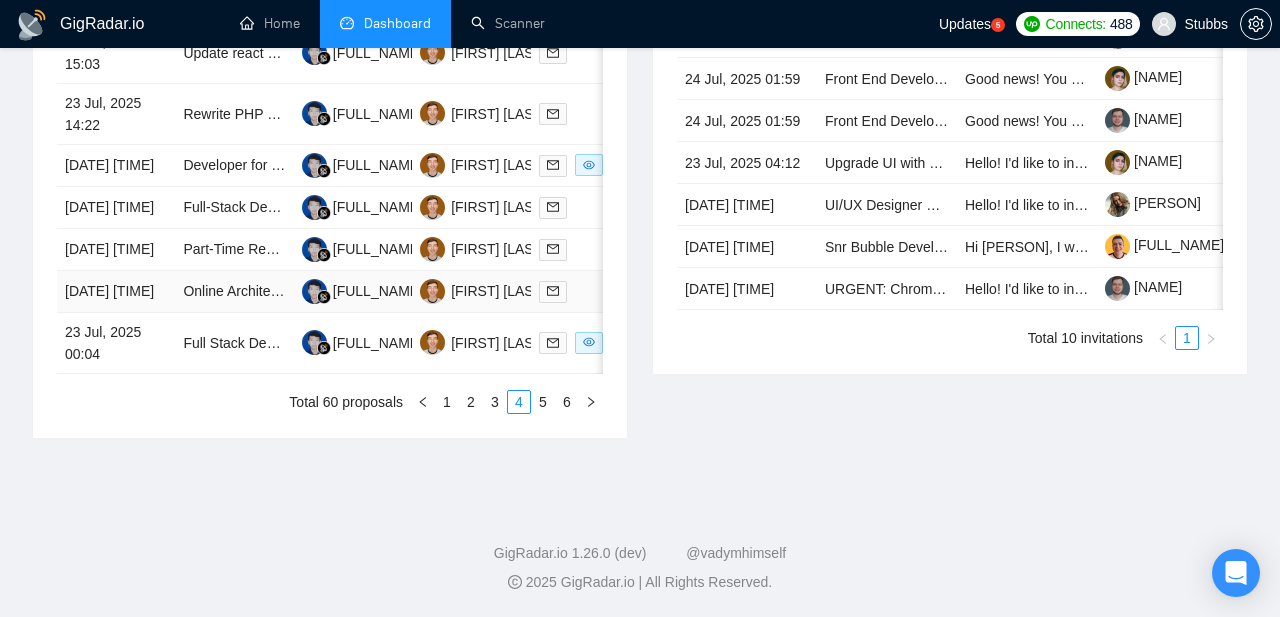 click on "[DATE] [TIME]" at bounding box center [116, 292] 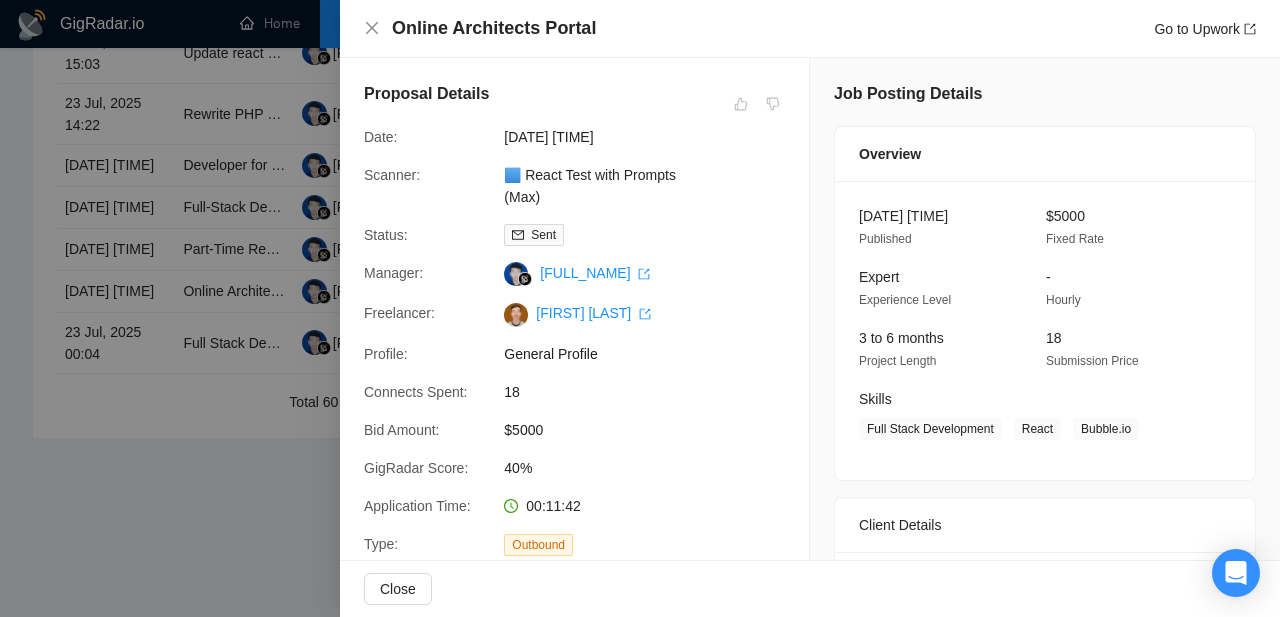 click at bounding box center (640, 308) 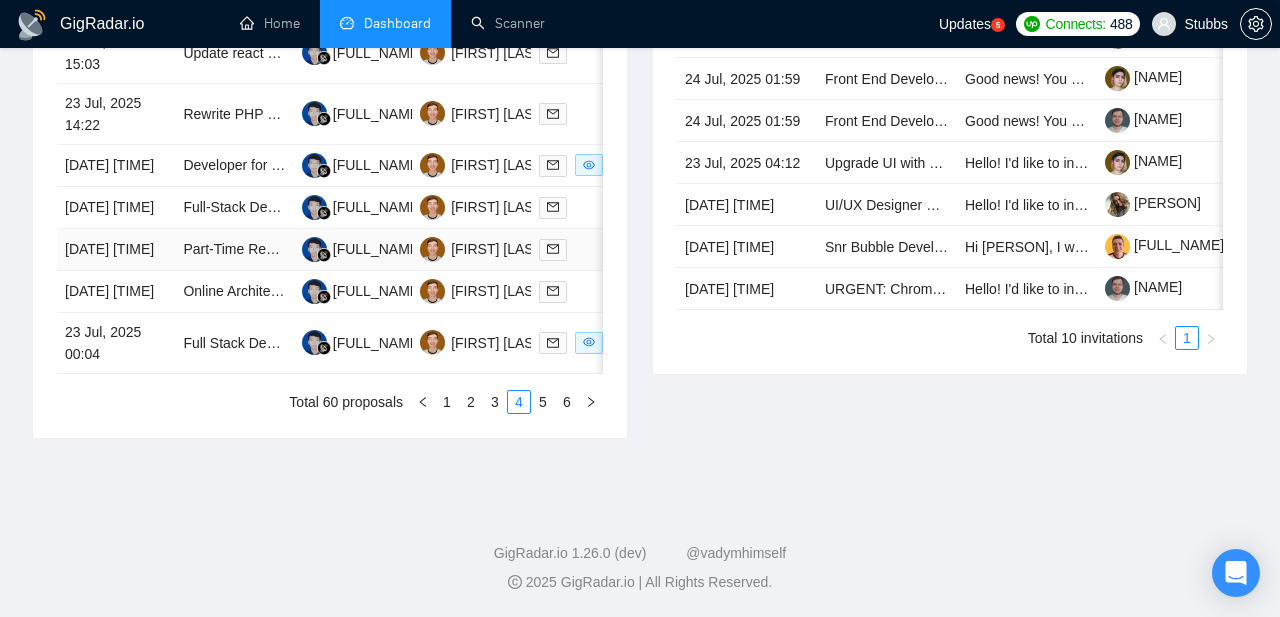 click on "[DATE] [TIME]" at bounding box center [116, 250] 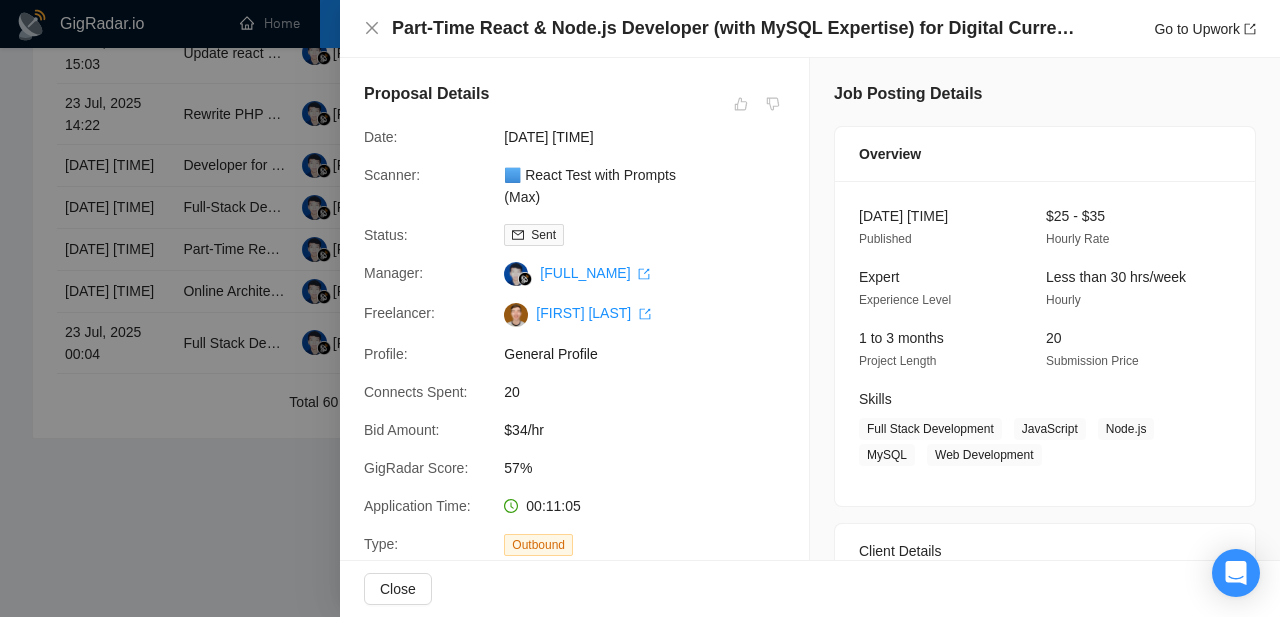 click at bounding box center (640, 308) 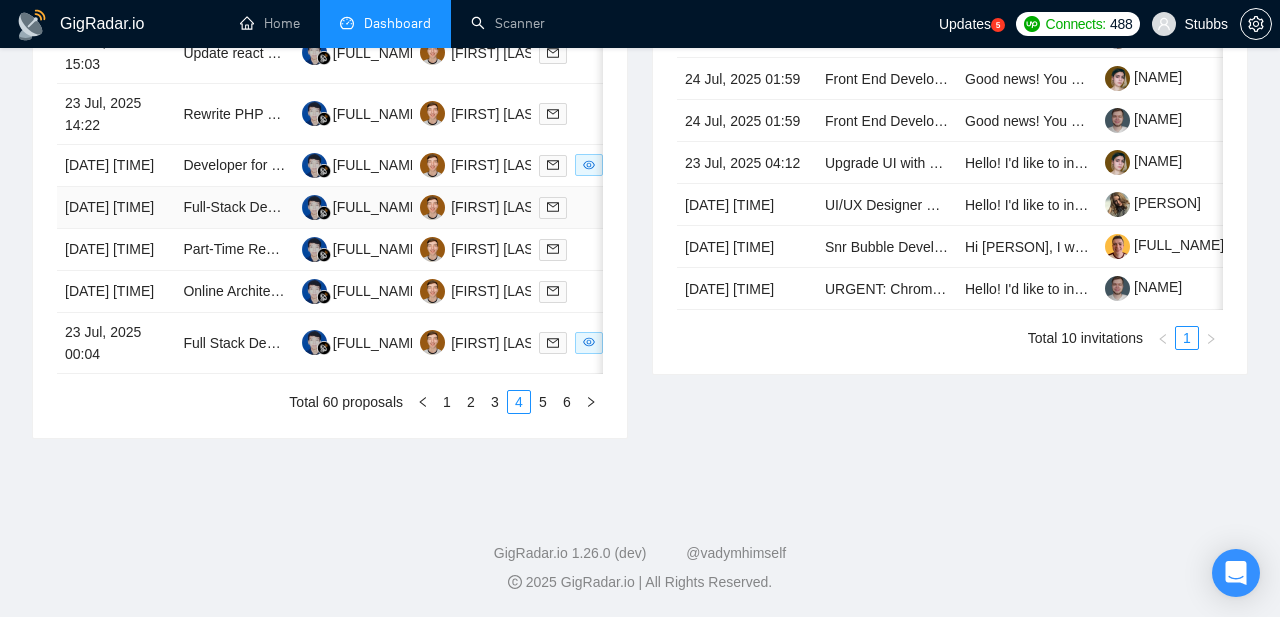 click on "[DATE] [TIME]" at bounding box center (116, 208) 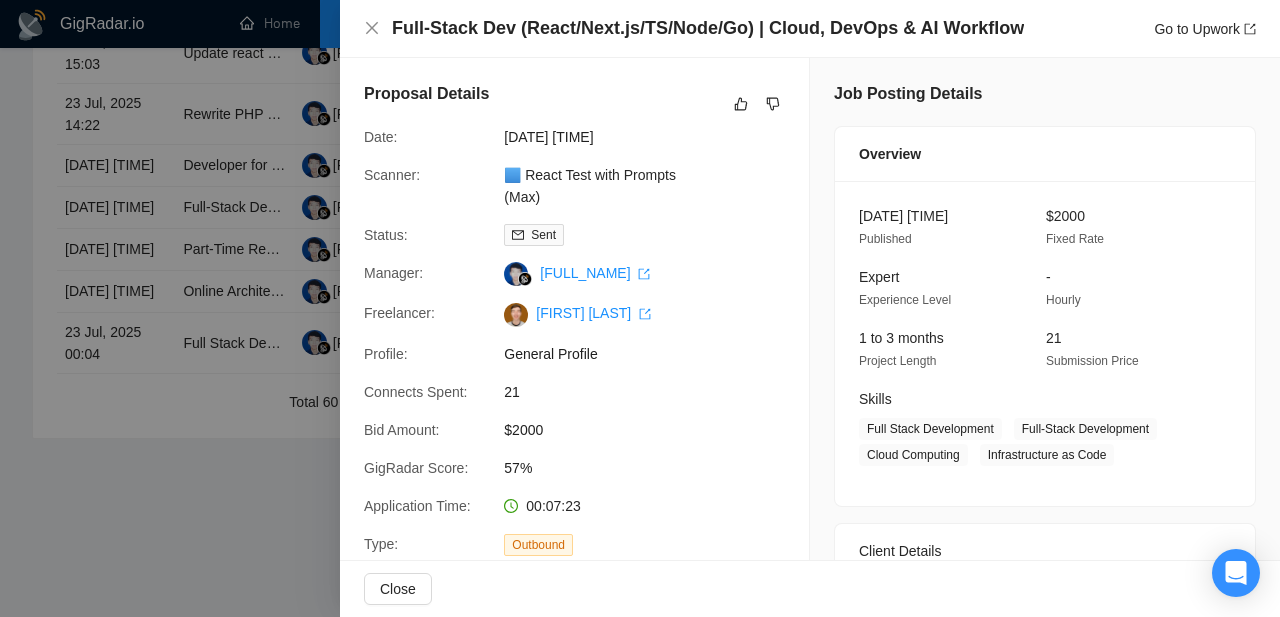 click at bounding box center [640, 308] 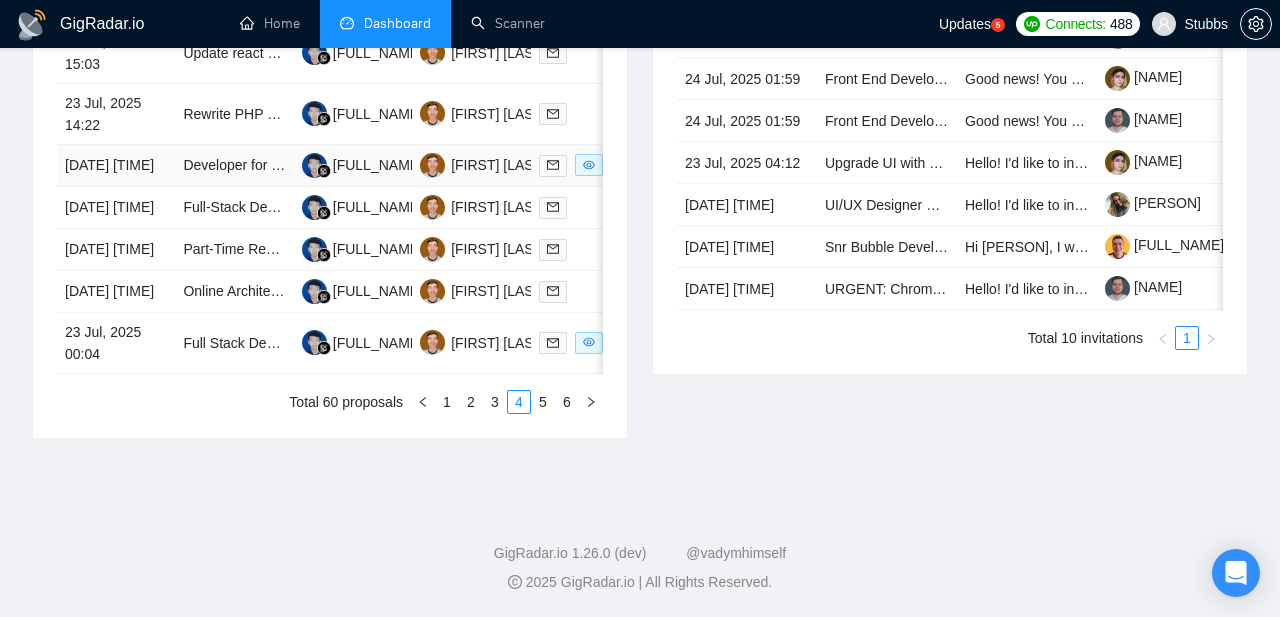 click on "[DATE] [TIME]" at bounding box center [116, 166] 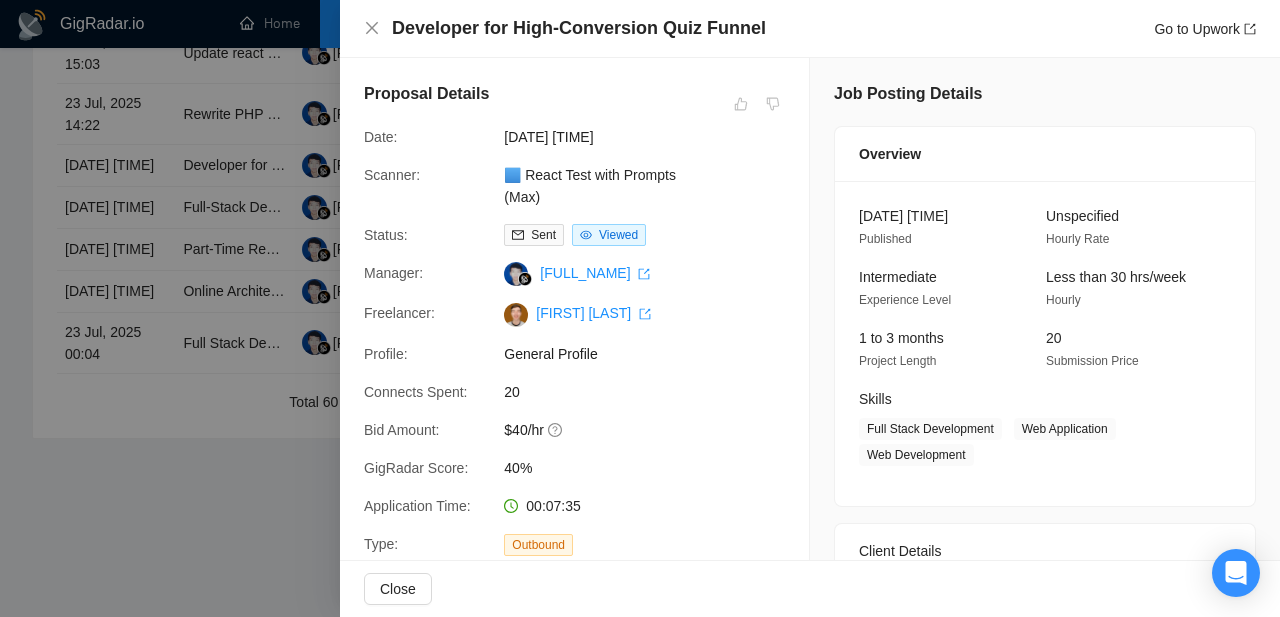 click at bounding box center [640, 308] 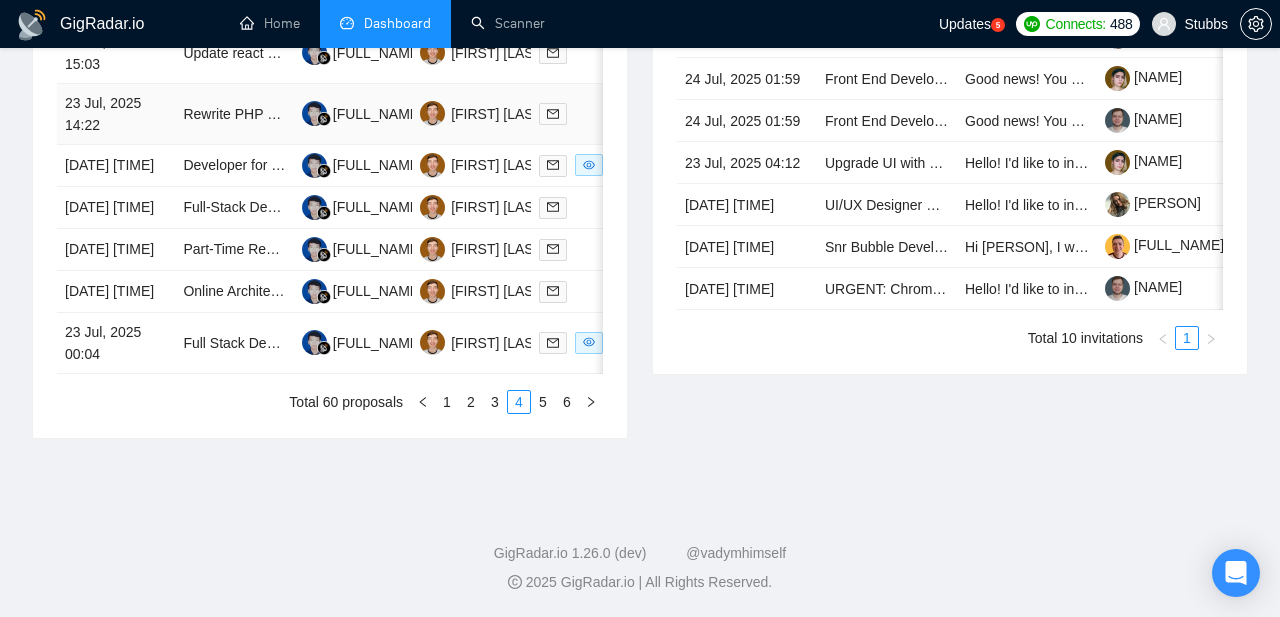 click on "23 Jul, 2025 14:22" at bounding box center [116, 114] 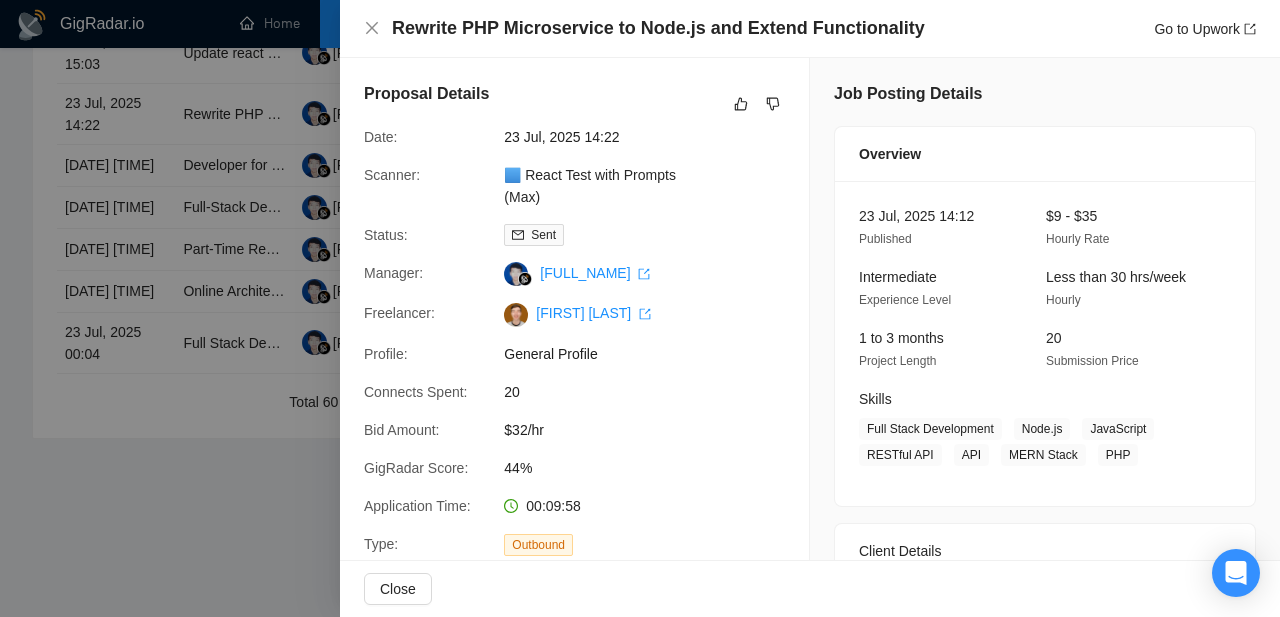 click at bounding box center [640, 308] 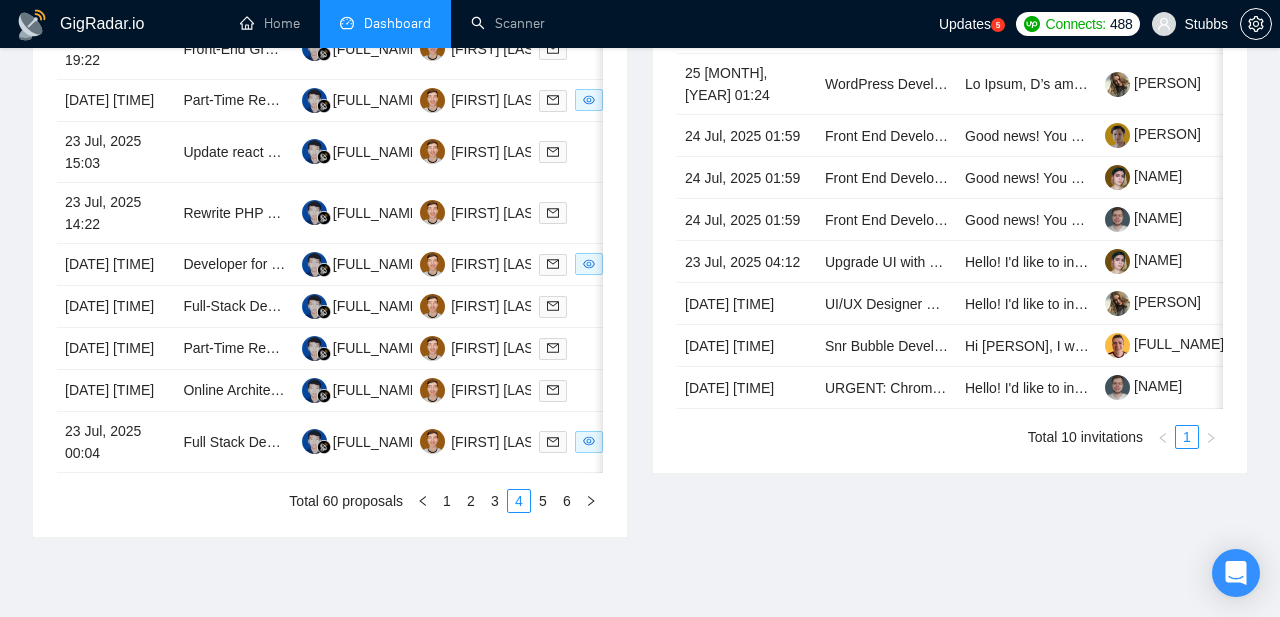 scroll, scrollTop: 982, scrollLeft: 0, axis: vertical 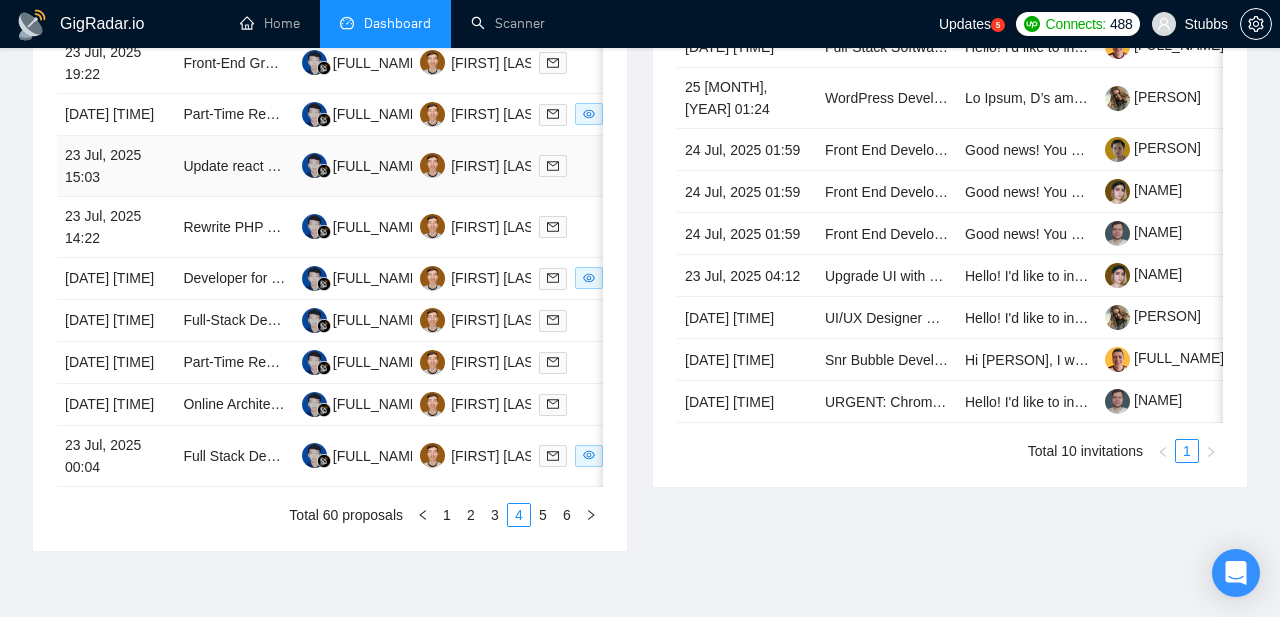 click on "23 Jul, 2025 15:03" at bounding box center (116, 166) 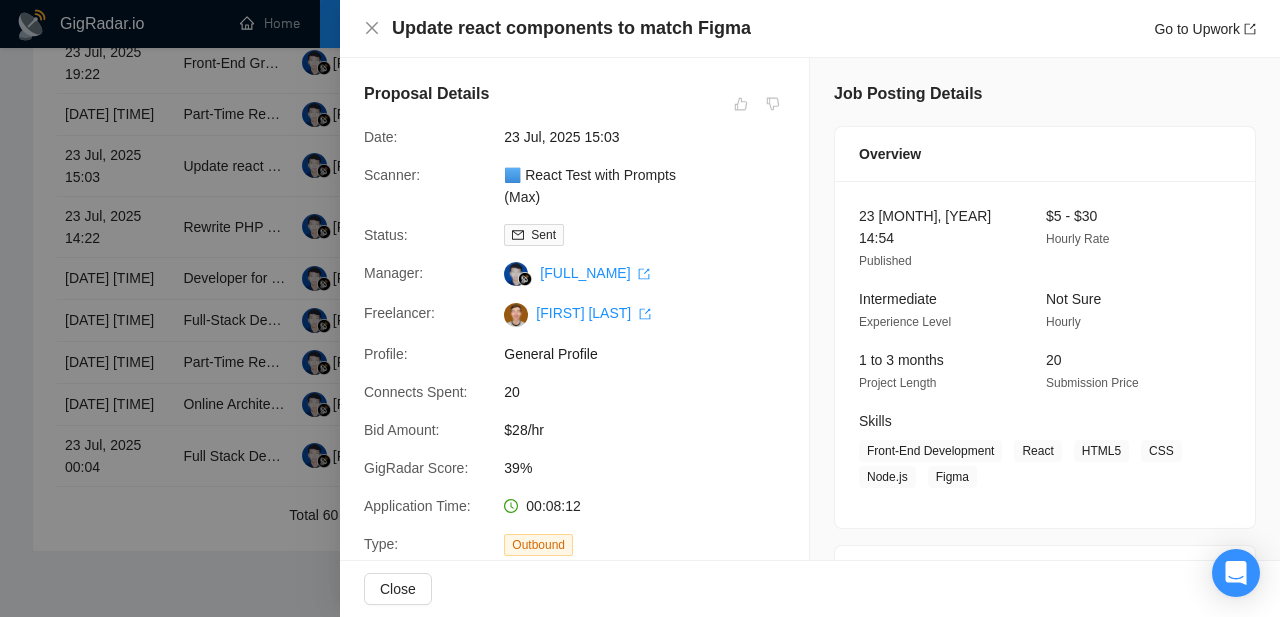click at bounding box center [640, 308] 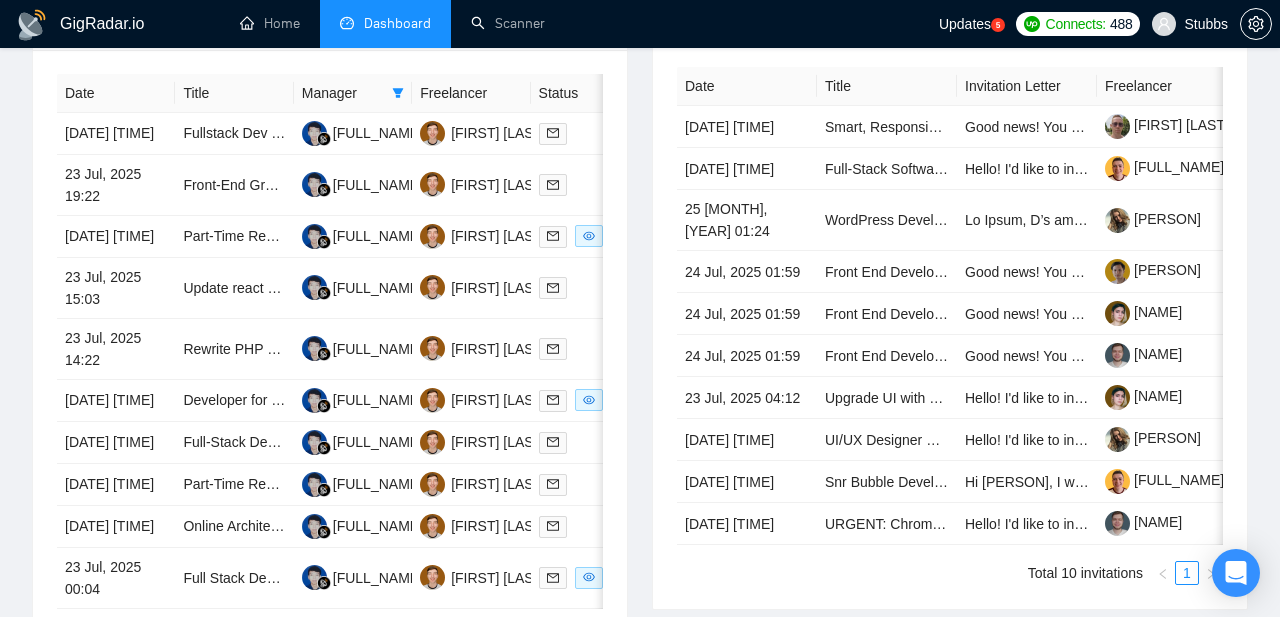 scroll, scrollTop: 854, scrollLeft: 0, axis: vertical 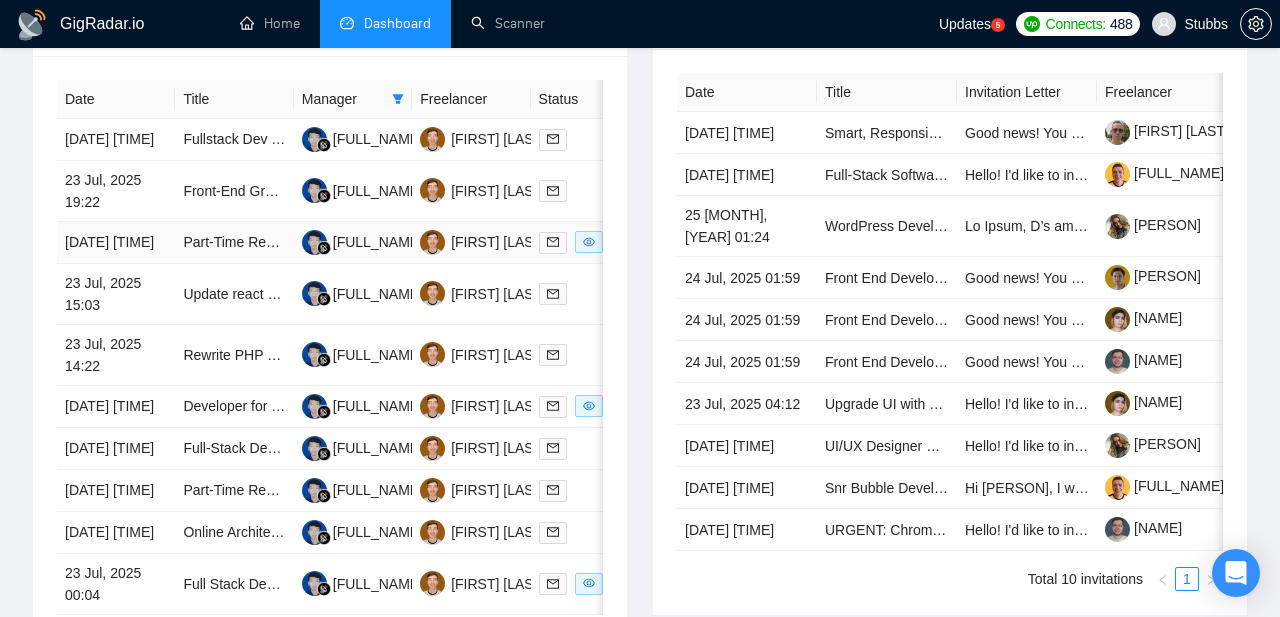 click on "[DATE] [TIME]" at bounding box center [116, 243] 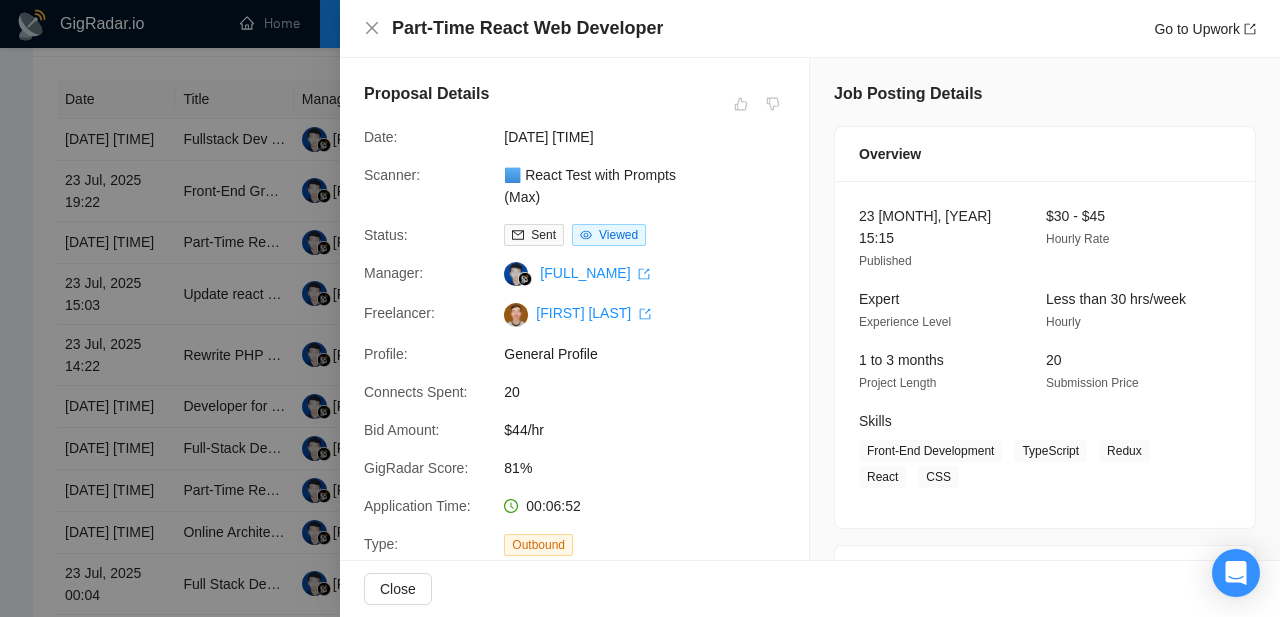 click at bounding box center (640, 308) 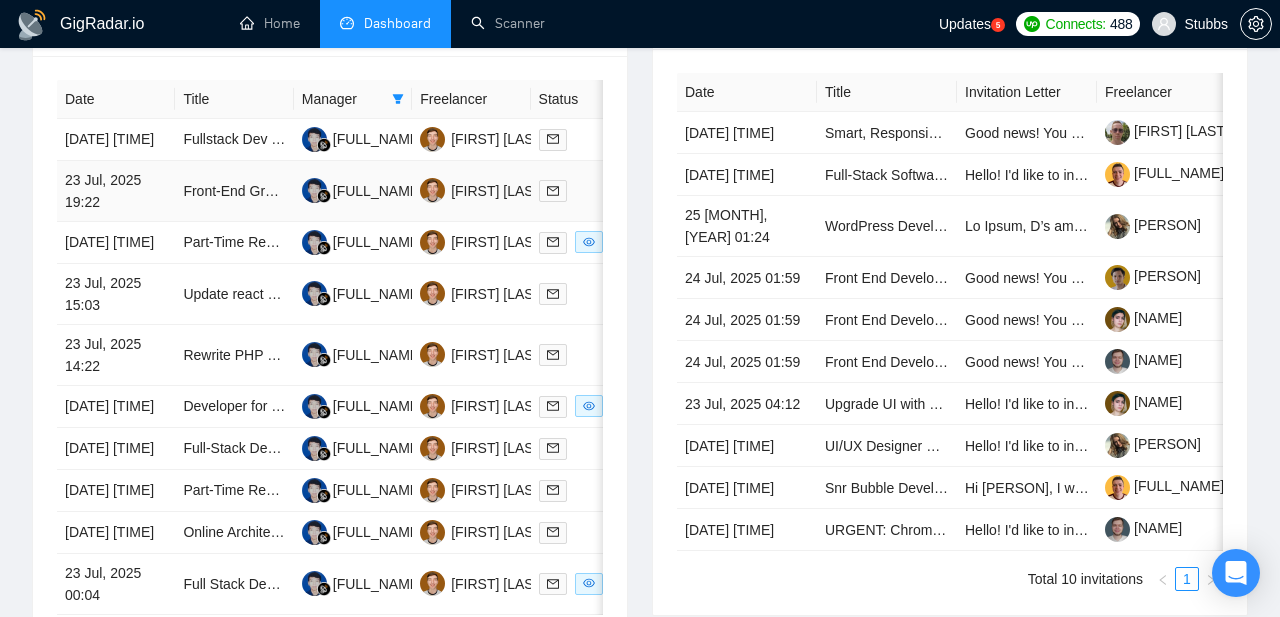 click on "23 Jul, 2025 19:22" at bounding box center [116, 191] 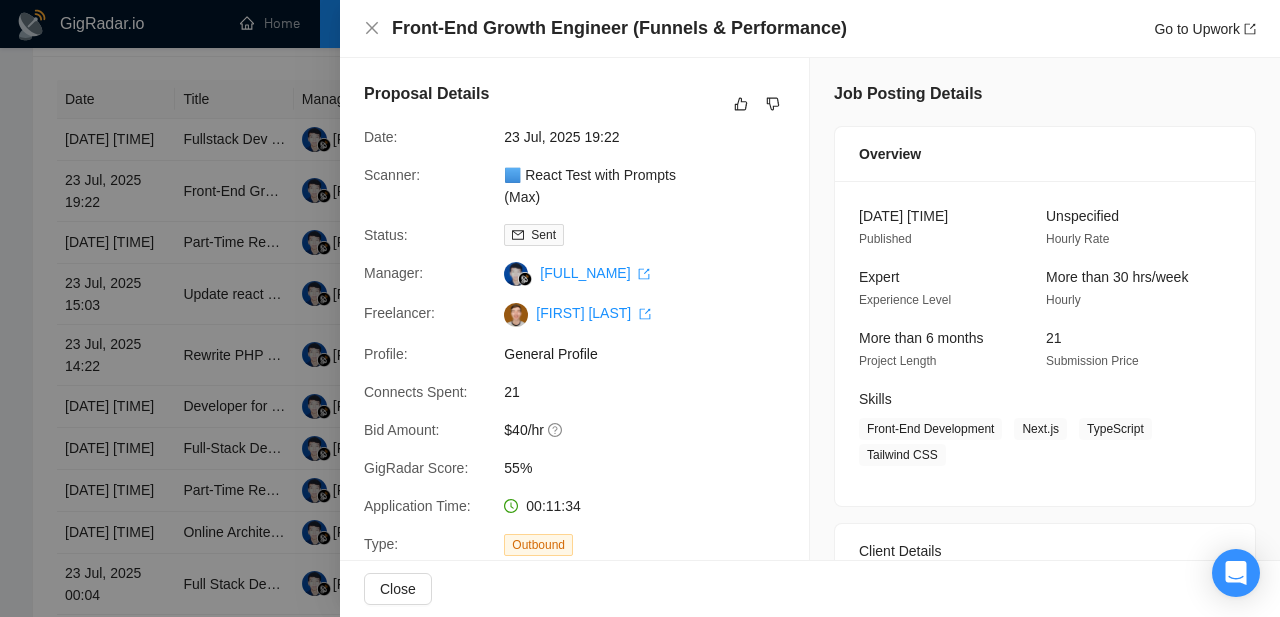 click at bounding box center [640, 308] 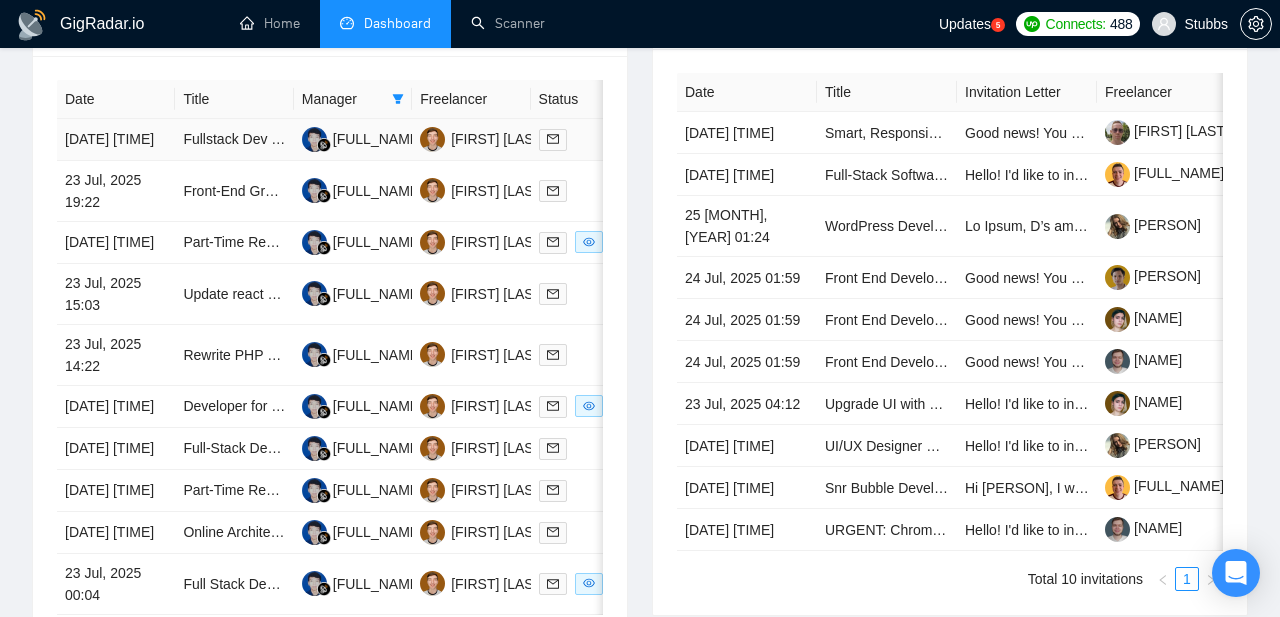 click on "[DATE] [TIME]" at bounding box center [116, 140] 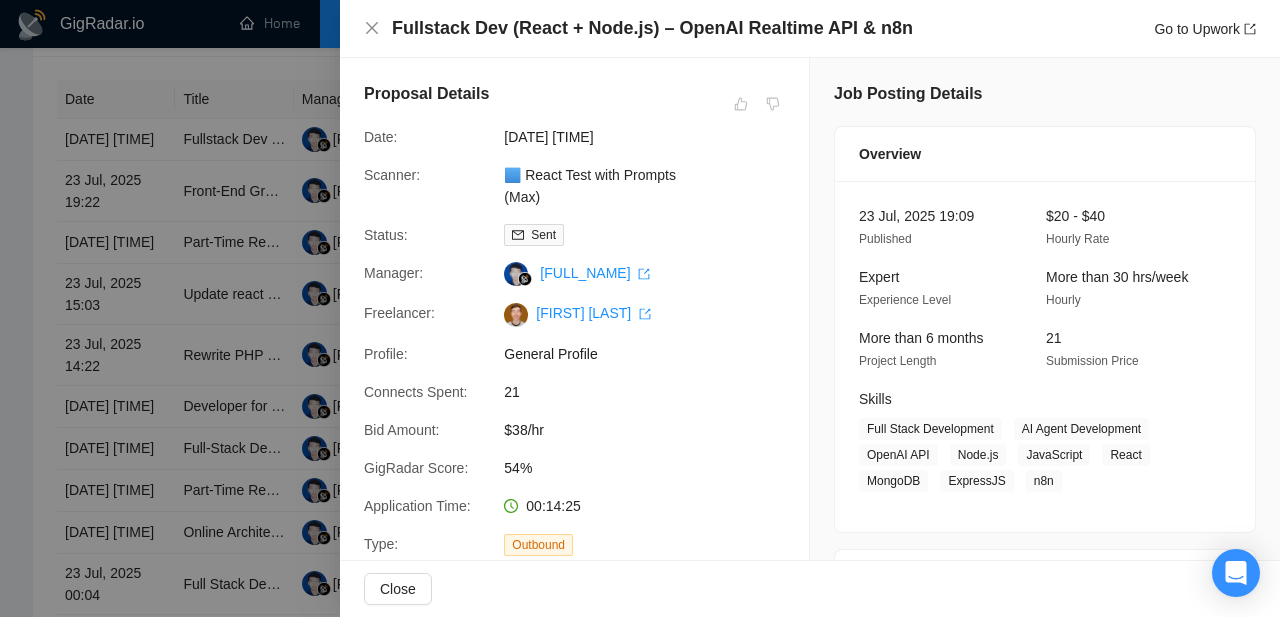 click at bounding box center [640, 308] 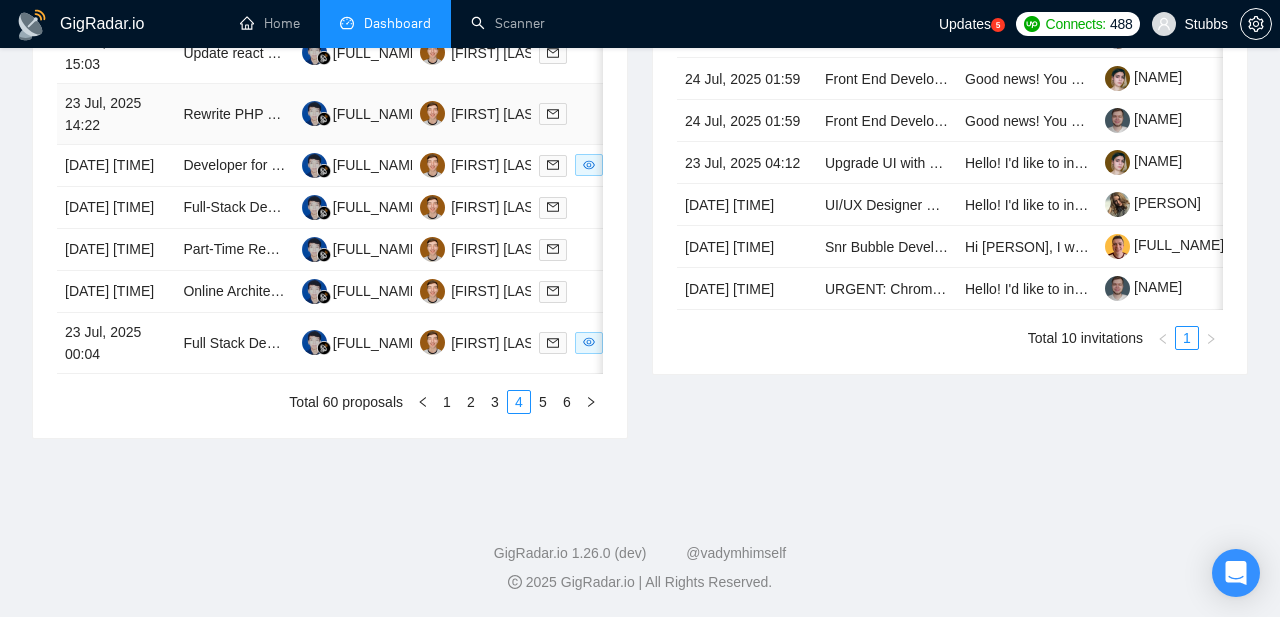 scroll, scrollTop: 1248, scrollLeft: 0, axis: vertical 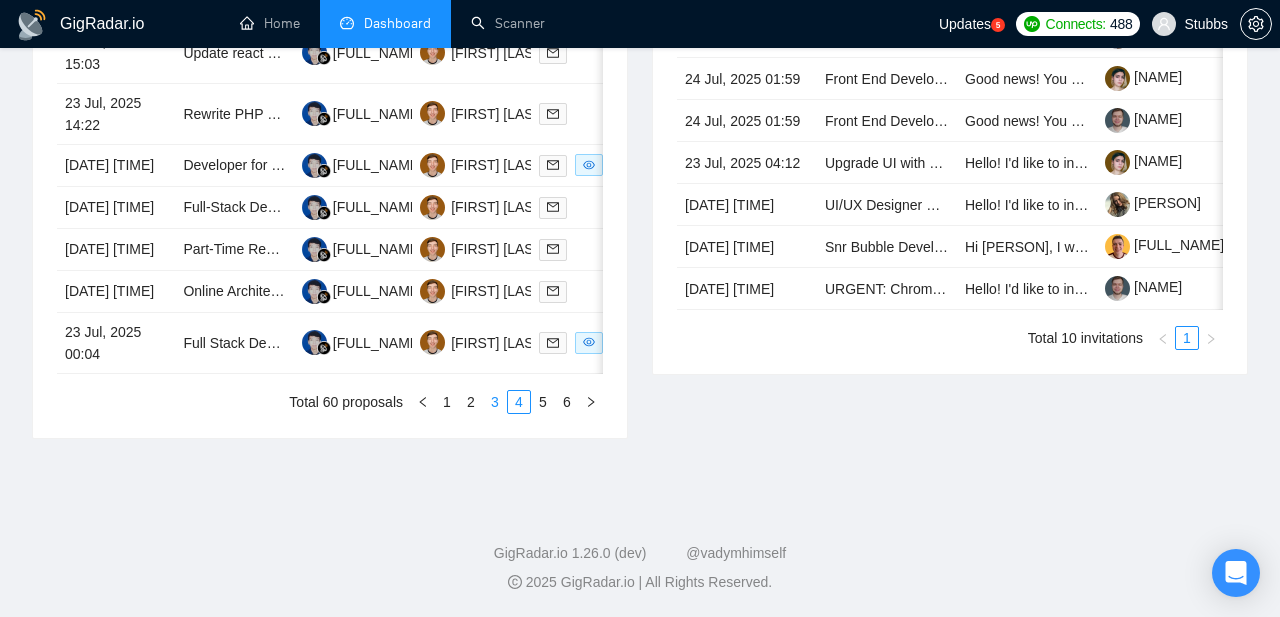 click on "3" at bounding box center [495, 402] 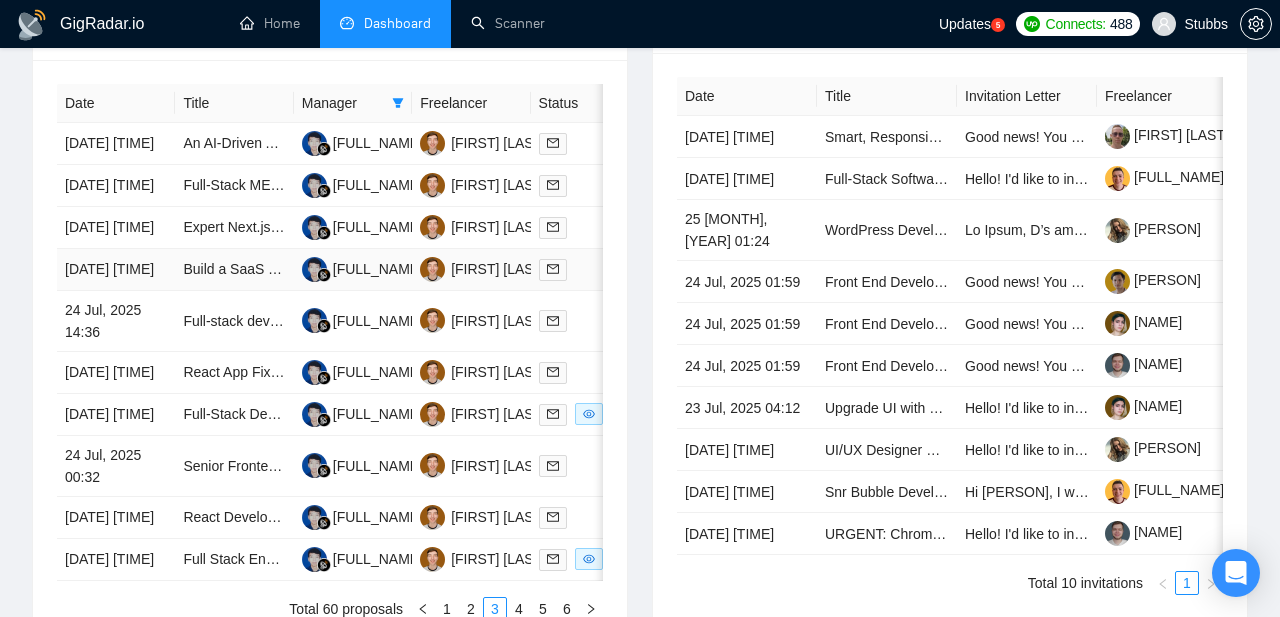 scroll, scrollTop: 849, scrollLeft: 0, axis: vertical 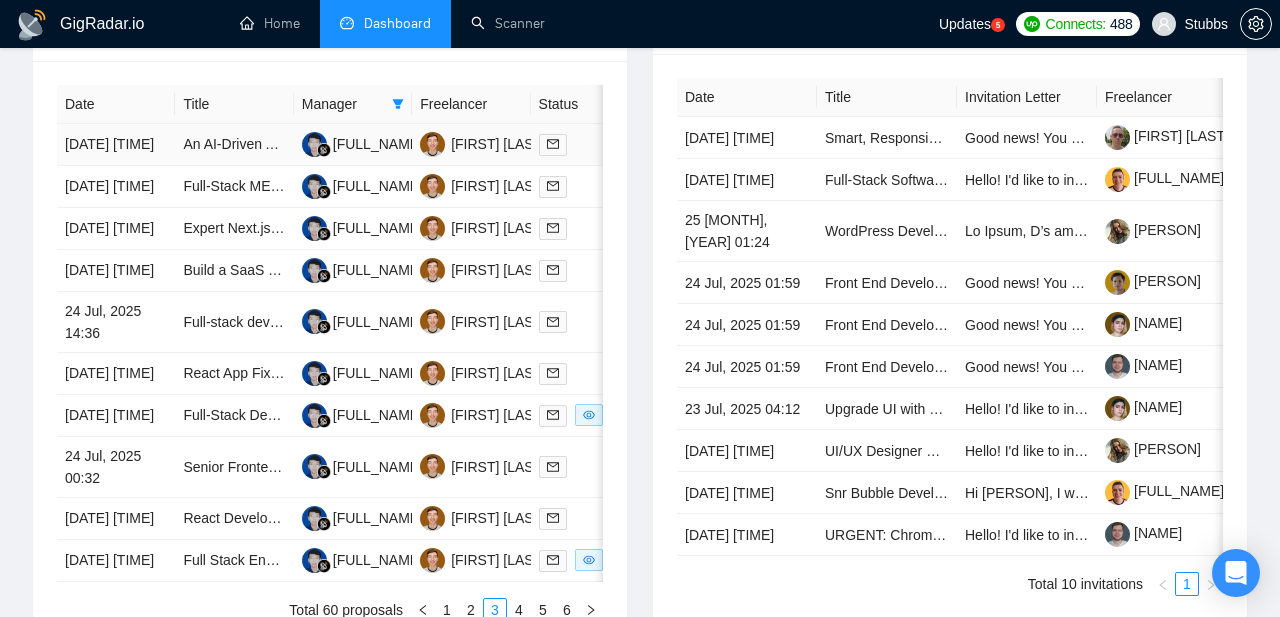 click on "[DATE] [TIME]" at bounding box center [116, 145] 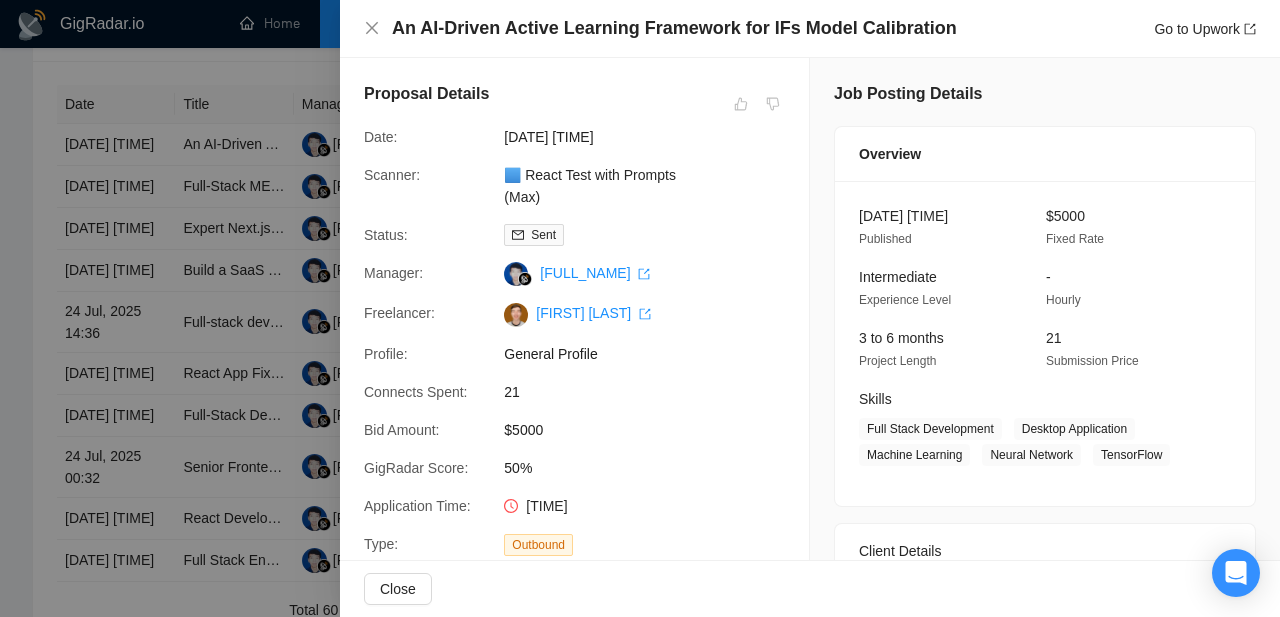 click at bounding box center [640, 308] 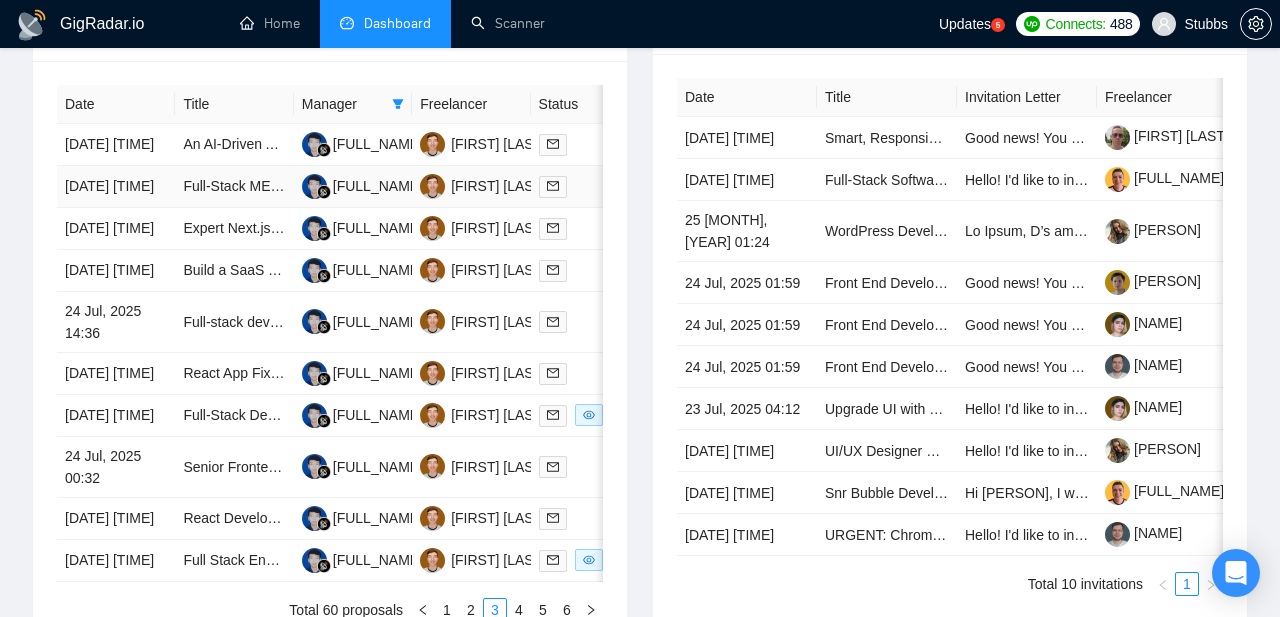 click on "[DATE] [TIME]" at bounding box center (116, 187) 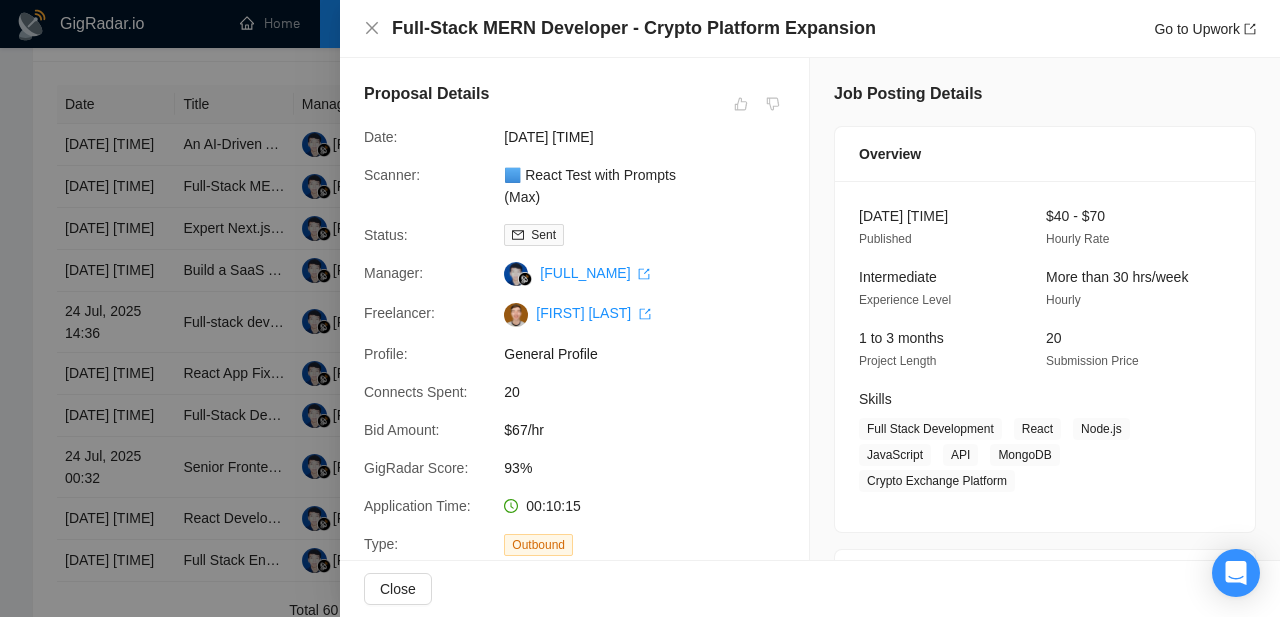 click at bounding box center (640, 308) 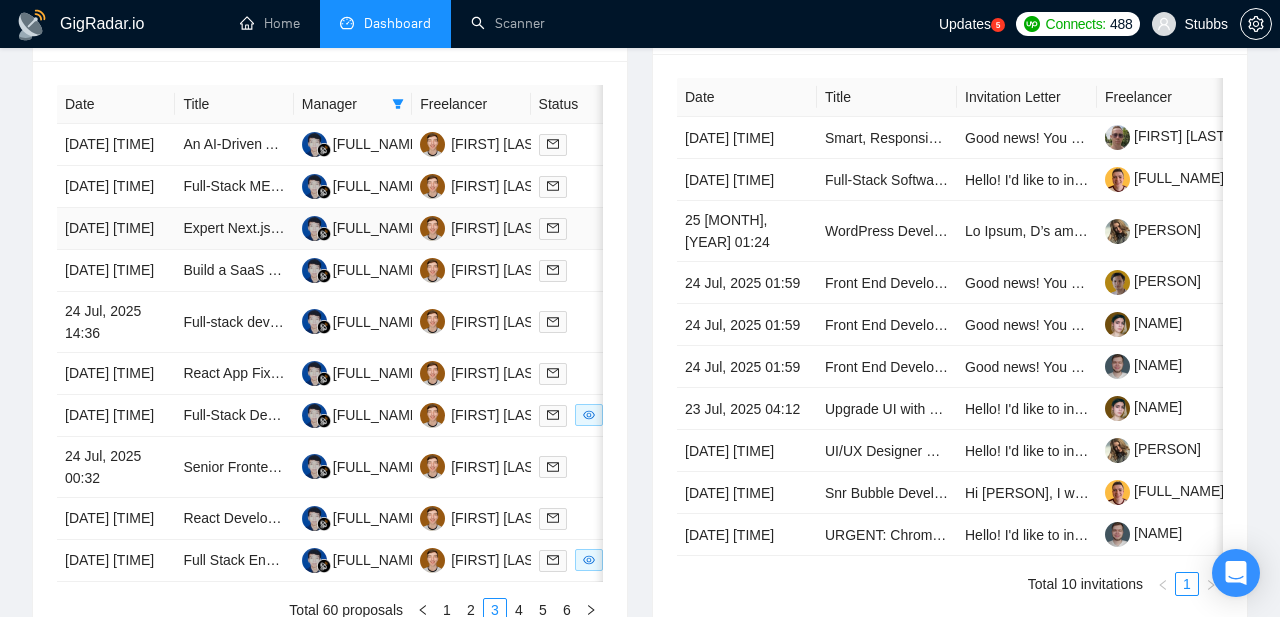 click on "[DATE] [TIME]" at bounding box center [116, 229] 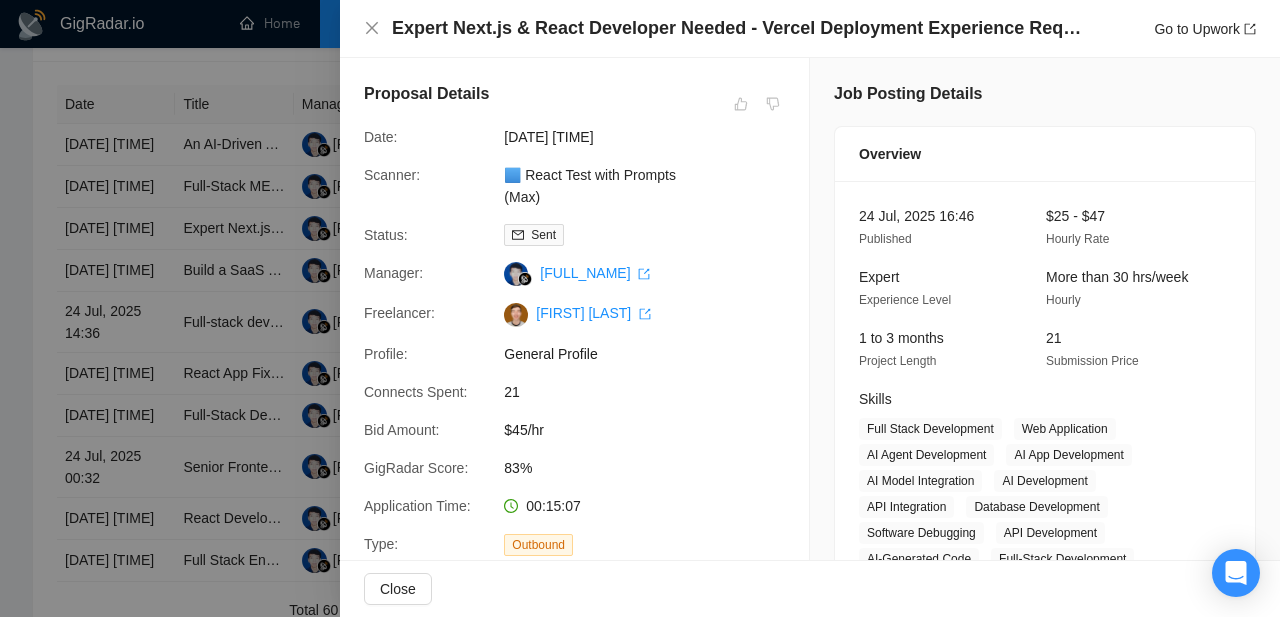 click at bounding box center (640, 308) 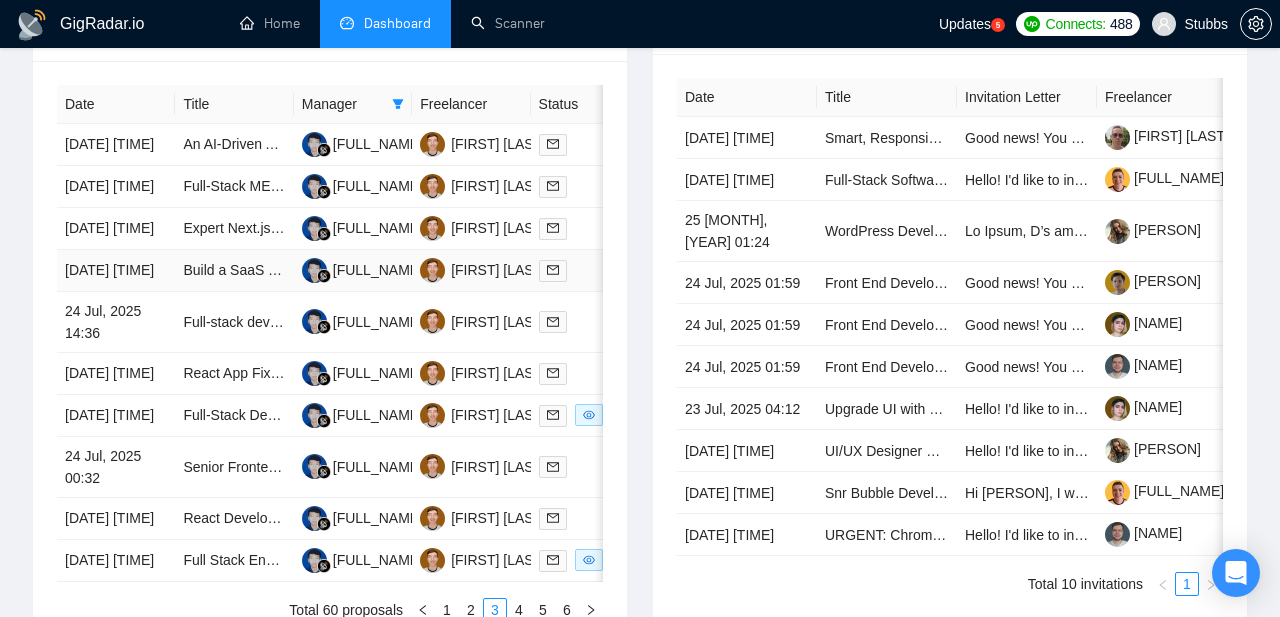 click on "[DATE] [TIME]" at bounding box center (116, 271) 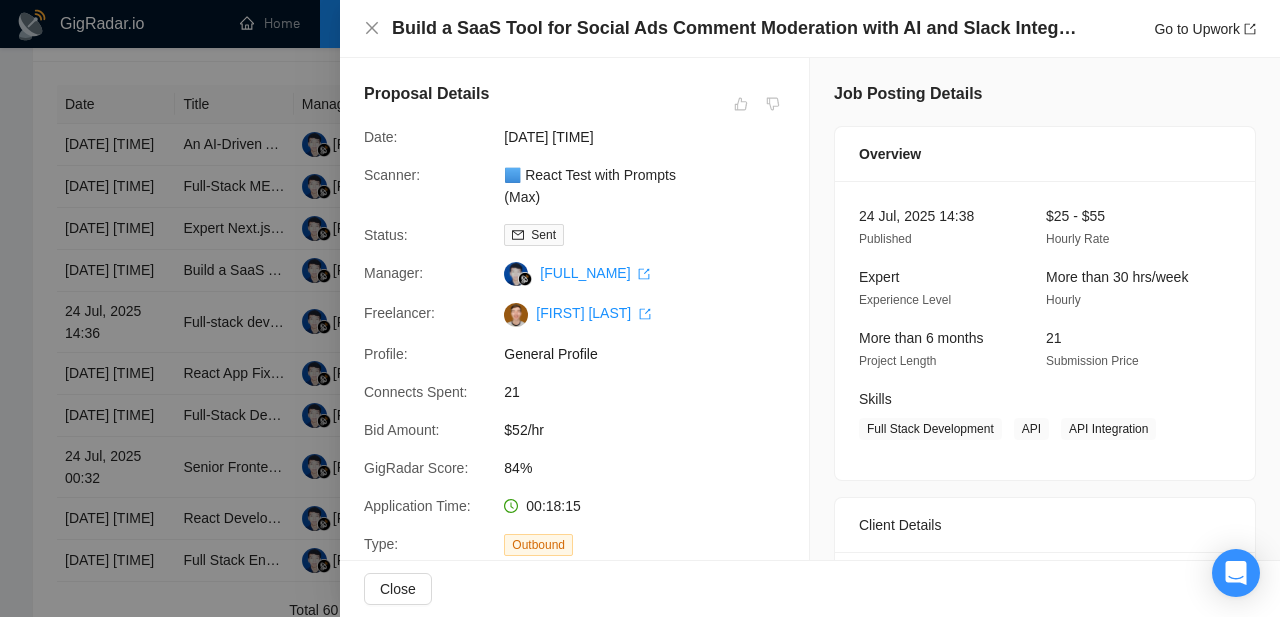 click at bounding box center [640, 308] 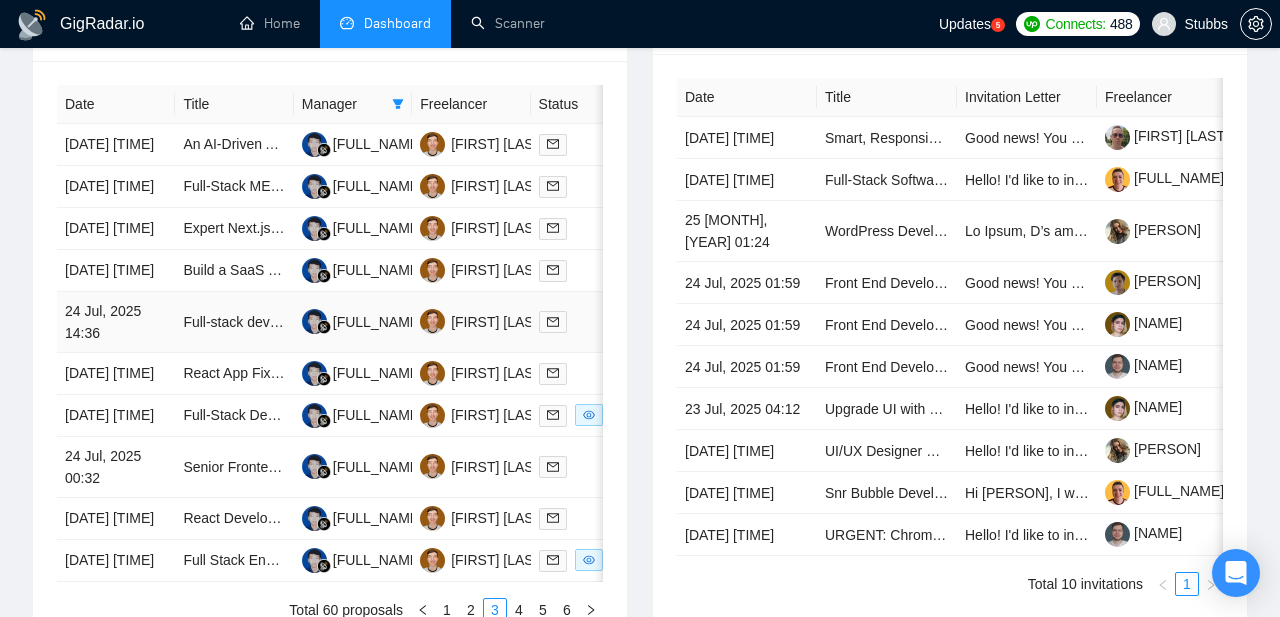 click on "24 Jul, 2025 14:36" at bounding box center (116, 322) 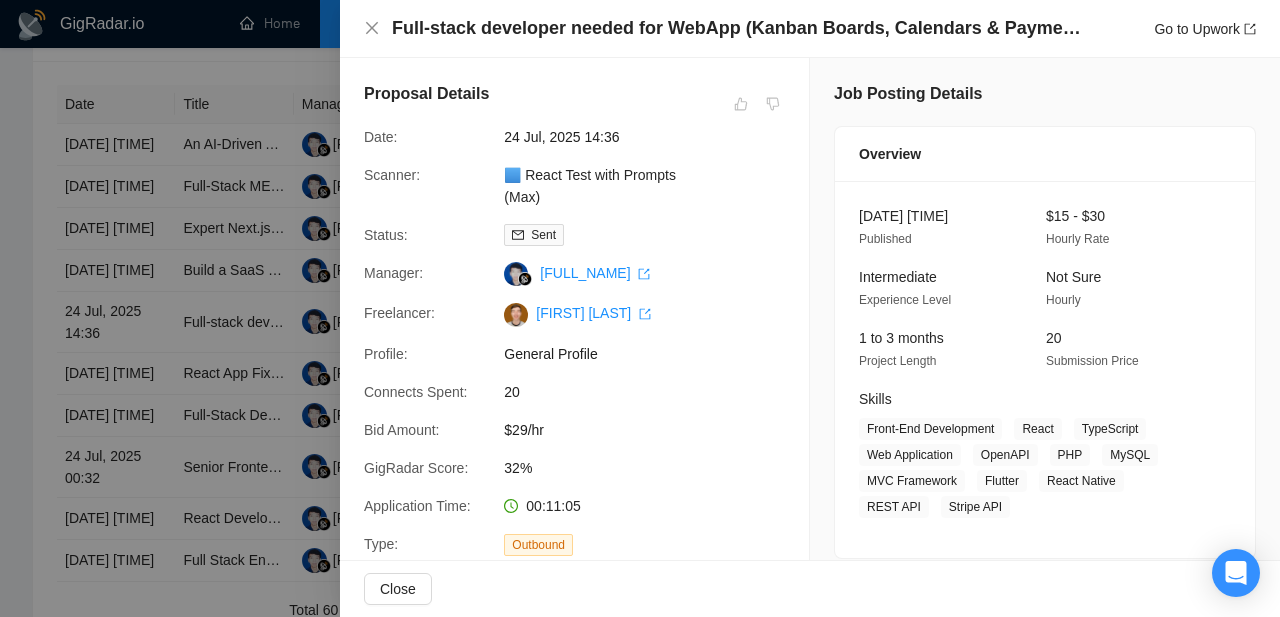 click at bounding box center [640, 308] 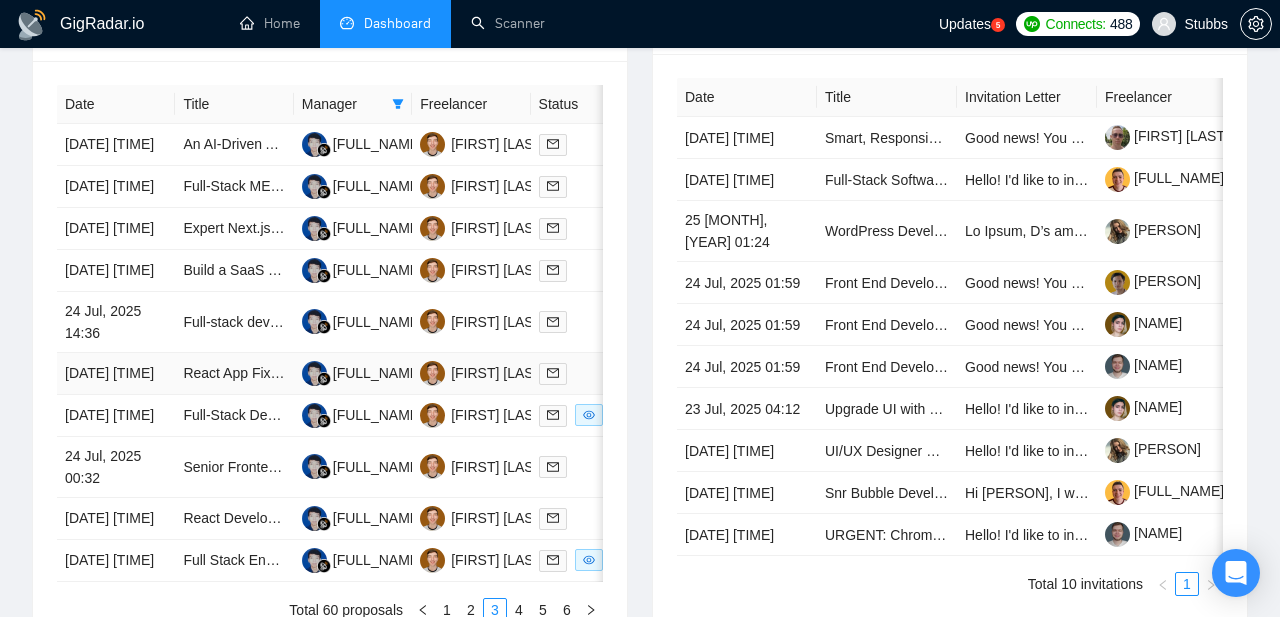 click on "[DATE] [TIME]" at bounding box center [116, 374] 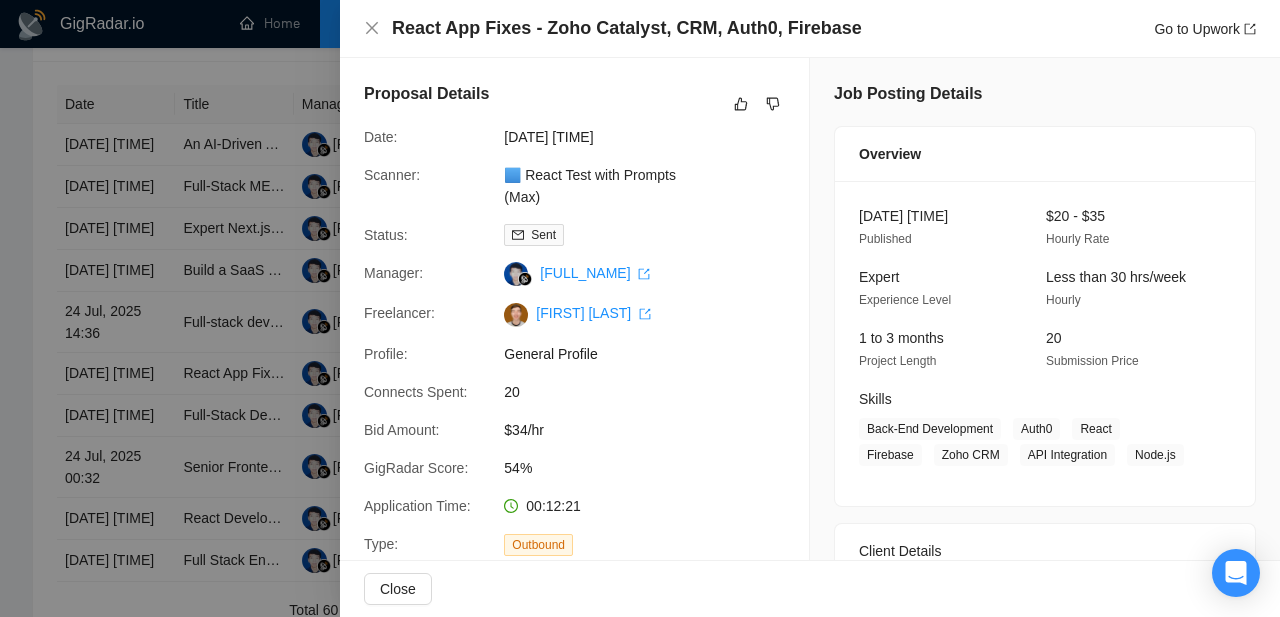 click at bounding box center (640, 308) 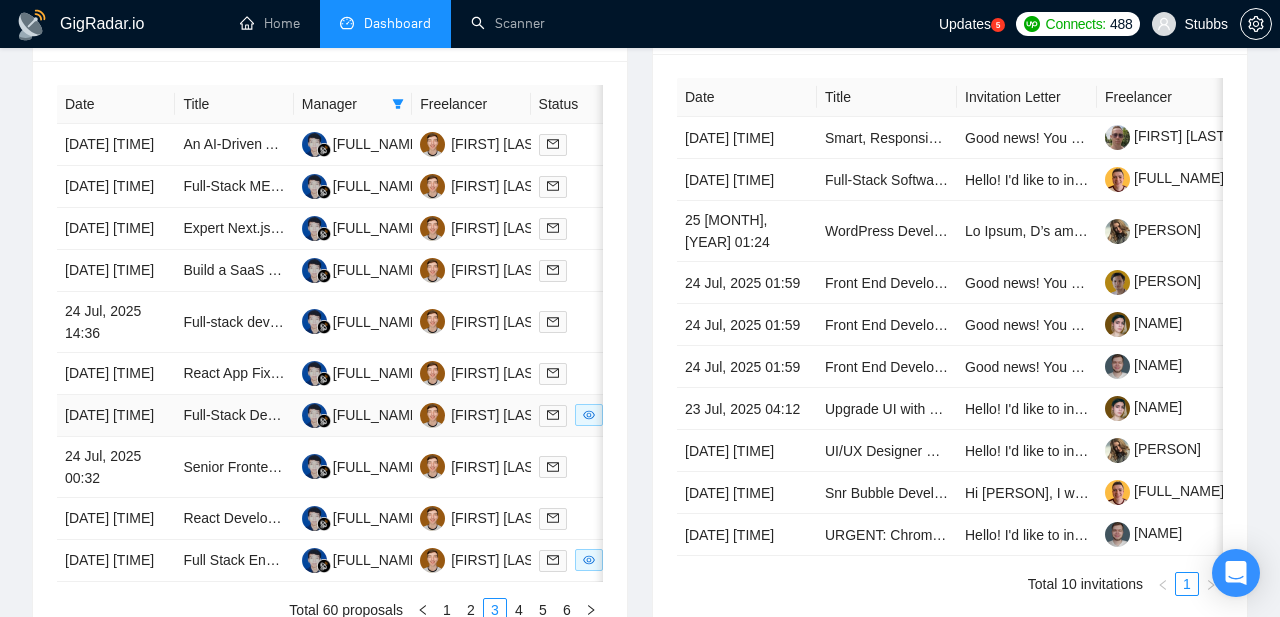 click on "[DATE] [TIME]" at bounding box center (116, 416) 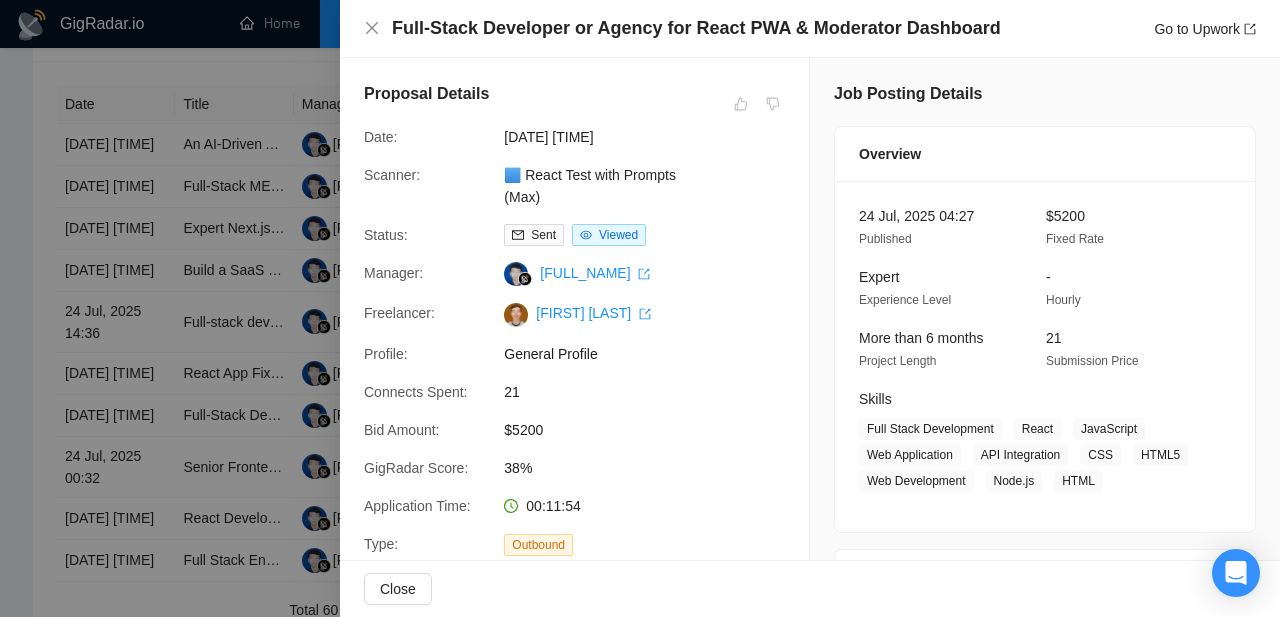 click at bounding box center [640, 308] 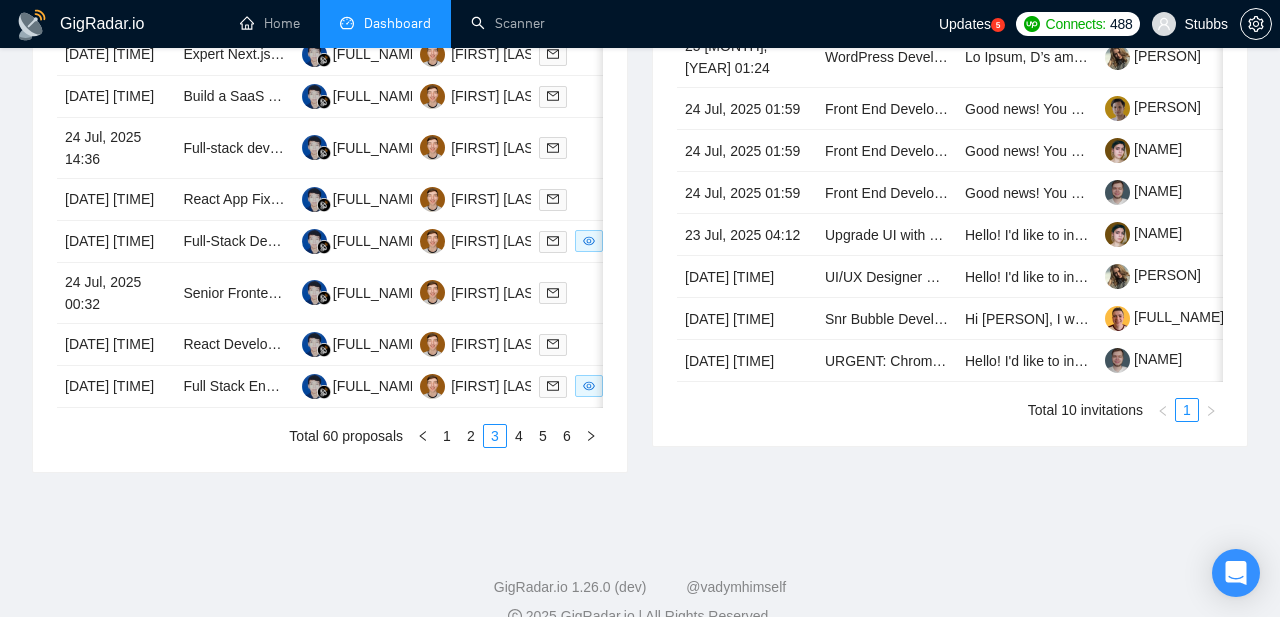 scroll, scrollTop: 1027, scrollLeft: 0, axis: vertical 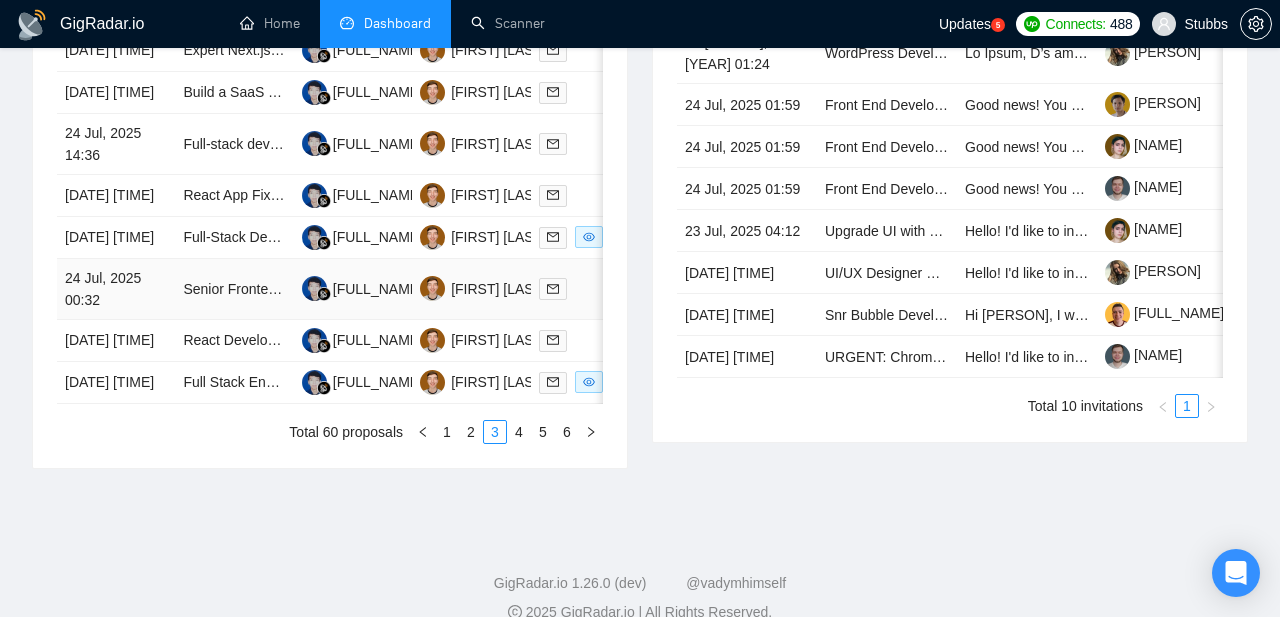 click on "24 Jul, 2025 00:32" at bounding box center (116, 289) 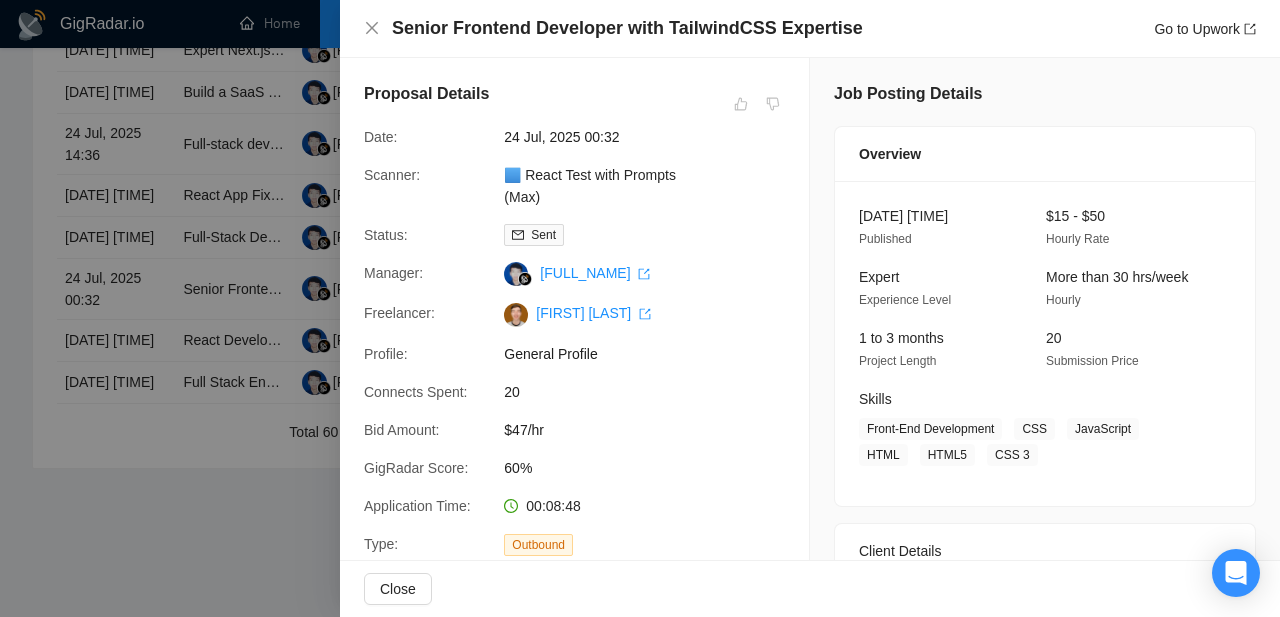 click at bounding box center [640, 308] 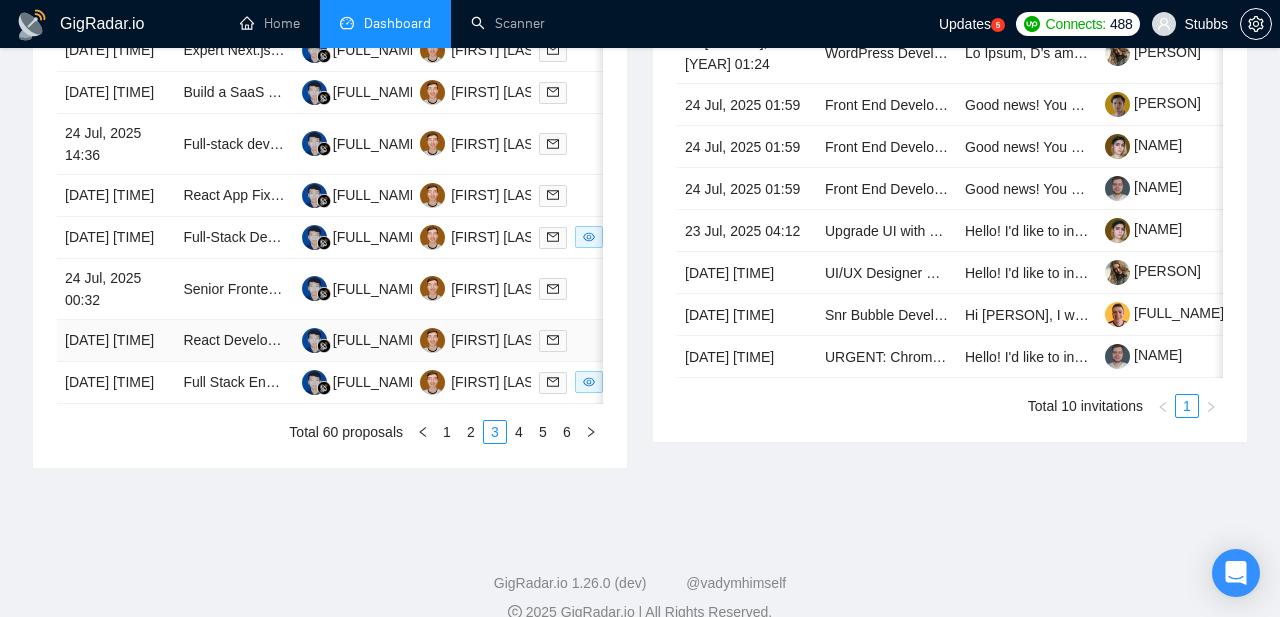 click on "[DATE] [TIME]" at bounding box center [116, 341] 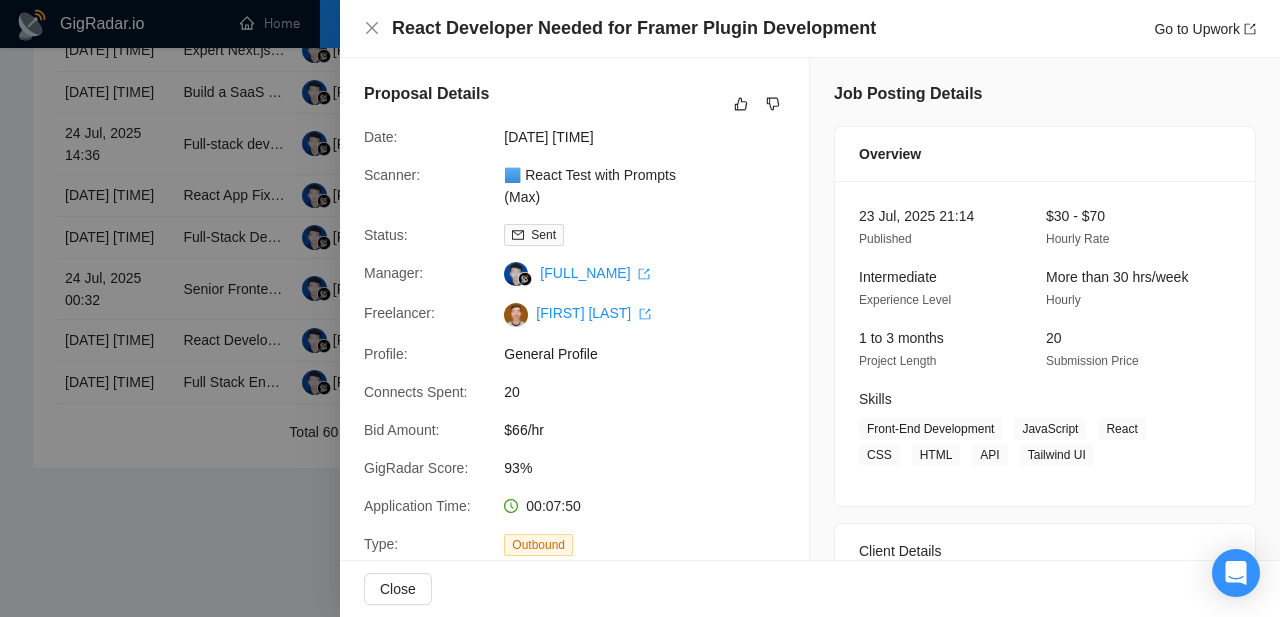 click at bounding box center (640, 308) 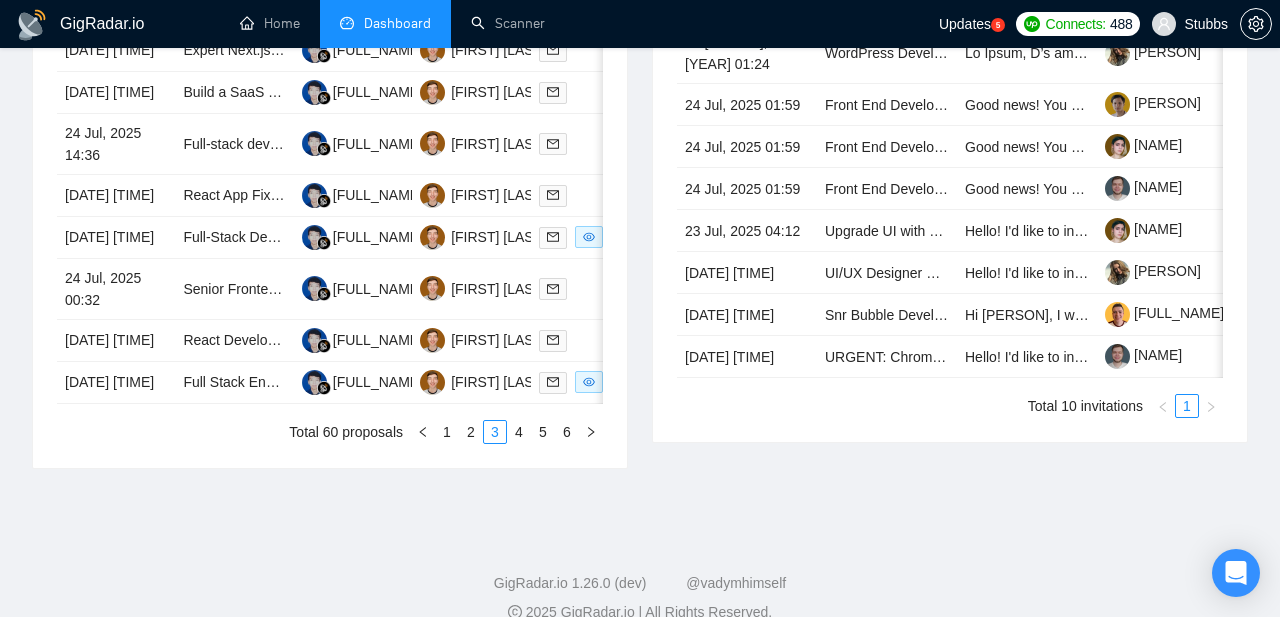 scroll, scrollTop: 1098, scrollLeft: 0, axis: vertical 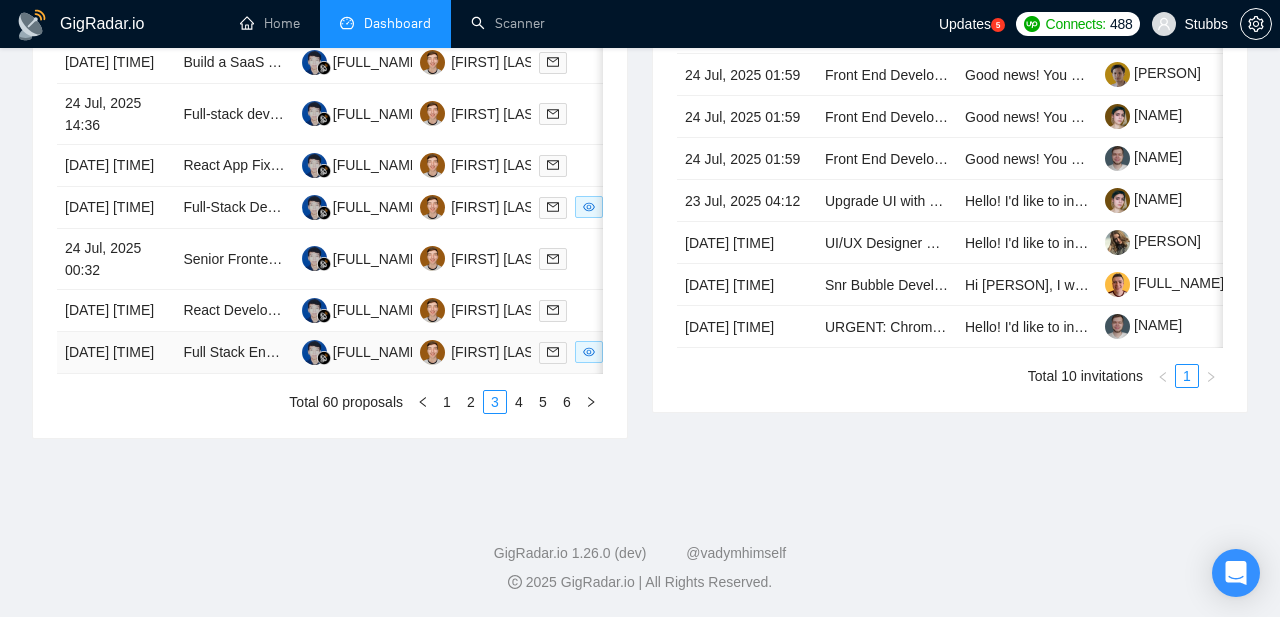 click on "[DATE] [TIME]" at bounding box center [116, 353] 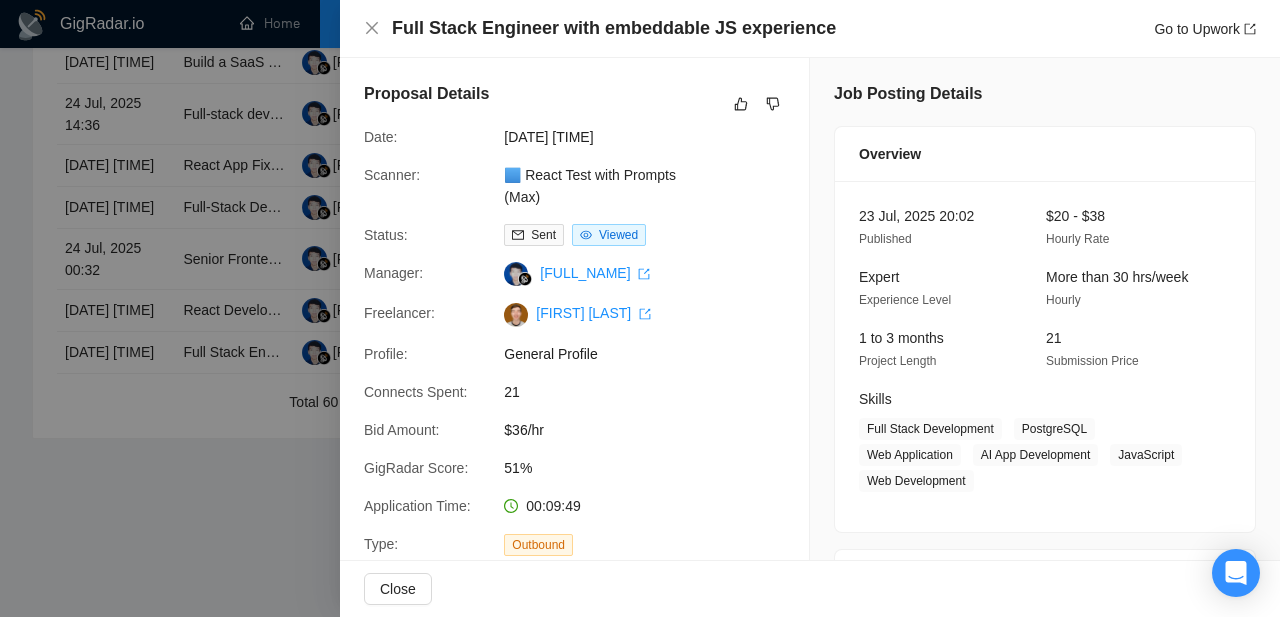 click at bounding box center (640, 308) 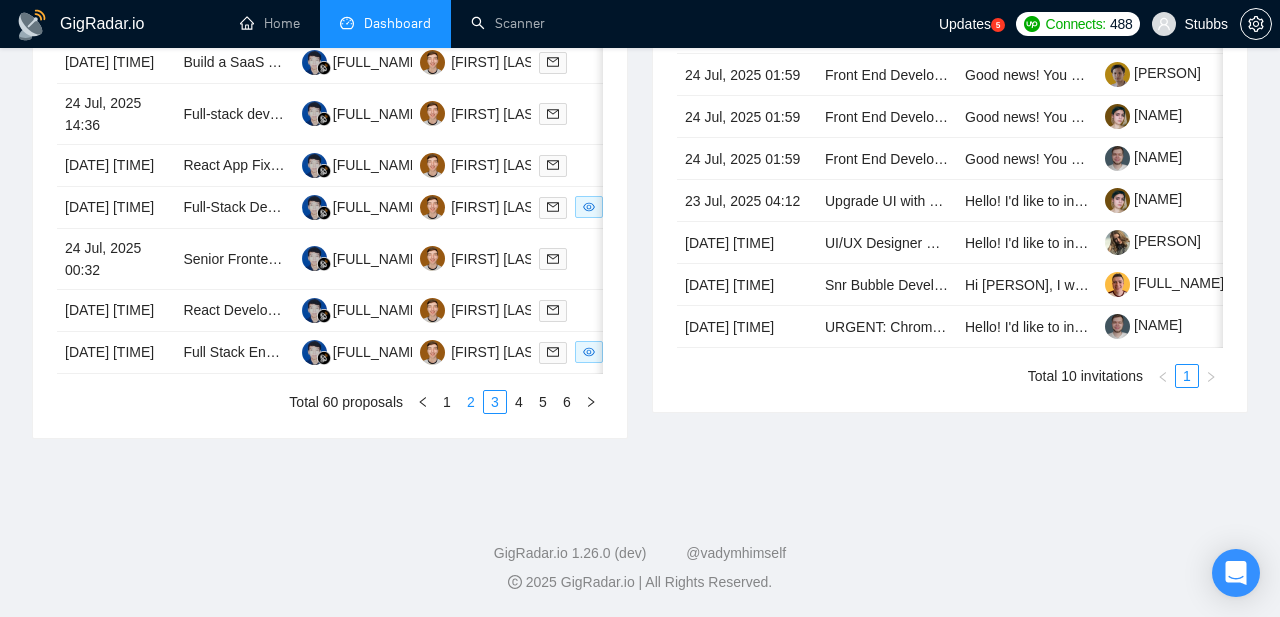 click on "2" at bounding box center (471, 402) 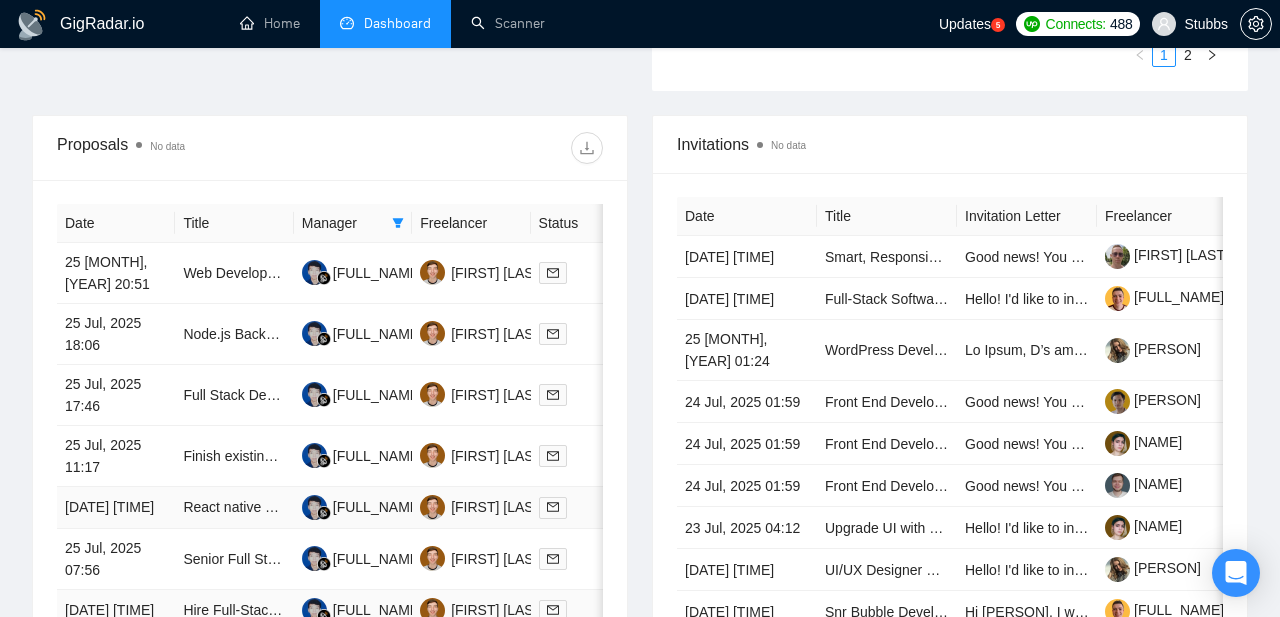 scroll, scrollTop: 729, scrollLeft: 0, axis: vertical 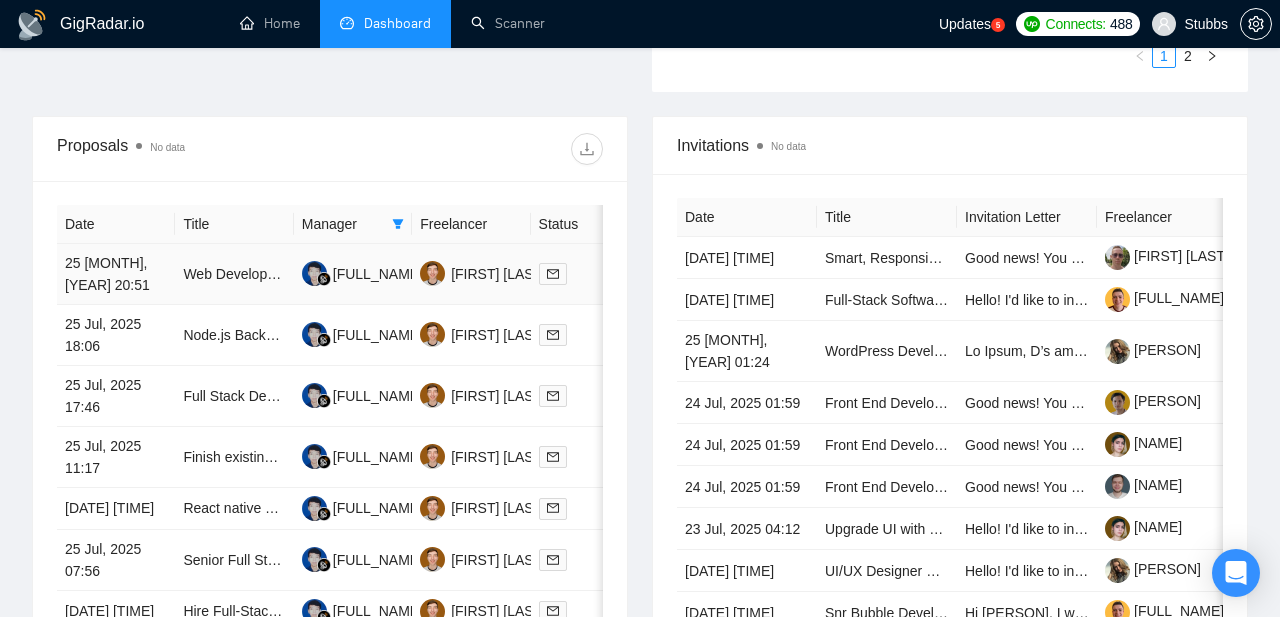 click on "25 [MONTH], [YEAR] 20:51" at bounding box center (116, 274) 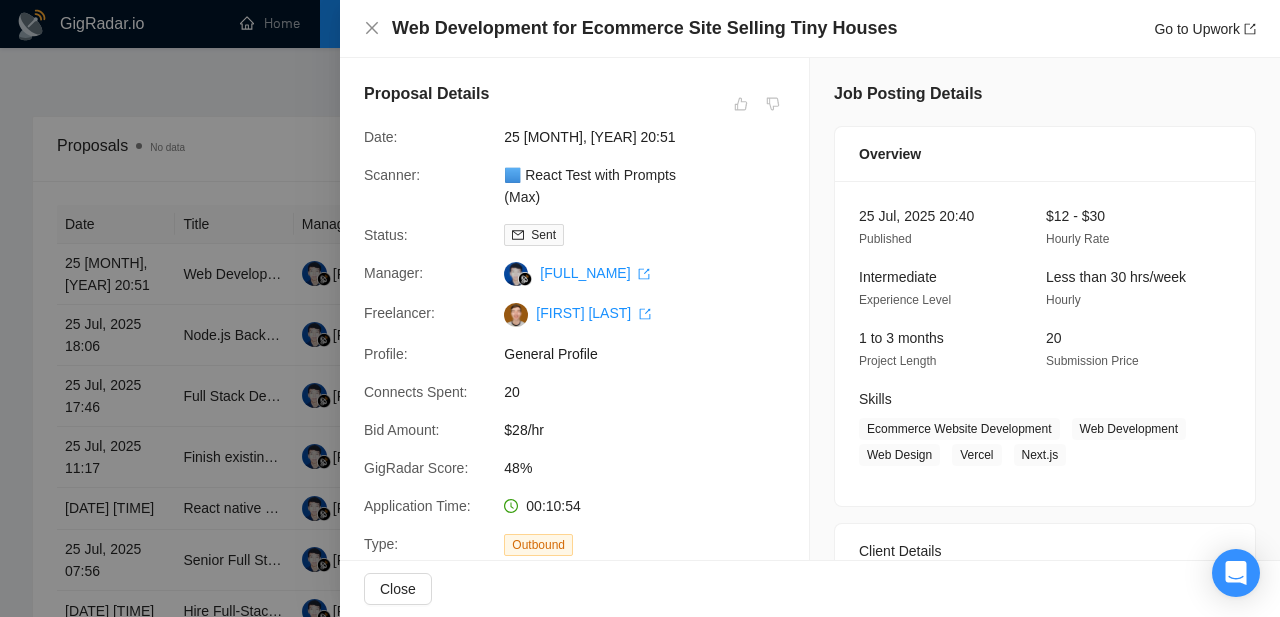 click at bounding box center [640, 308] 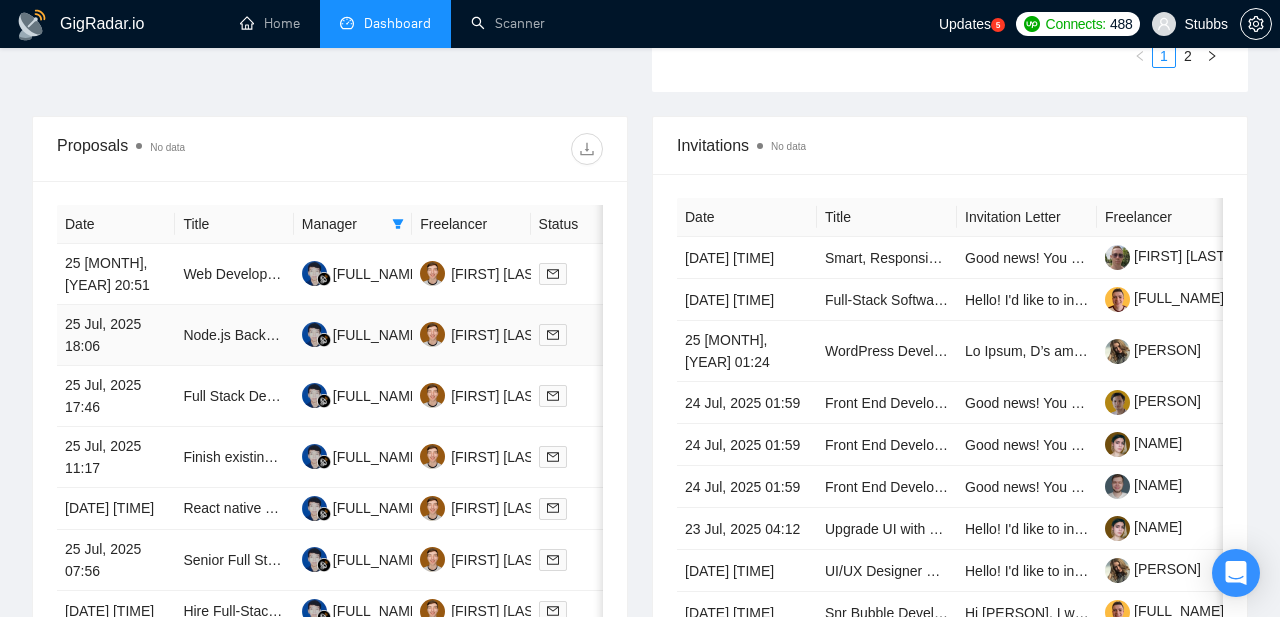 click on "25 Jul, 2025 18:06" at bounding box center (116, 335) 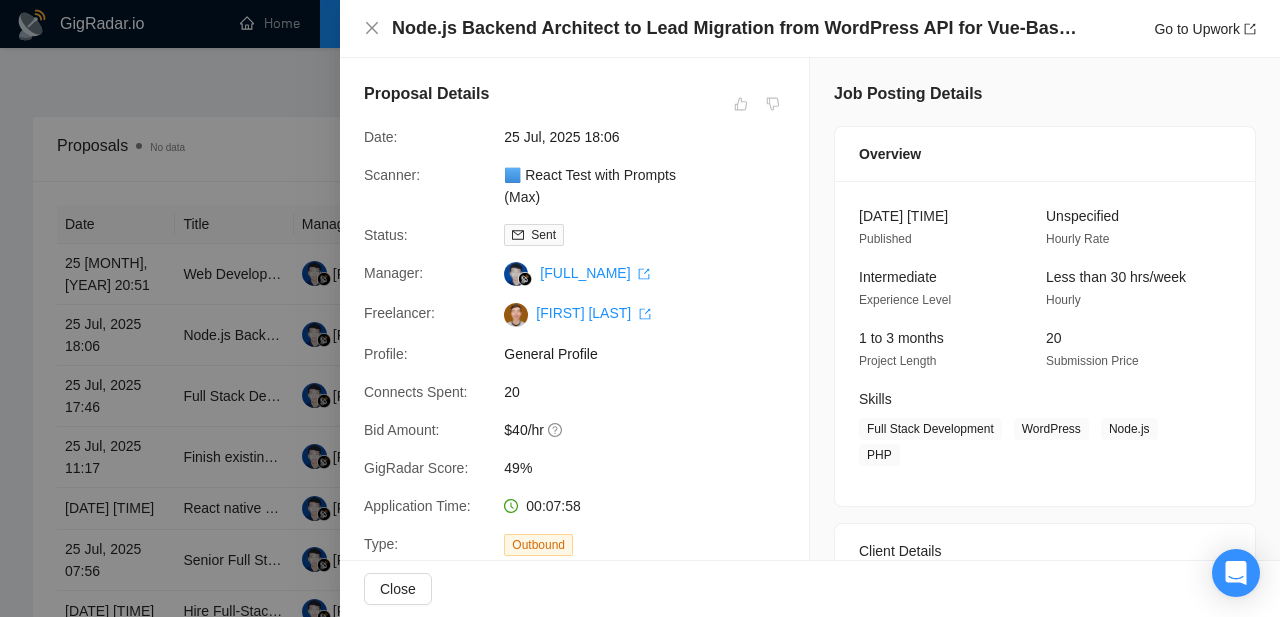 click at bounding box center (640, 308) 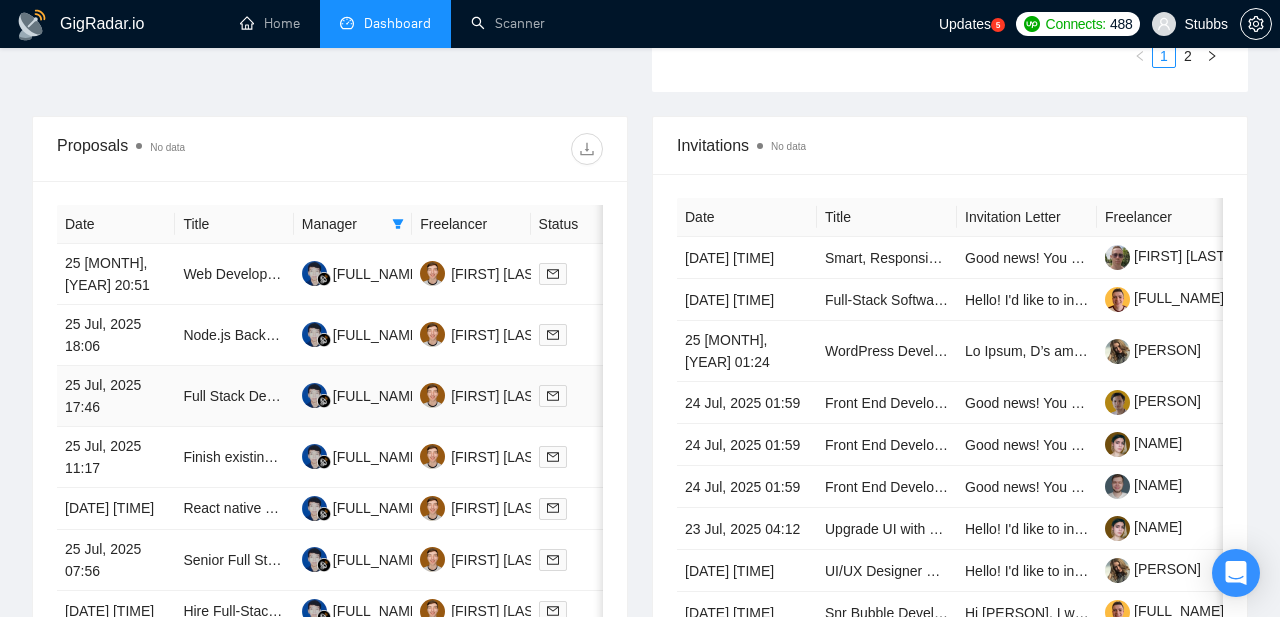 click on "25 Jul, 2025 17:46" at bounding box center [116, 396] 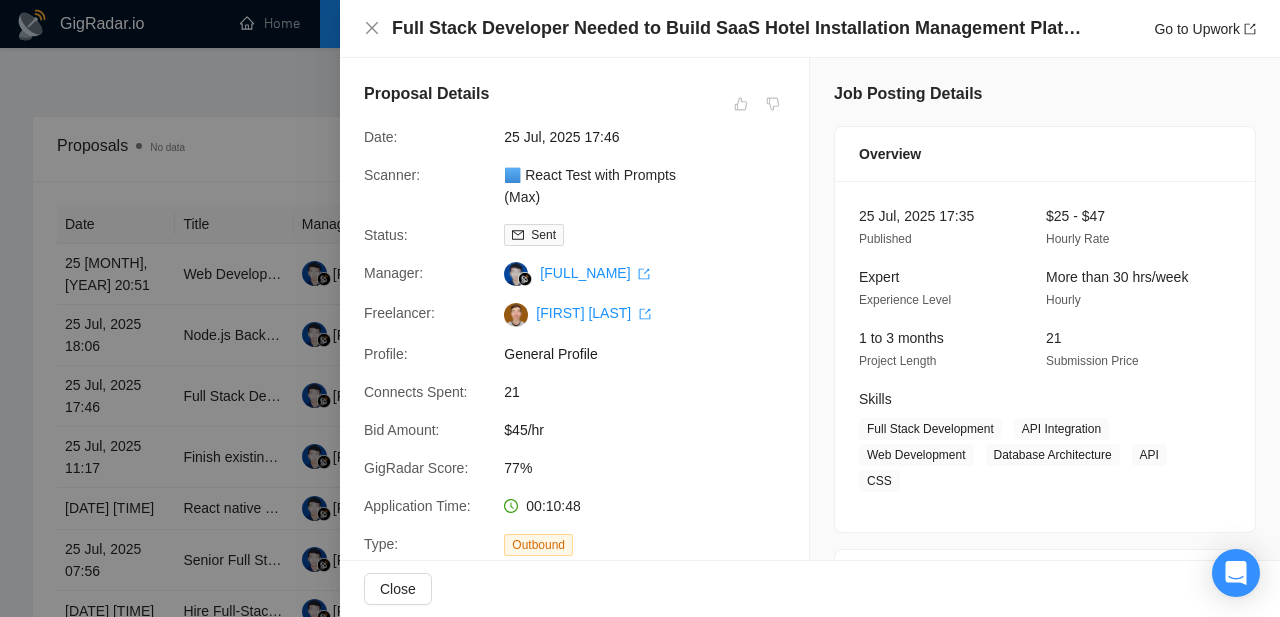 click at bounding box center (640, 308) 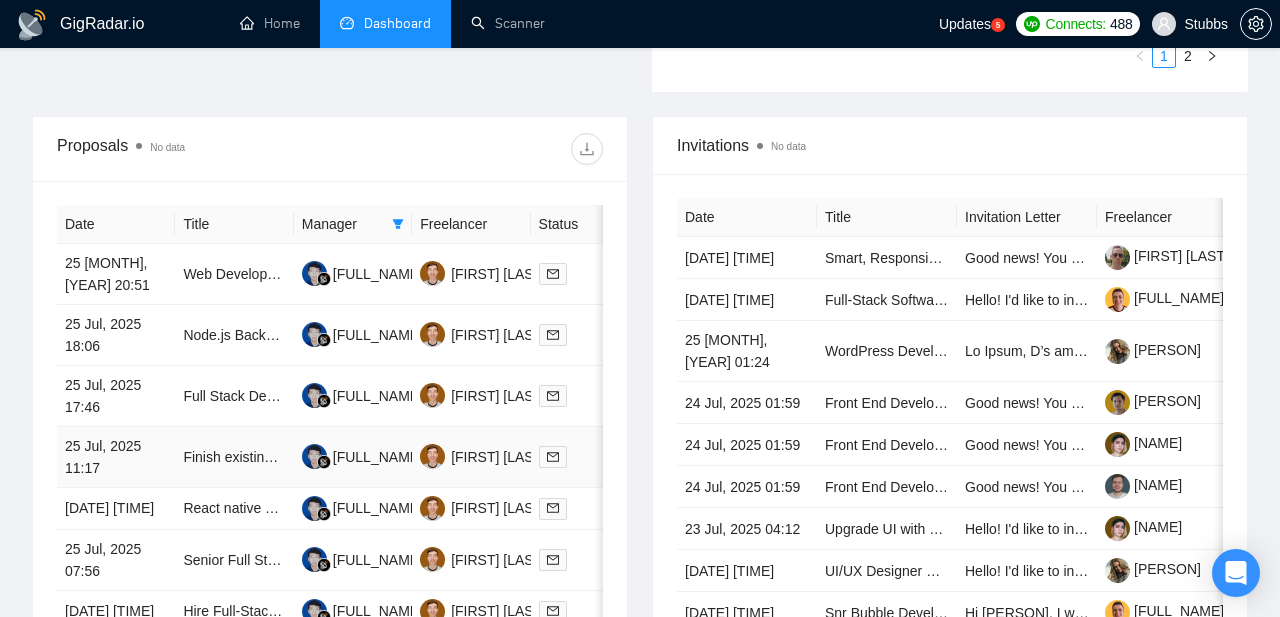 click on "25 Jul, 2025 11:17" at bounding box center (116, 457) 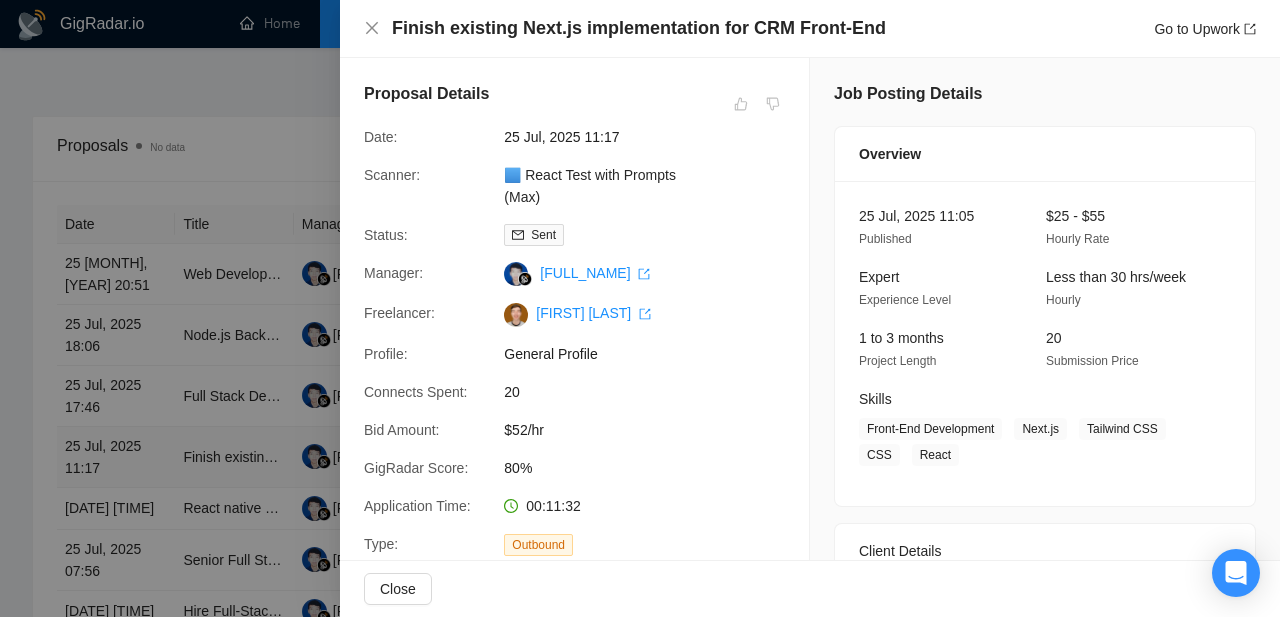 scroll, scrollTop: 817, scrollLeft: 0, axis: vertical 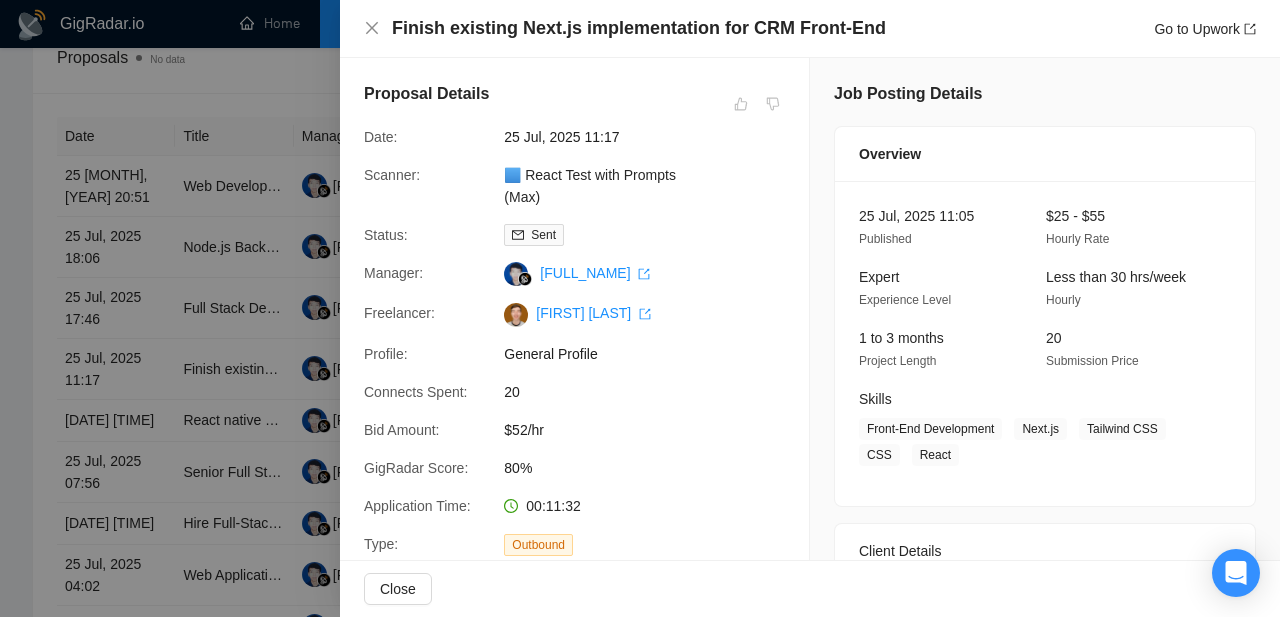 click at bounding box center [640, 308] 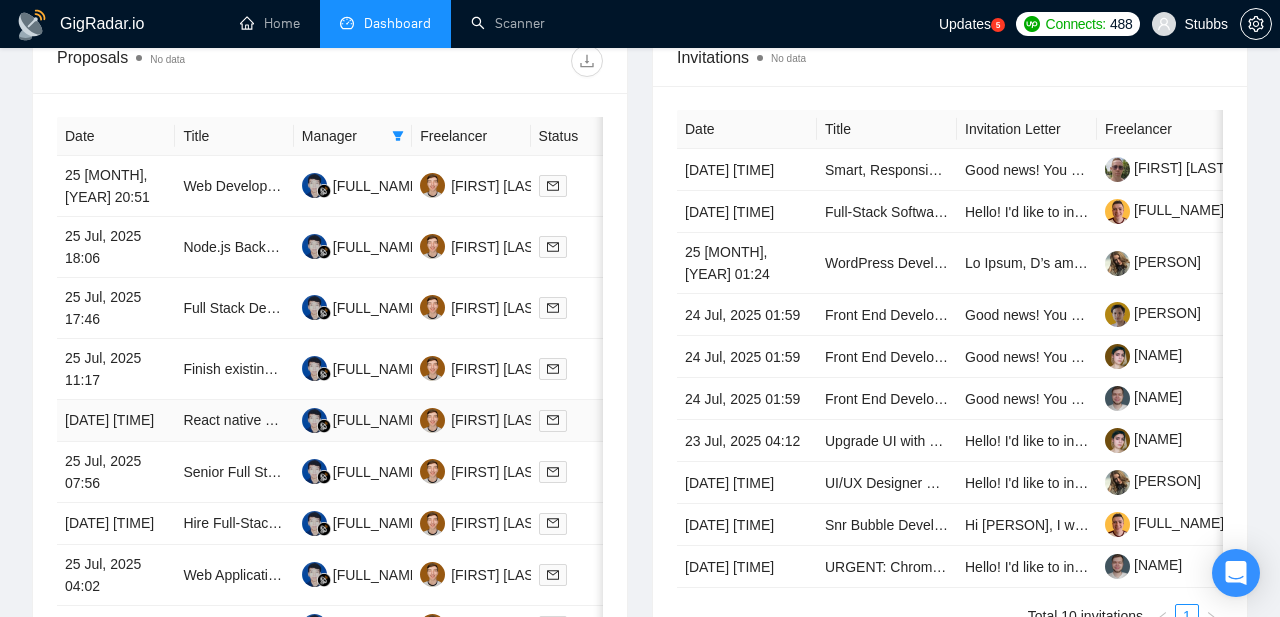 click on "[DATE] [TIME]" at bounding box center (116, 421) 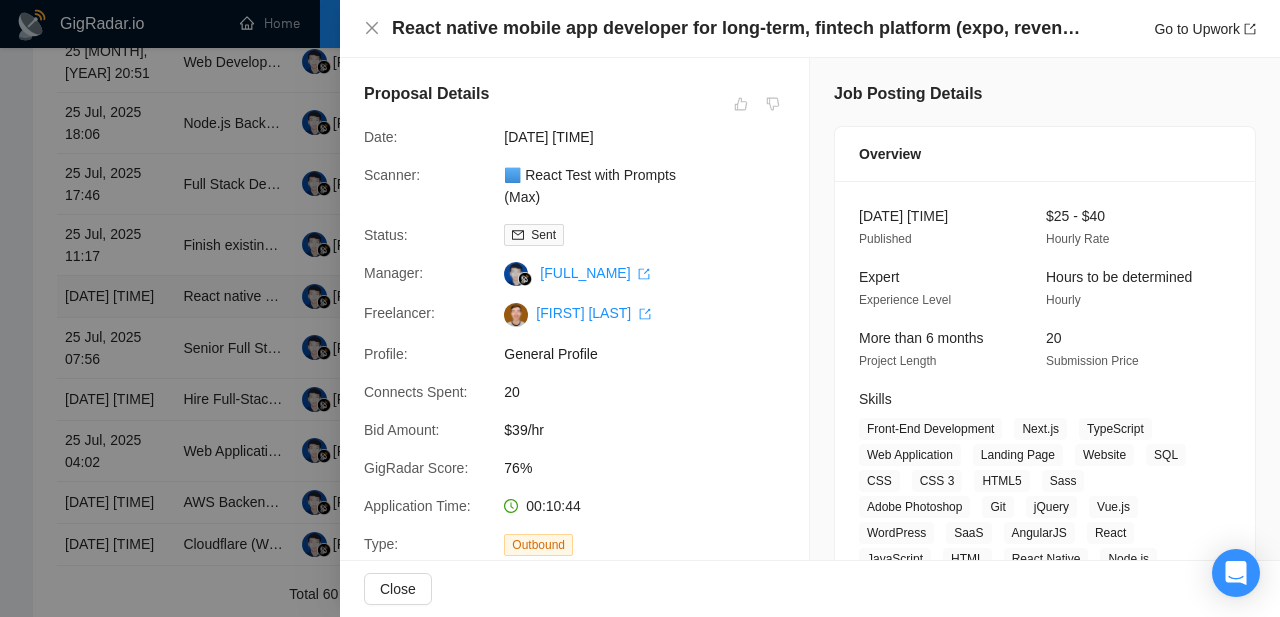 scroll, scrollTop: 942, scrollLeft: 0, axis: vertical 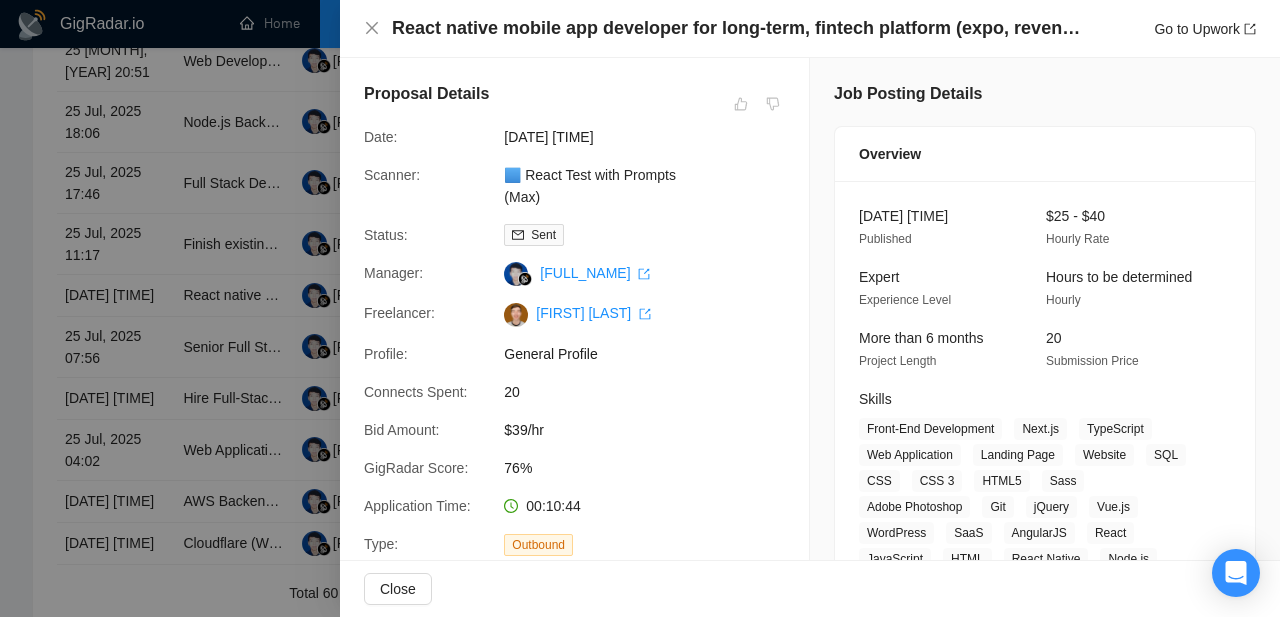 click at bounding box center [640, 308] 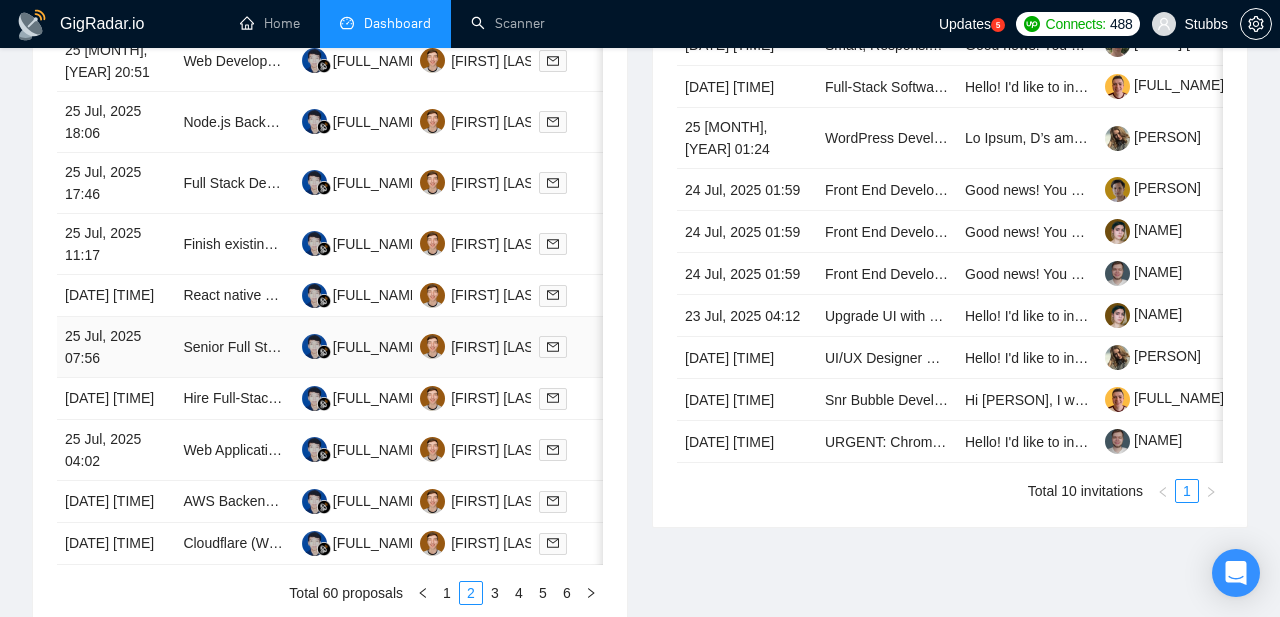 click on "25 Jul, 2025 07:56" at bounding box center [116, 347] 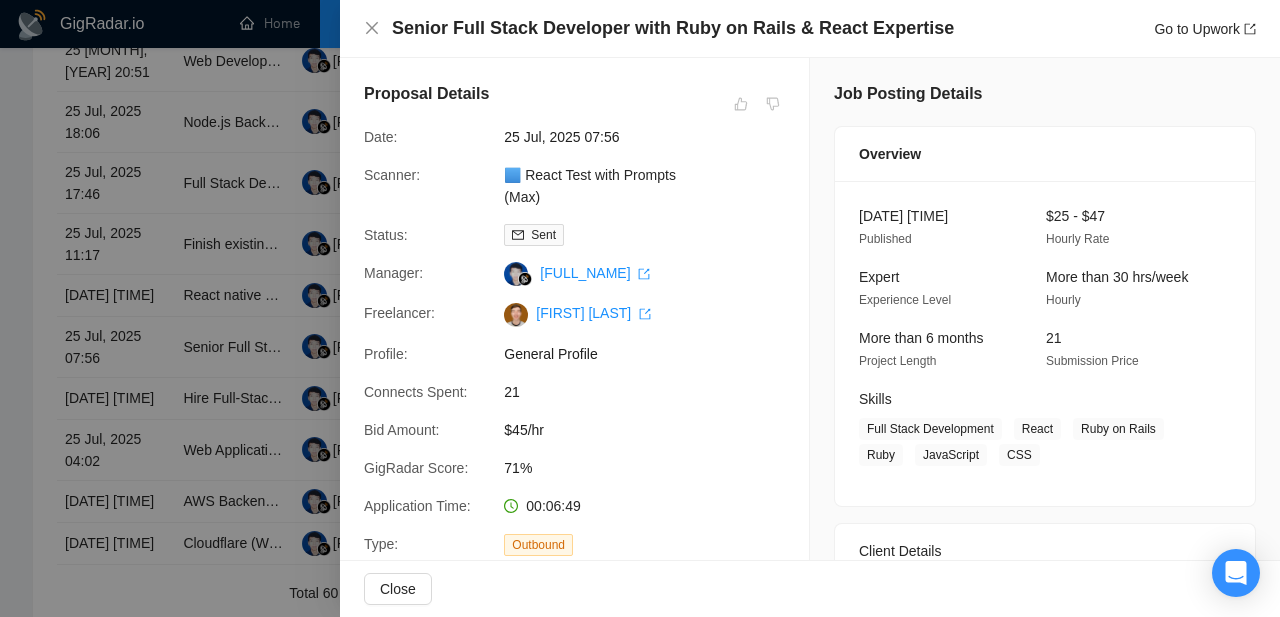 click at bounding box center (640, 308) 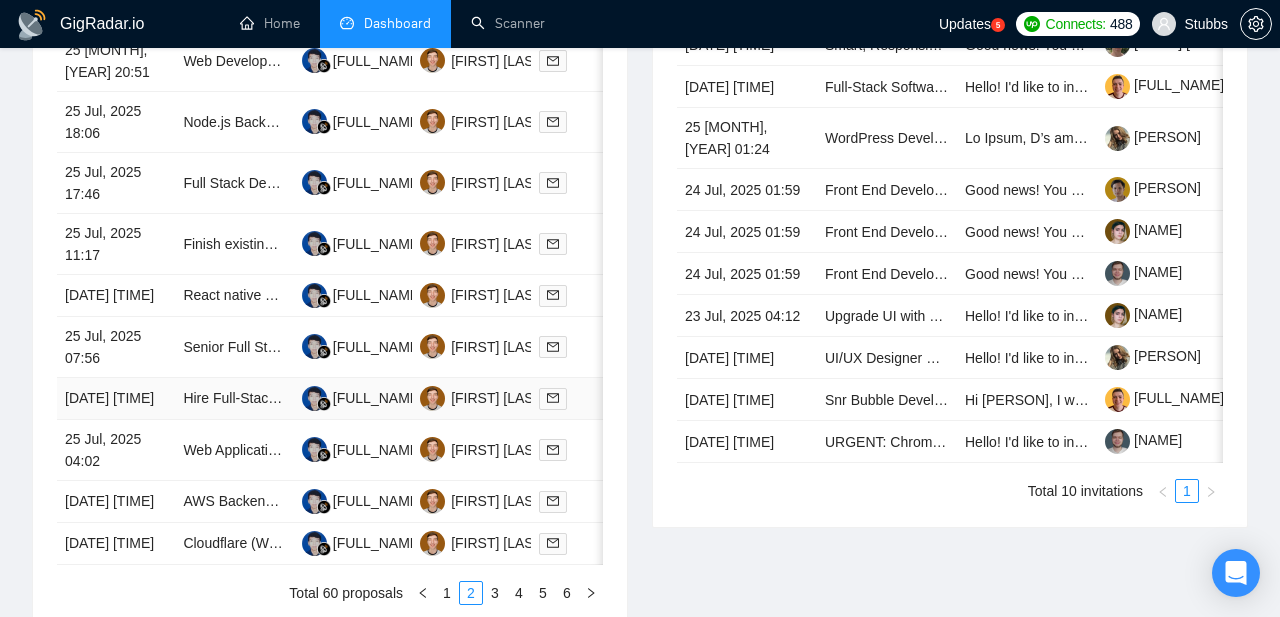 click on "[DATE] [TIME]" at bounding box center [116, 399] 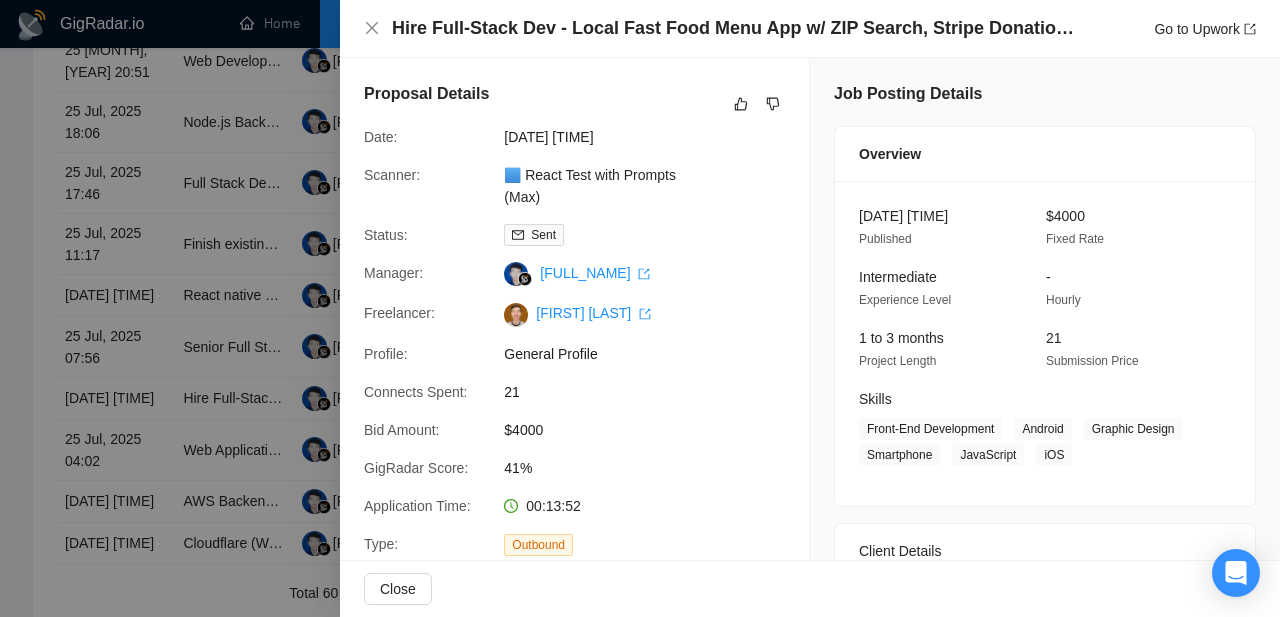 click at bounding box center [640, 308] 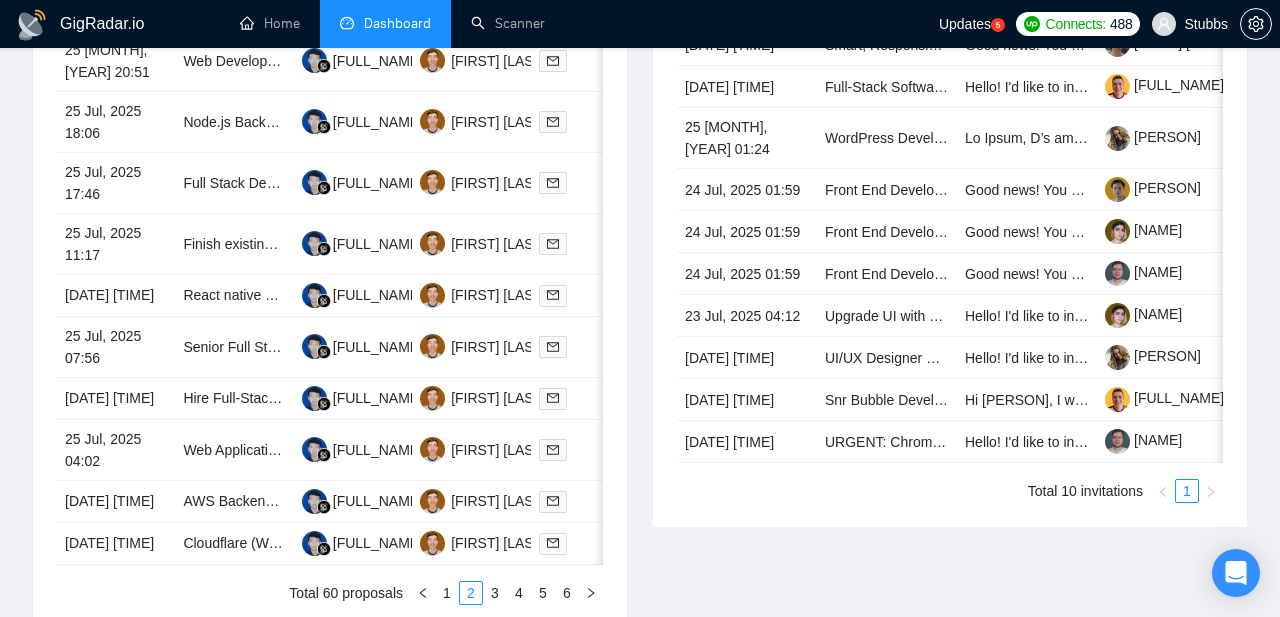 scroll, scrollTop: 1019, scrollLeft: 0, axis: vertical 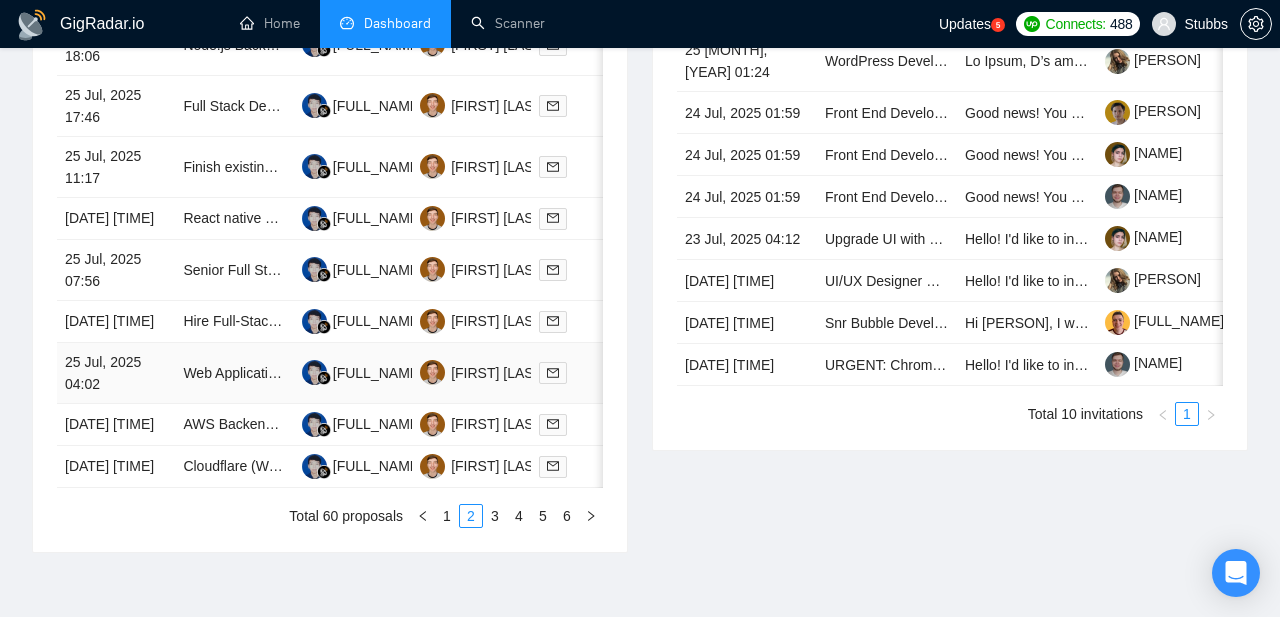 click on "25 Jul, 2025 04:02" at bounding box center (116, 373) 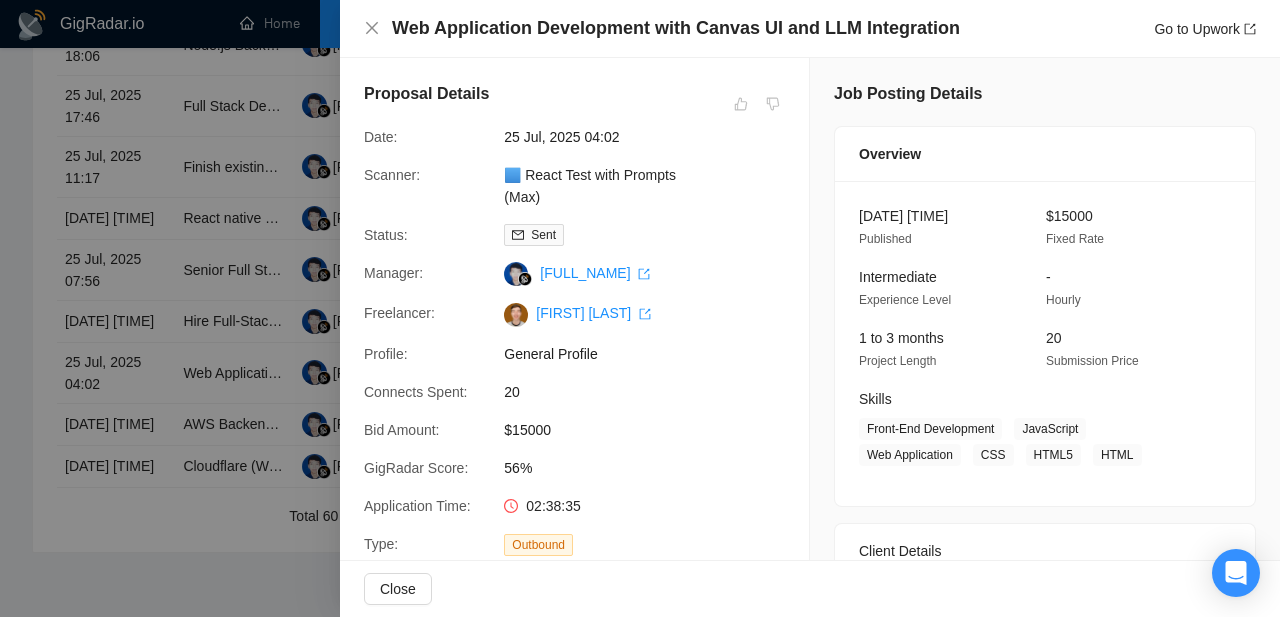 click at bounding box center (640, 308) 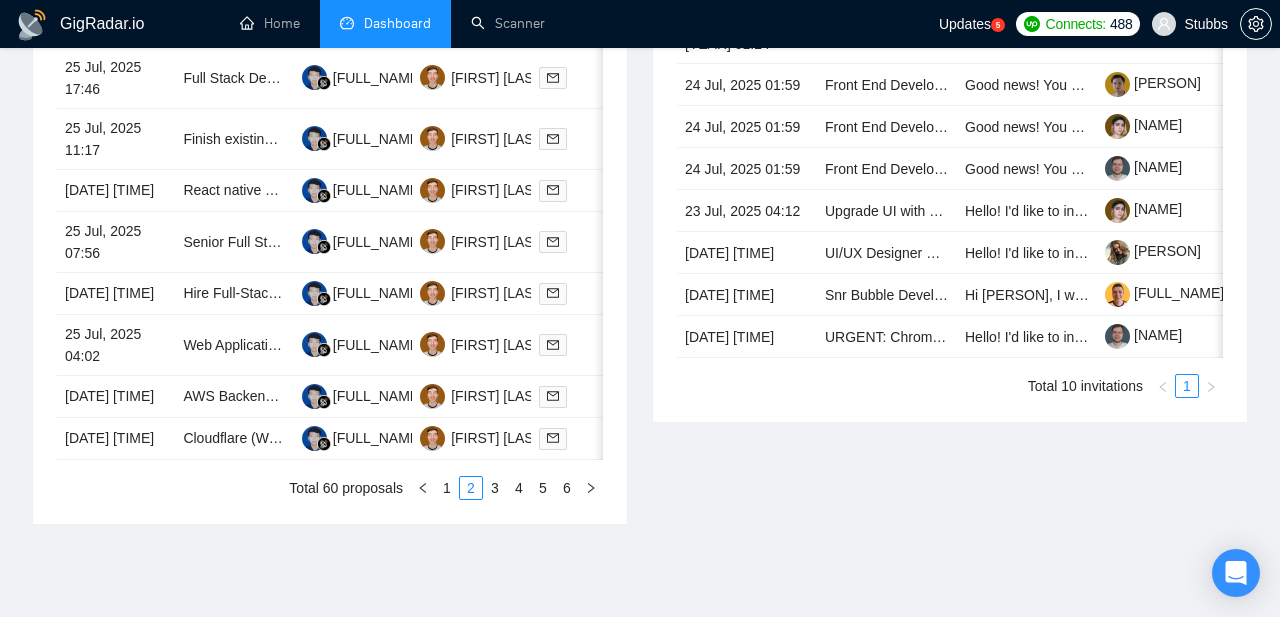 scroll, scrollTop: 1048, scrollLeft: 0, axis: vertical 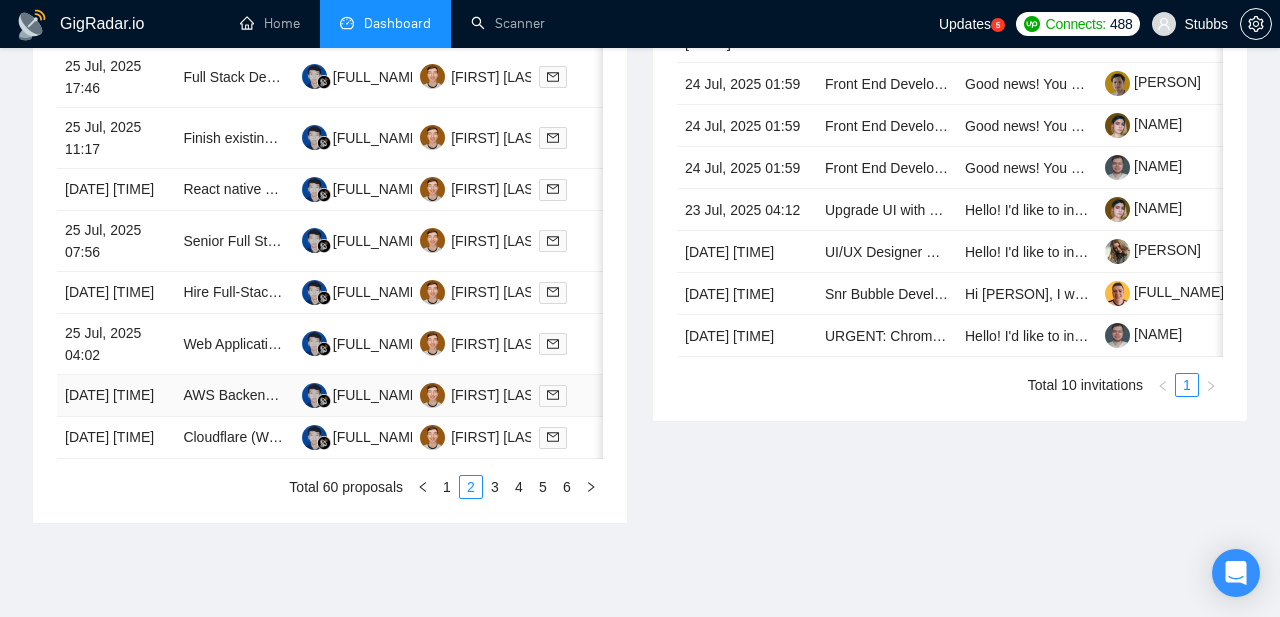 click on "[DATE] [TIME]" at bounding box center (116, 396) 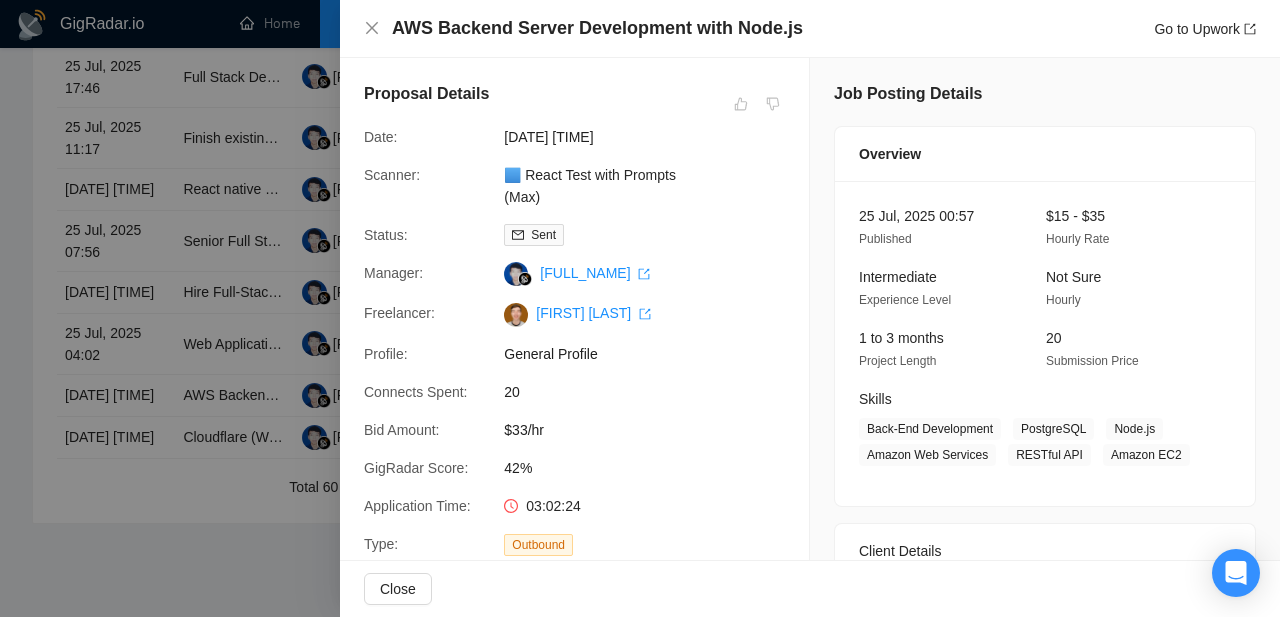 click at bounding box center [640, 308] 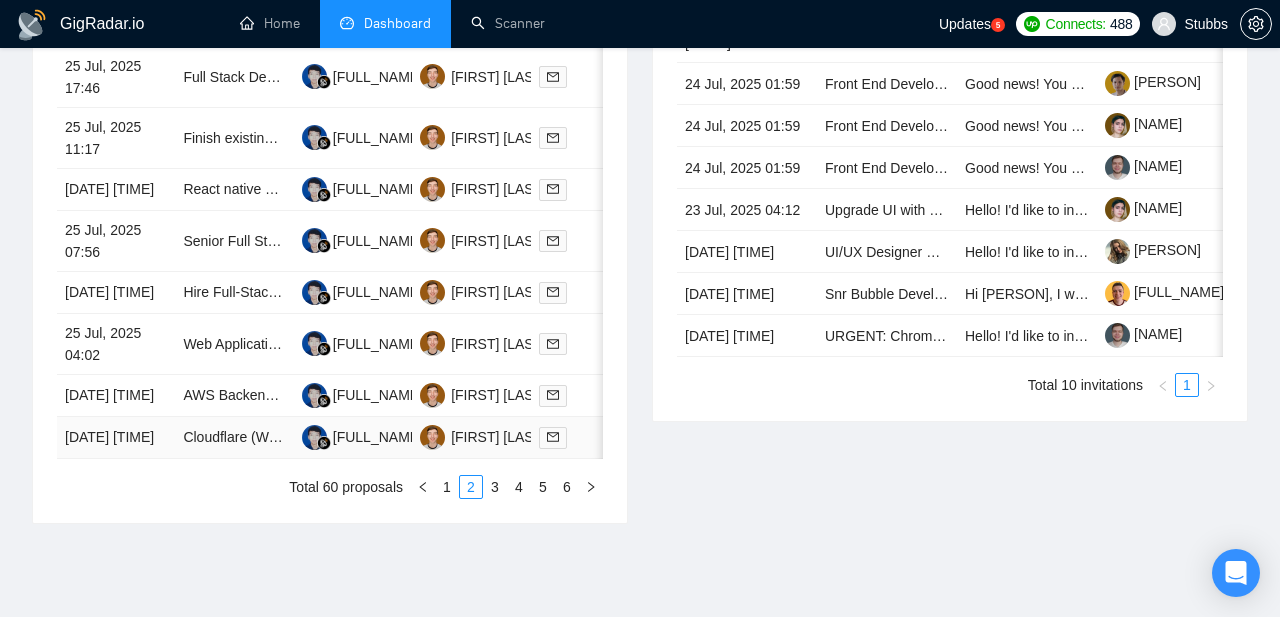 click on "[DATE] [TIME]" at bounding box center (116, 438) 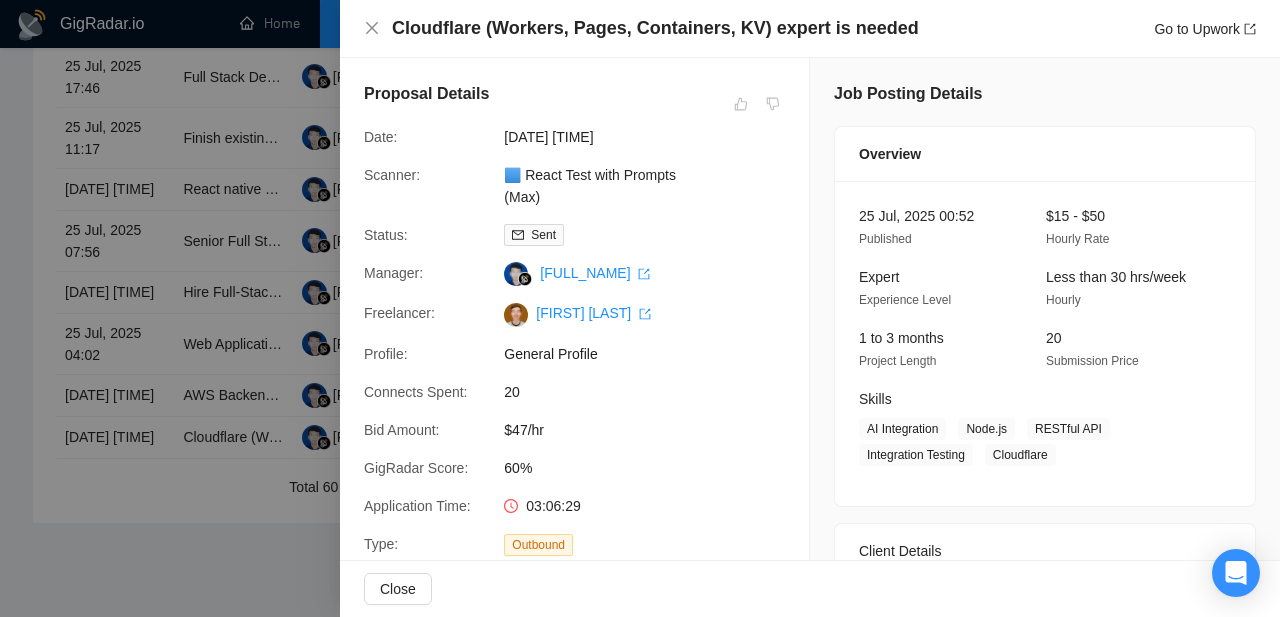 click at bounding box center (640, 308) 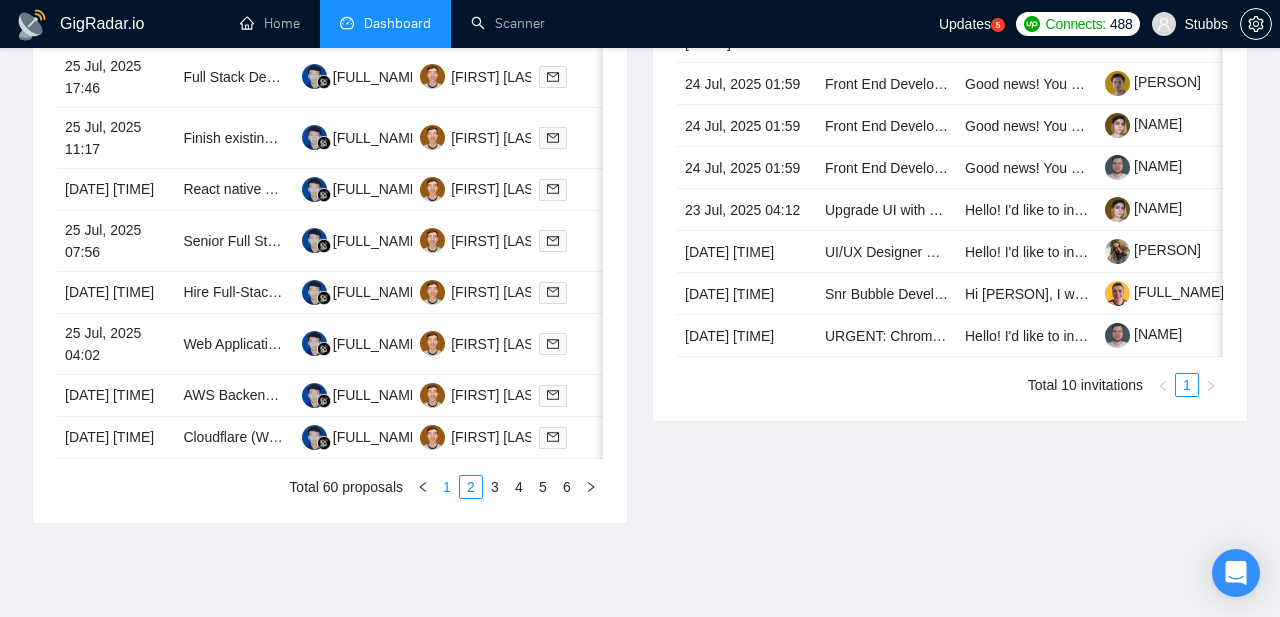 click on "1" at bounding box center [447, 487] 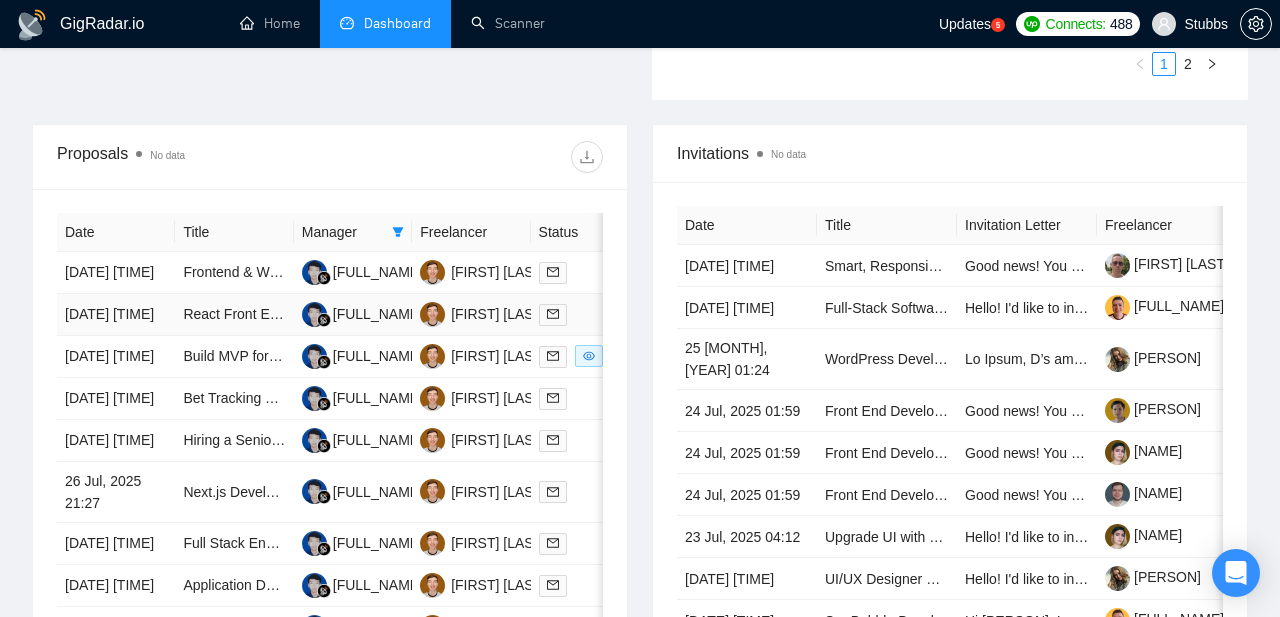 scroll, scrollTop: 733, scrollLeft: 0, axis: vertical 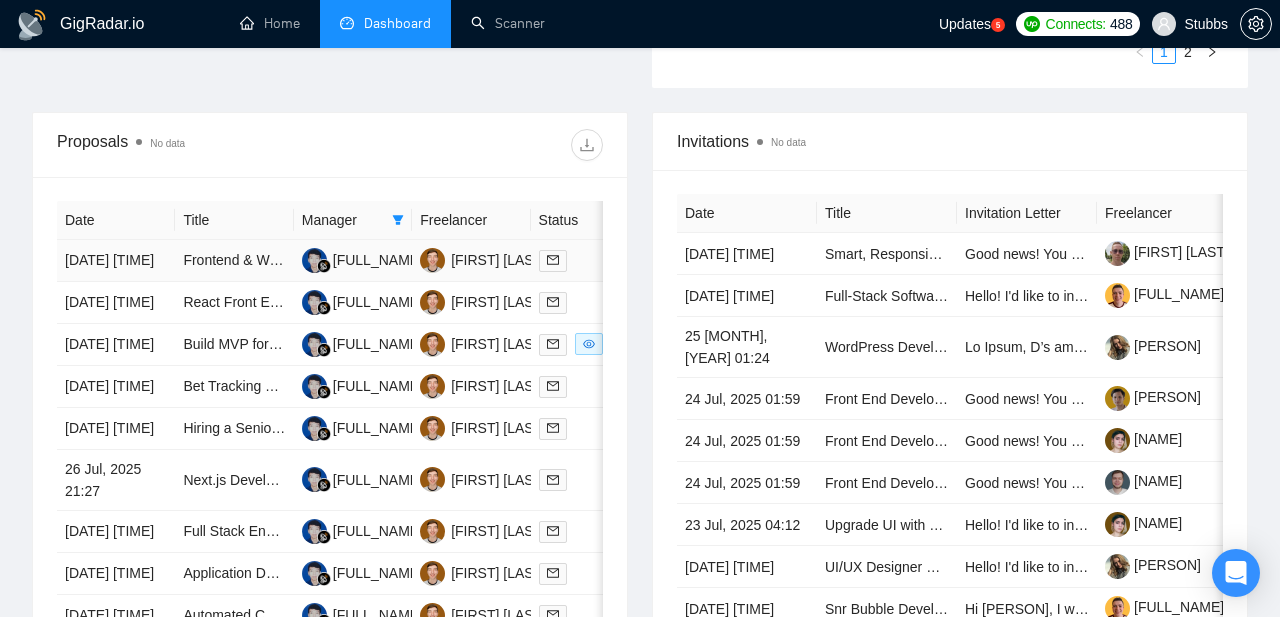 click on "[DATE] [TIME]" at bounding box center [116, 261] 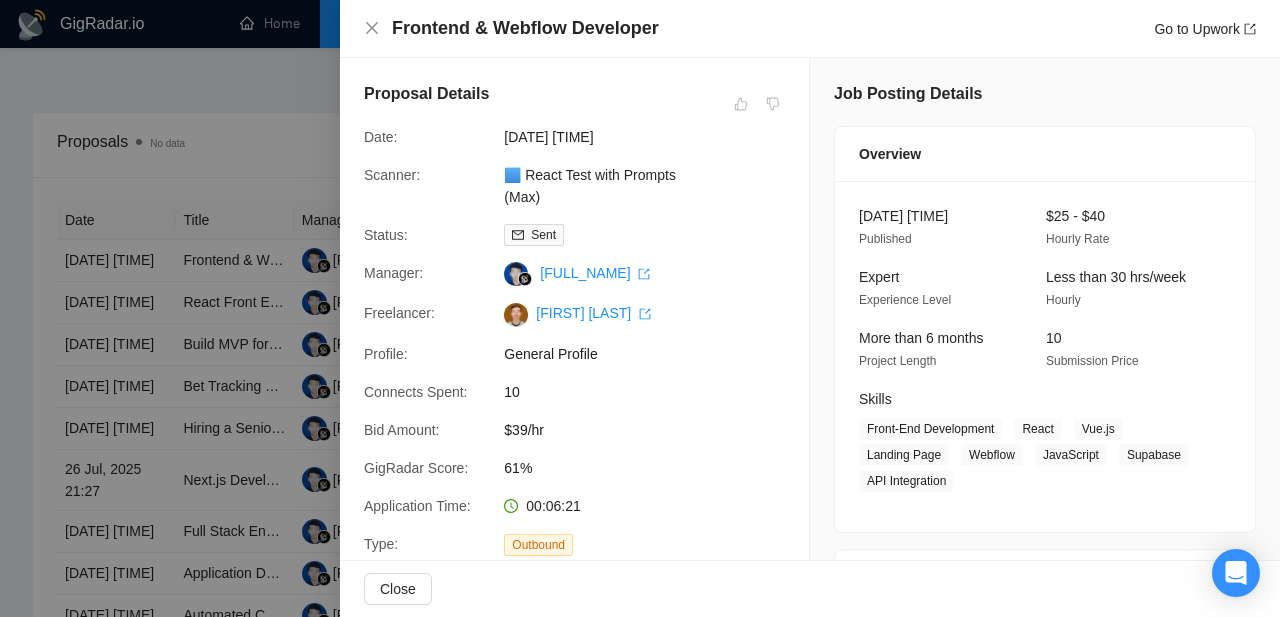 click at bounding box center (640, 308) 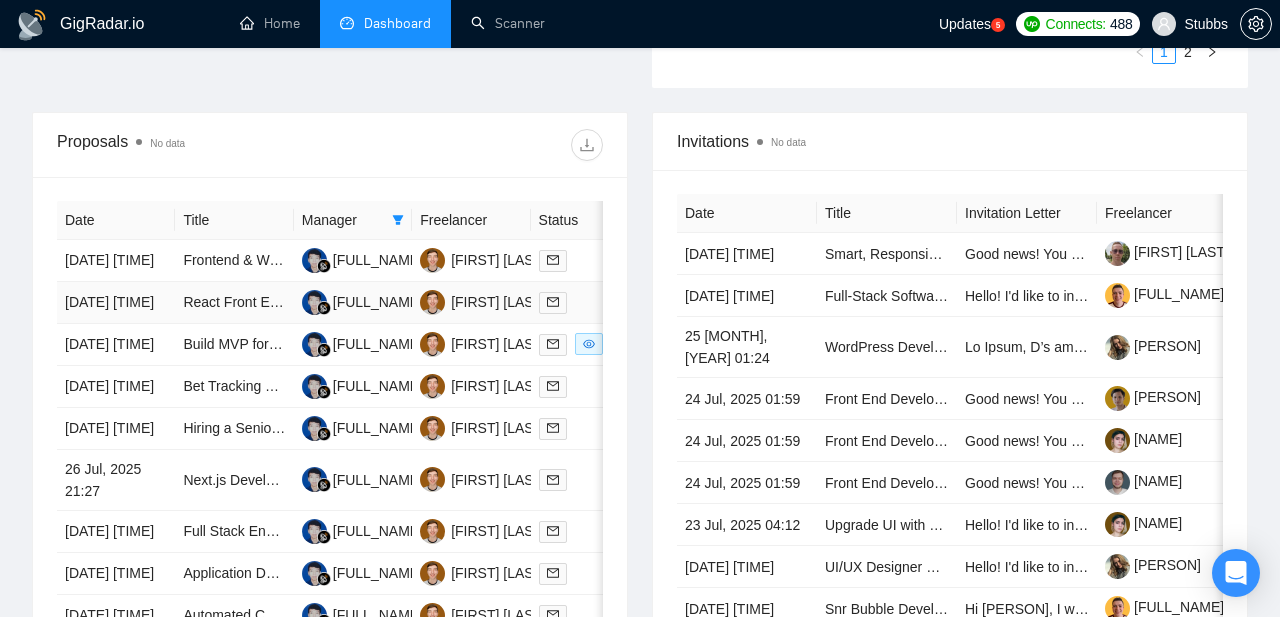 click on "[DATE] [TIME]" at bounding box center (116, 303) 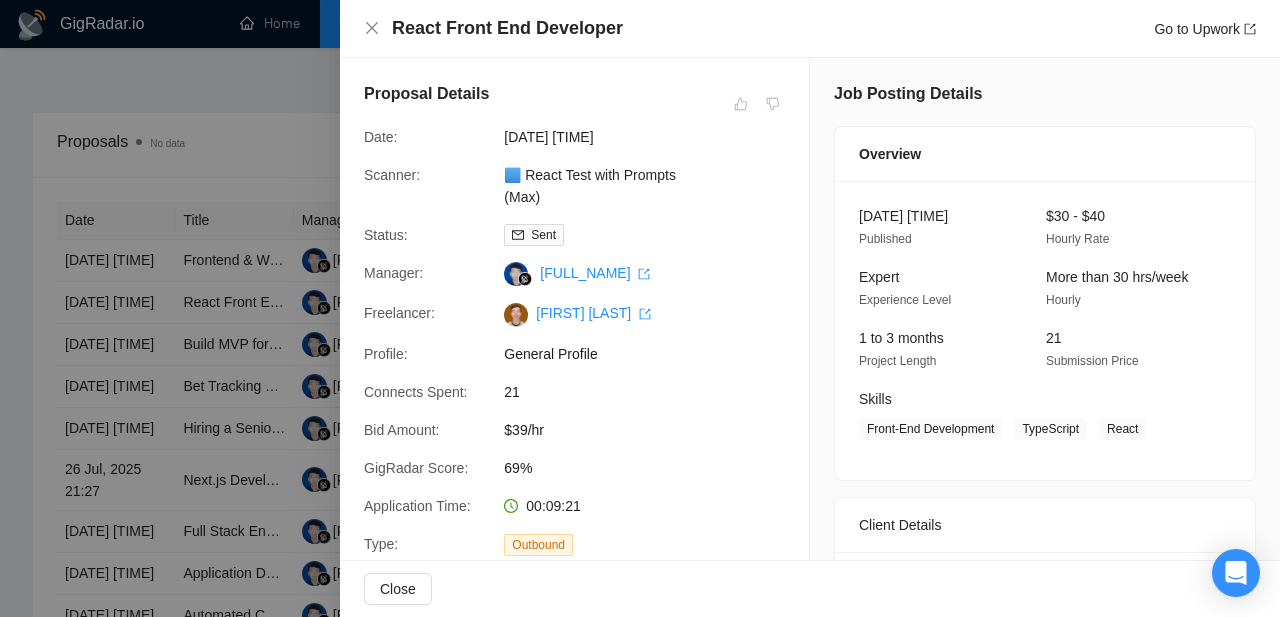 click at bounding box center [640, 308] 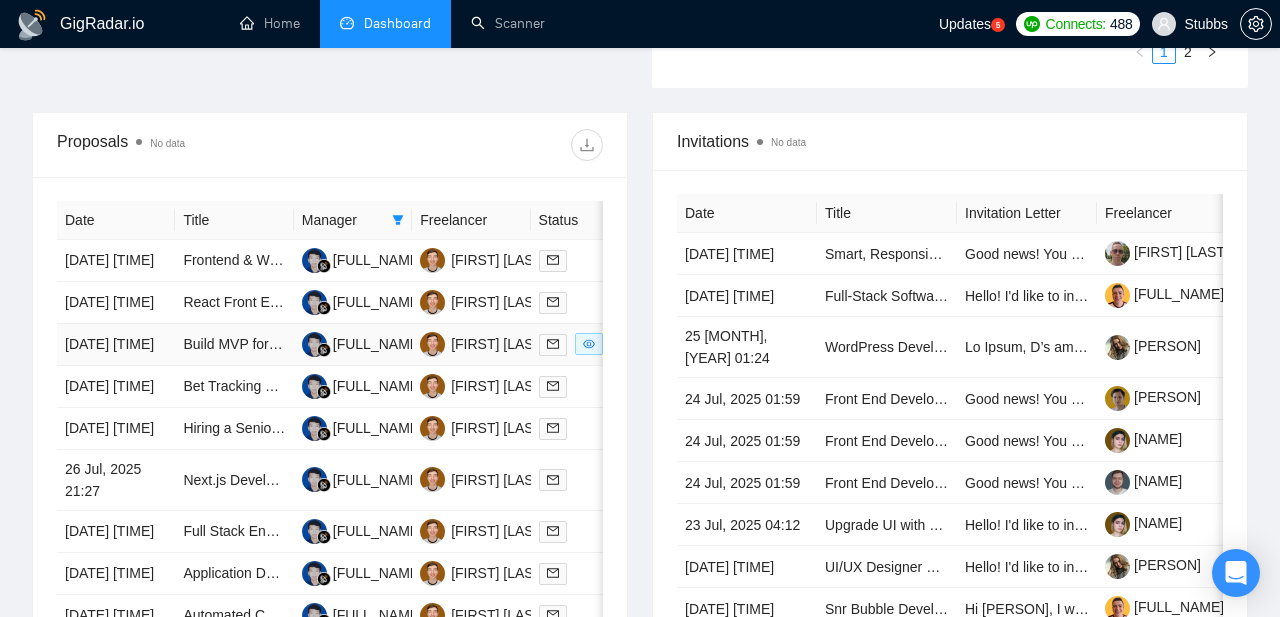 click on "[DATE] [TIME]" at bounding box center [116, 345] 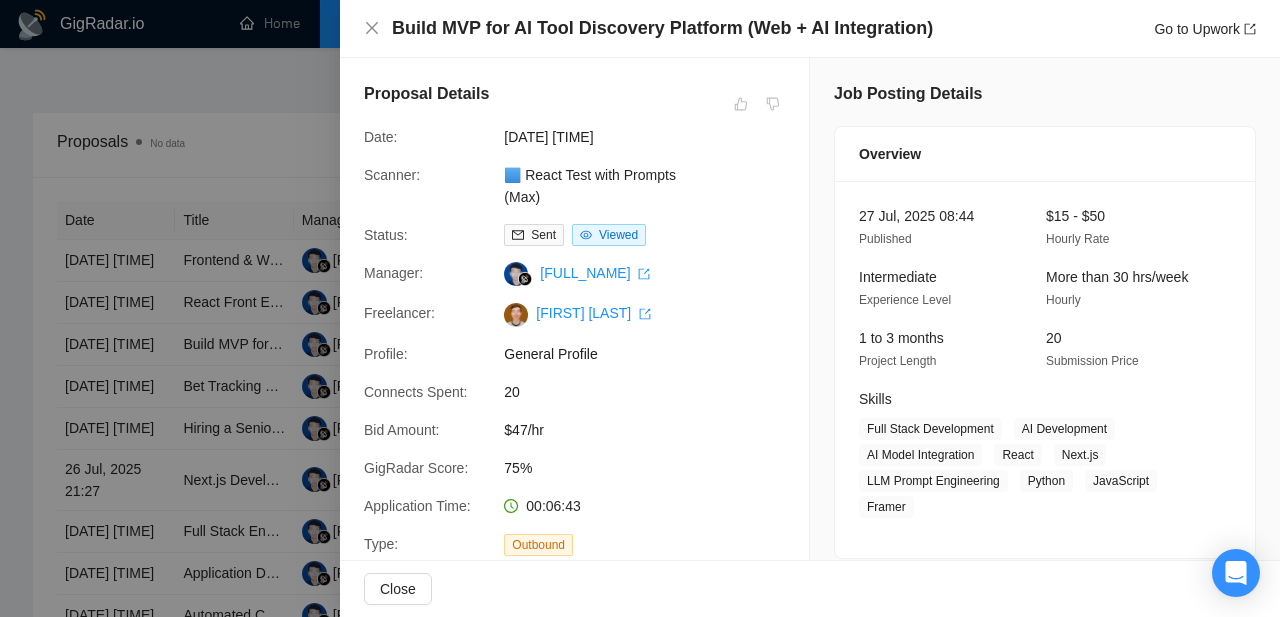 click at bounding box center [640, 308] 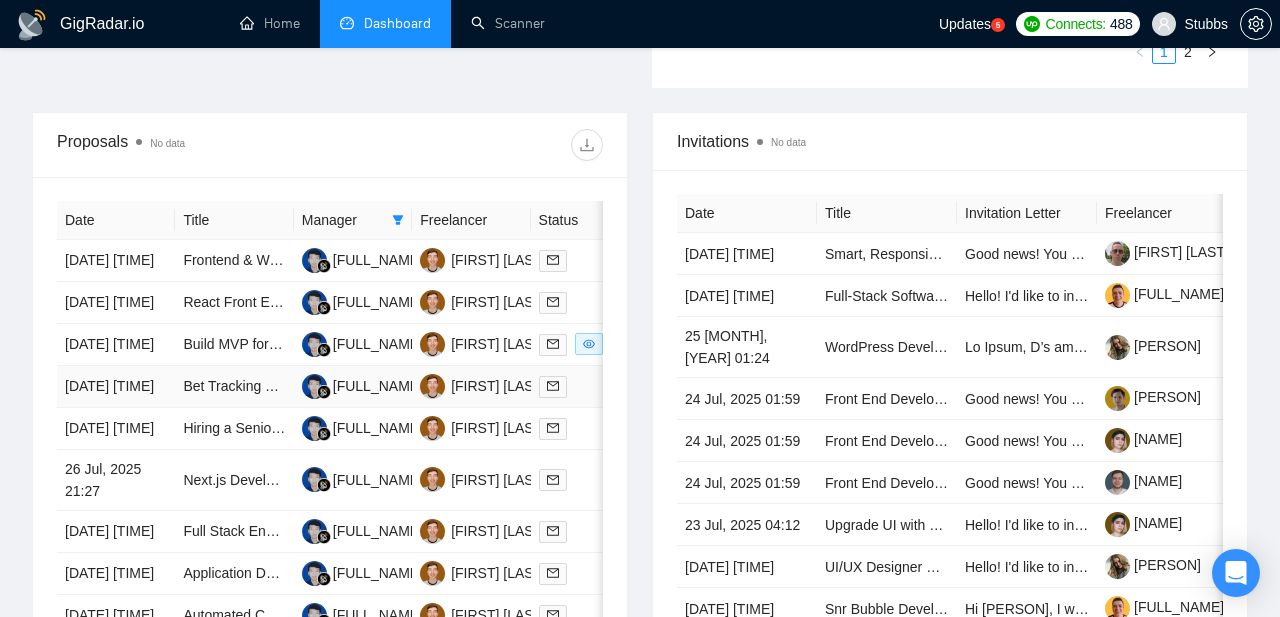 click on "[DATE] [TIME]" at bounding box center (116, 387) 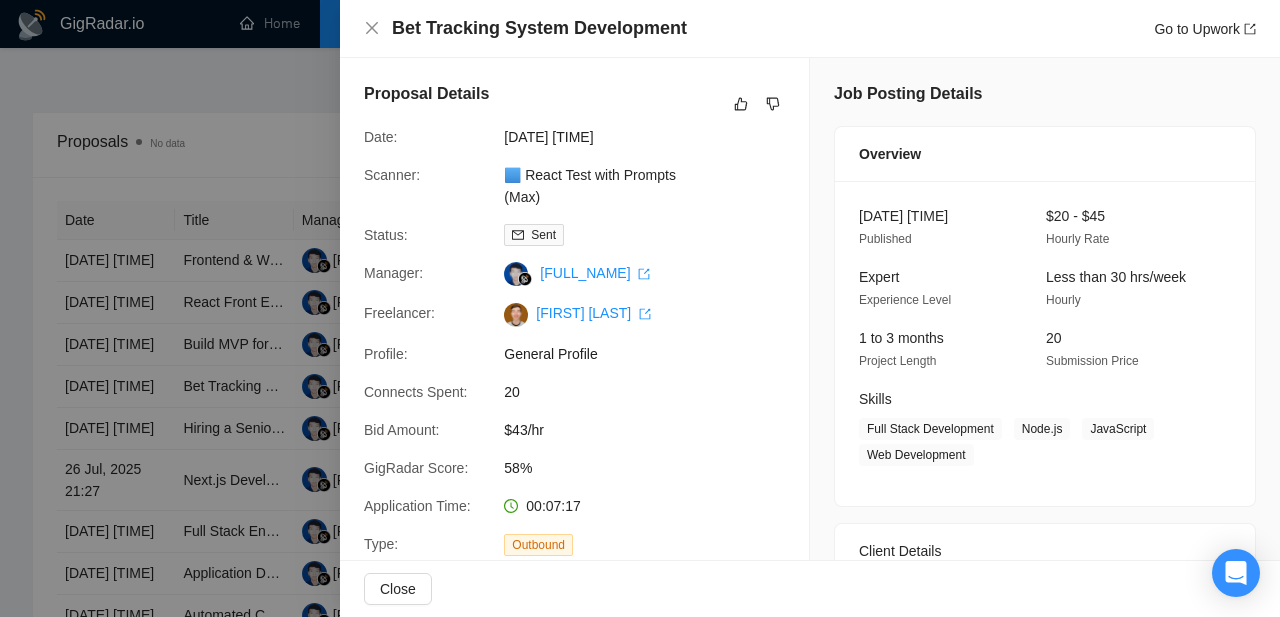 click at bounding box center (640, 308) 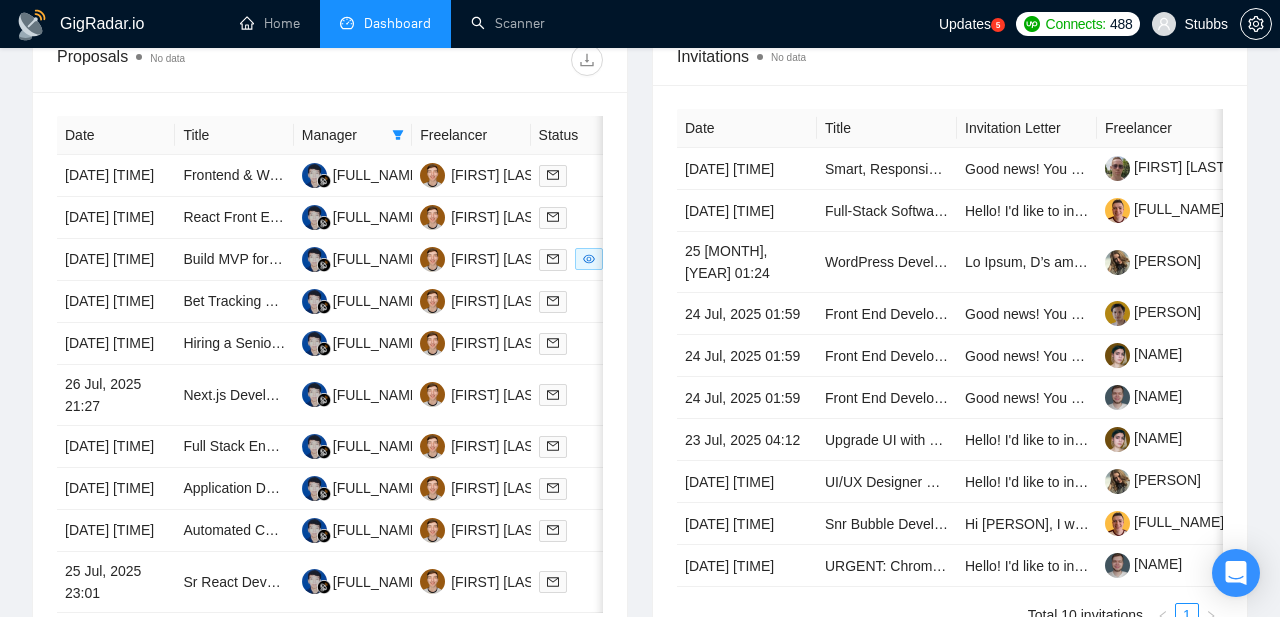 scroll, scrollTop: 834, scrollLeft: 0, axis: vertical 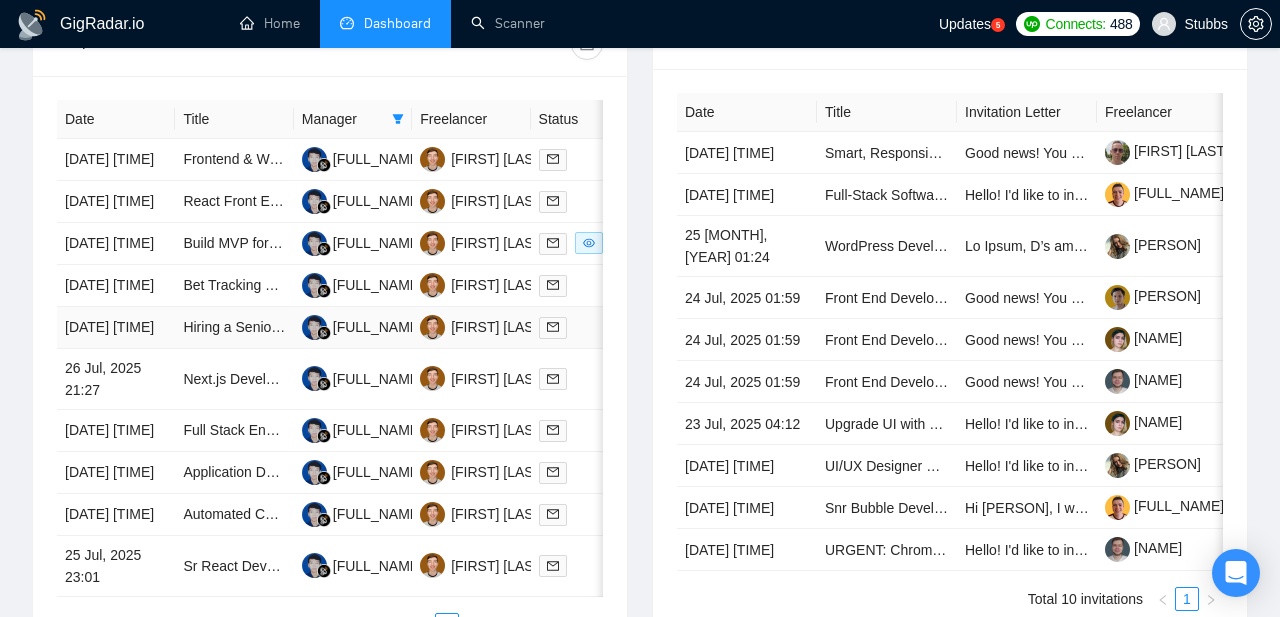 click on "[DATE] [TIME]" at bounding box center [116, 328] 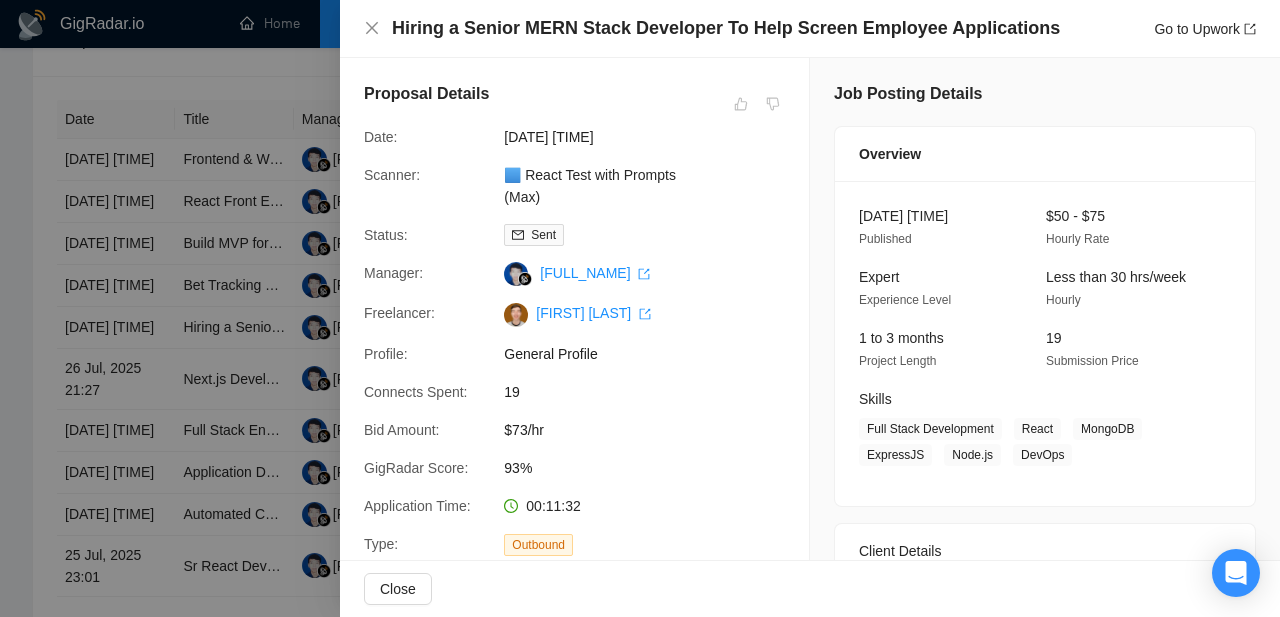 click at bounding box center (640, 308) 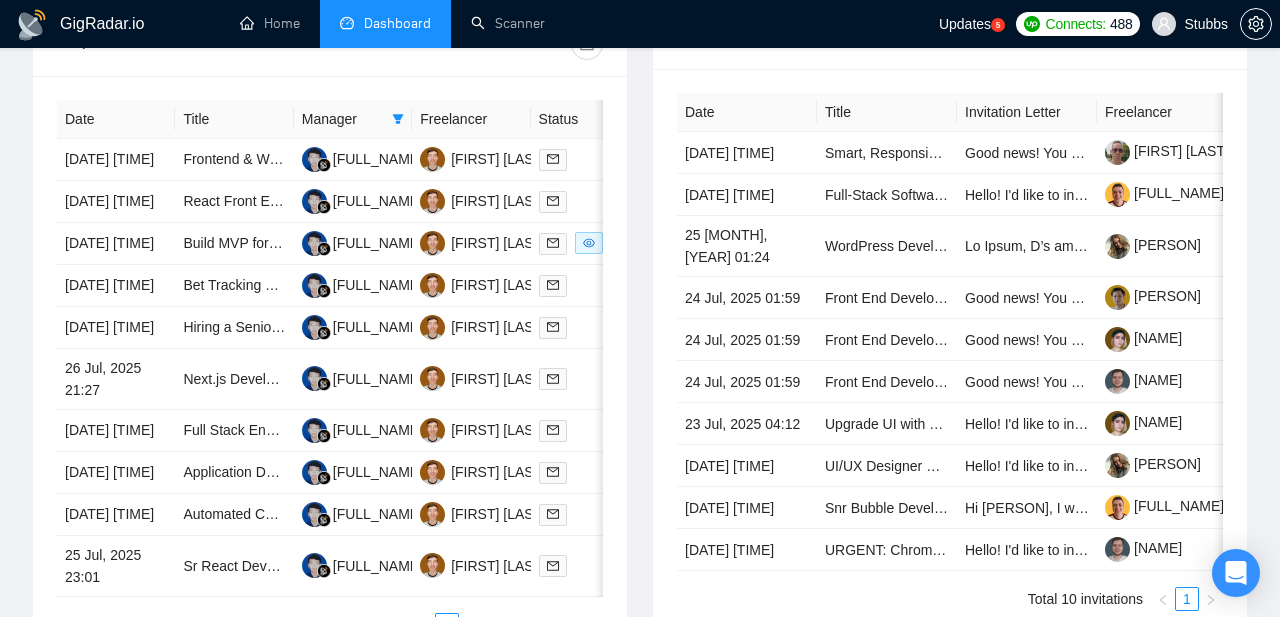 scroll, scrollTop: 952, scrollLeft: 0, axis: vertical 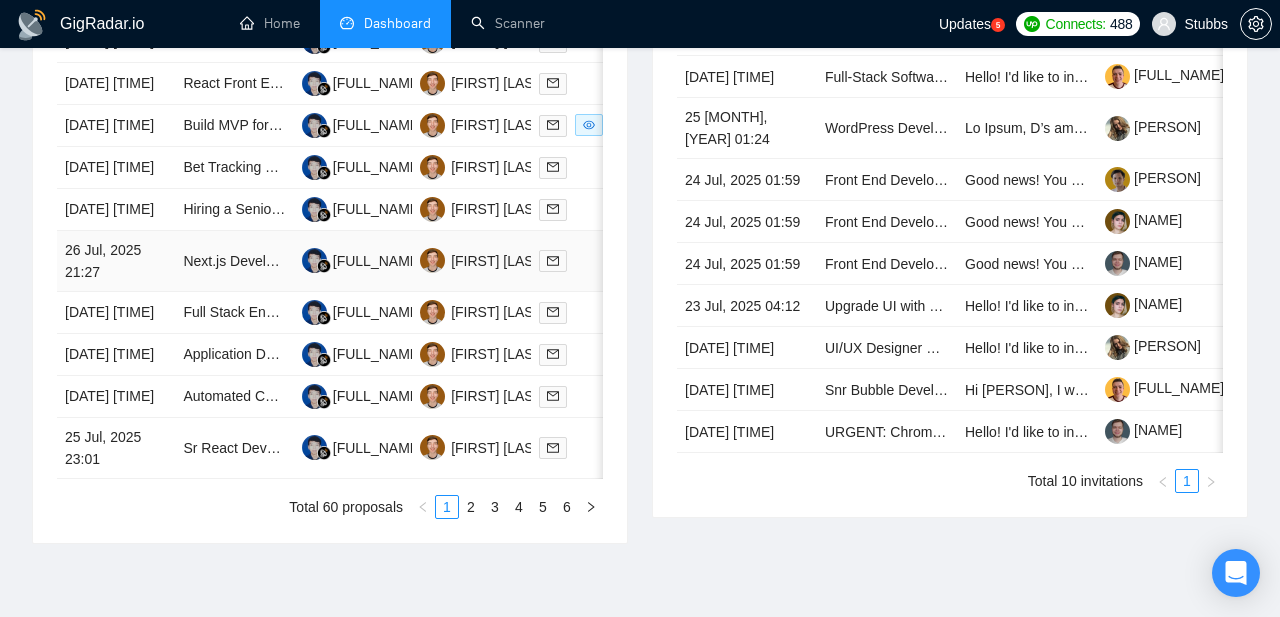 click on "26 Jul, 2025 21:27" at bounding box center [116, 261] 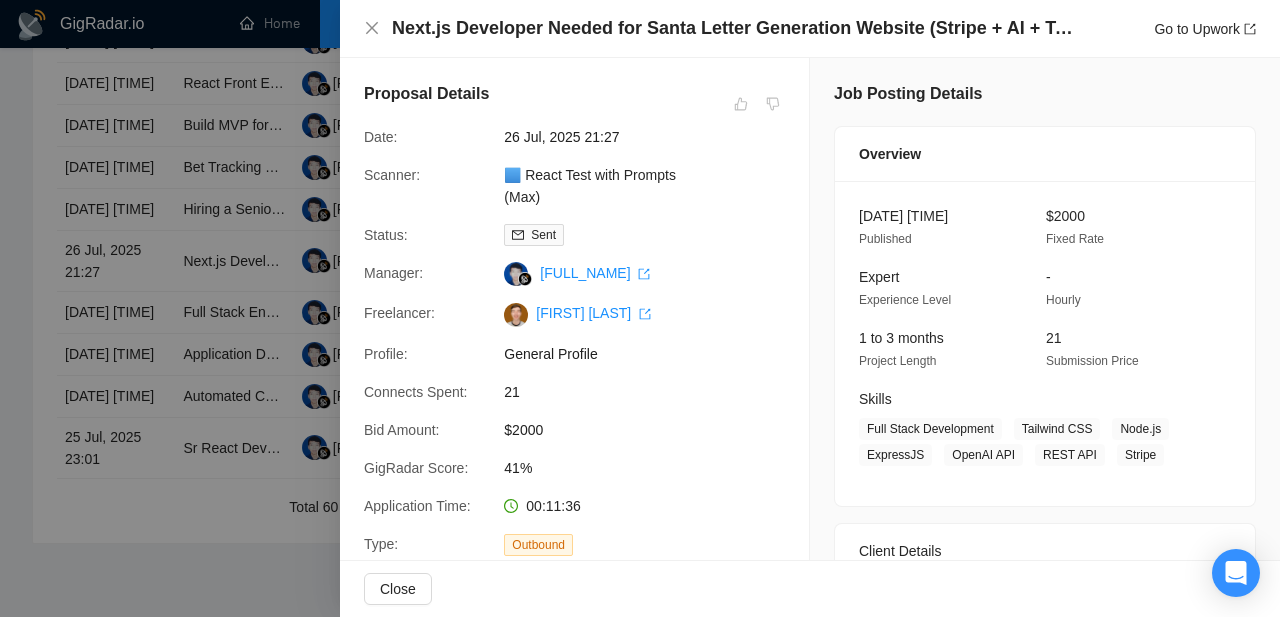 click at bounding box center [640, 308] 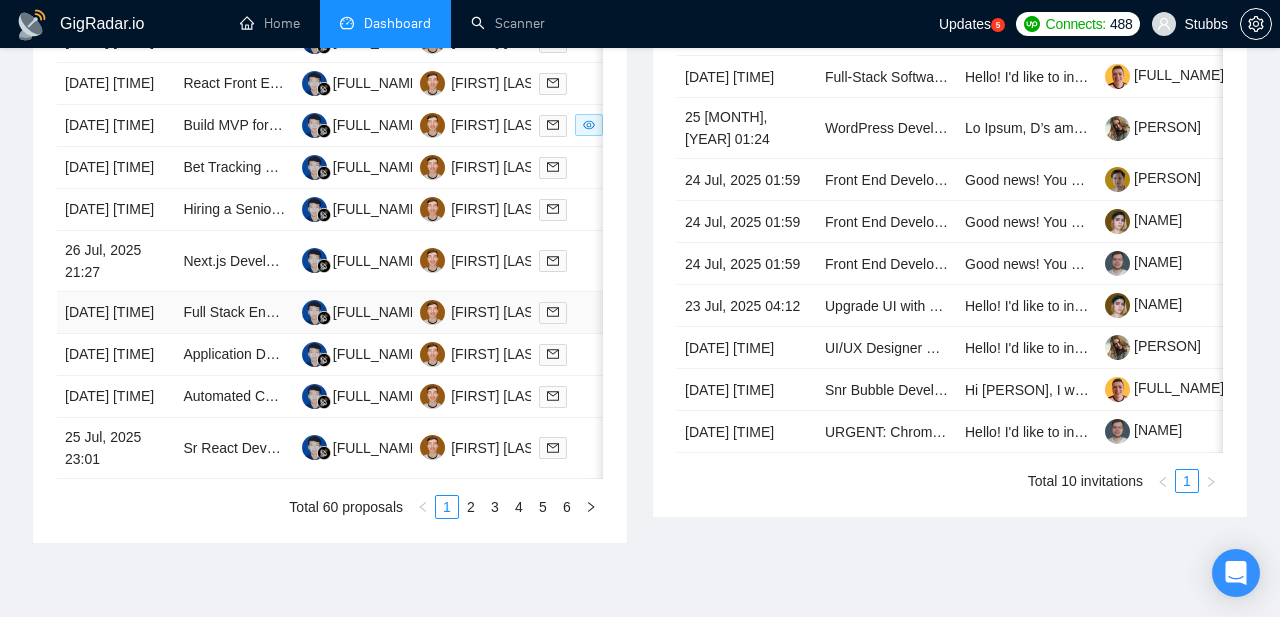 click on "[DATE] [TIME]" at bounding box center [116, 313] 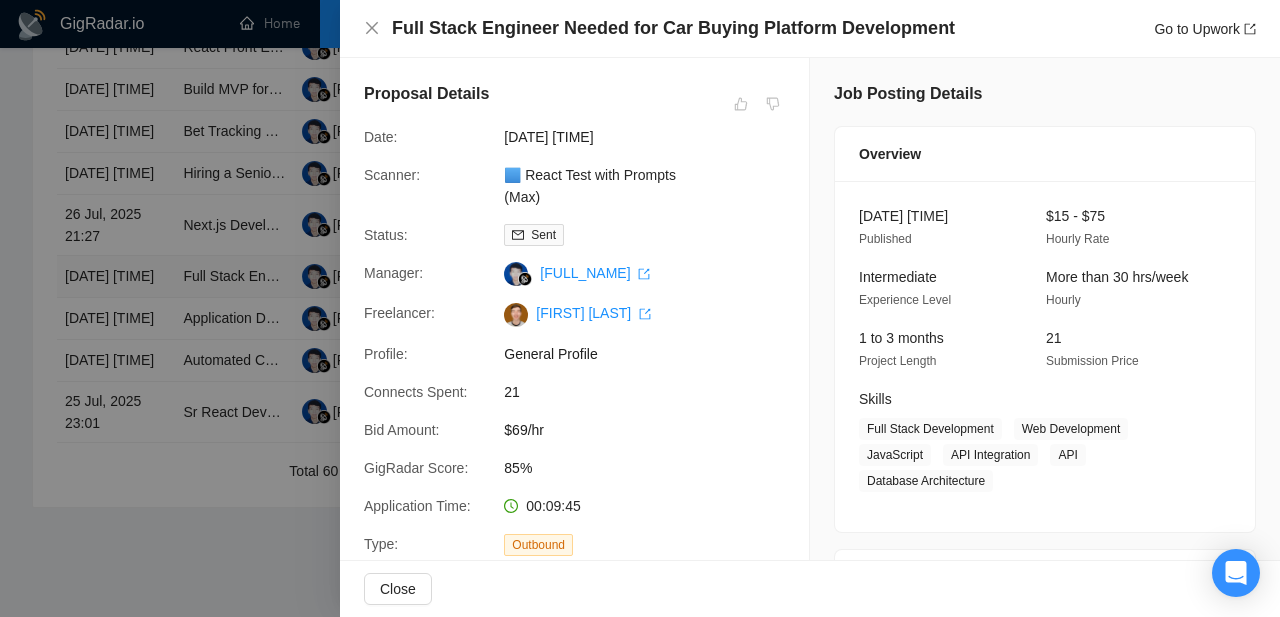 scroll, scrollTop: 989, scrollLeft: 0, axis: vertical 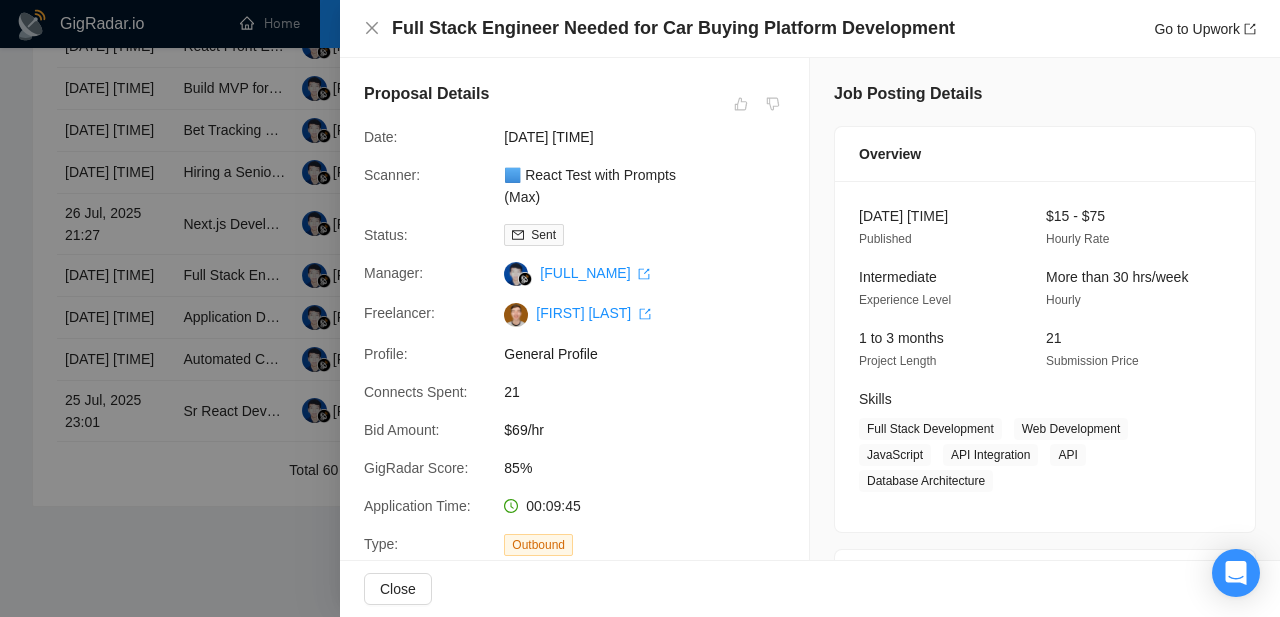 click at bounding box center (640, 308) 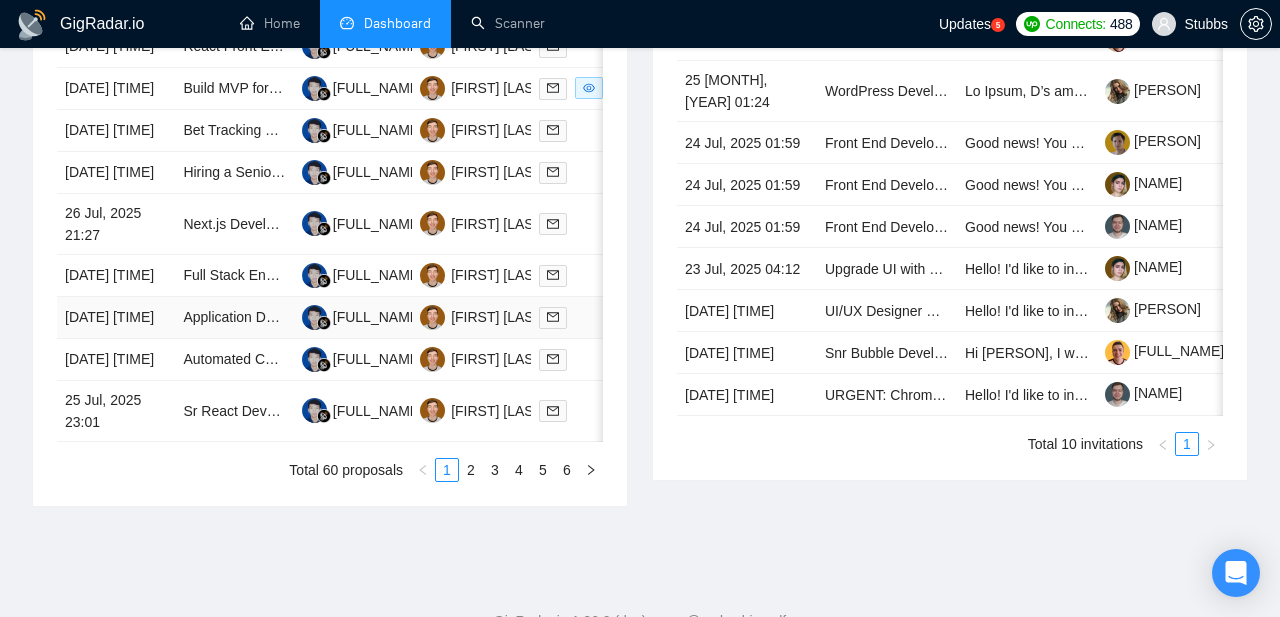 click on "[DATE] [TIME]" at bounding box center [116, 318] 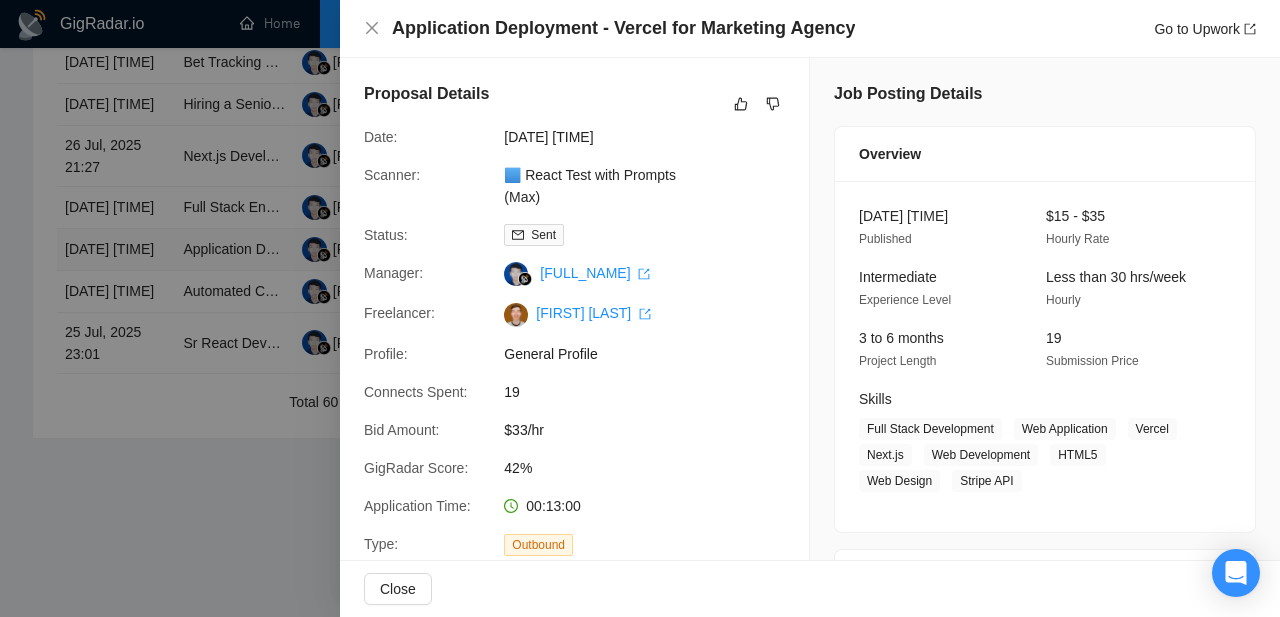 scroll, scrollTop: 1125, scrollLeft: 0, axis: vertical 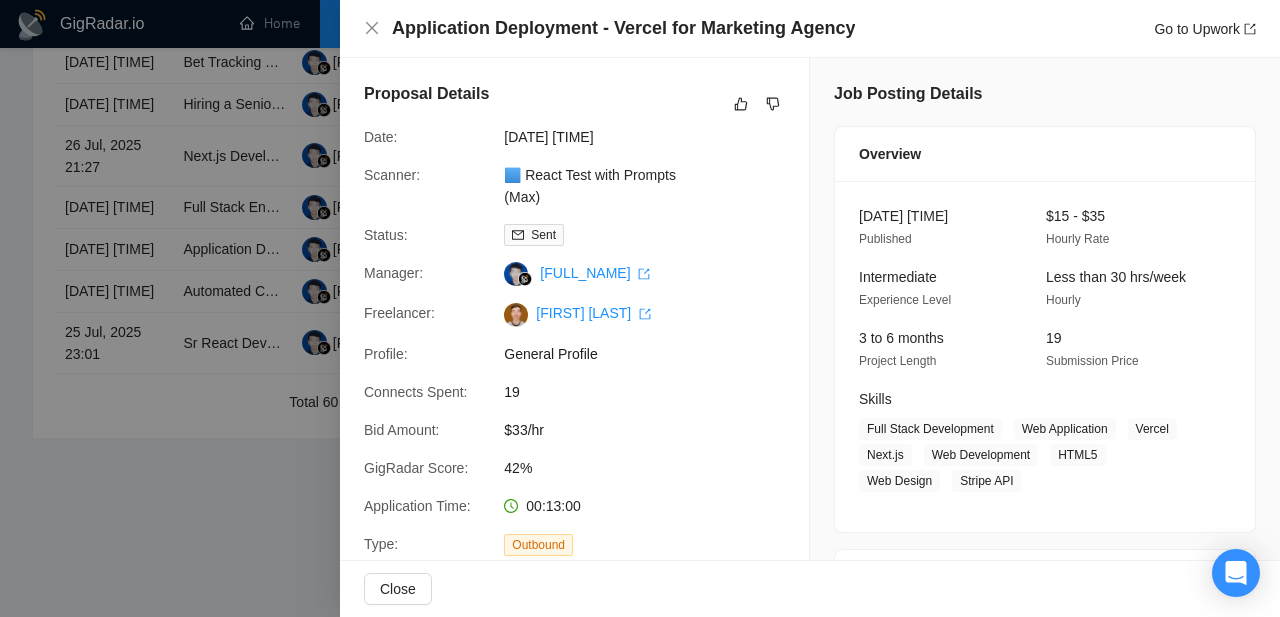 click at bounding box center (640, 308) 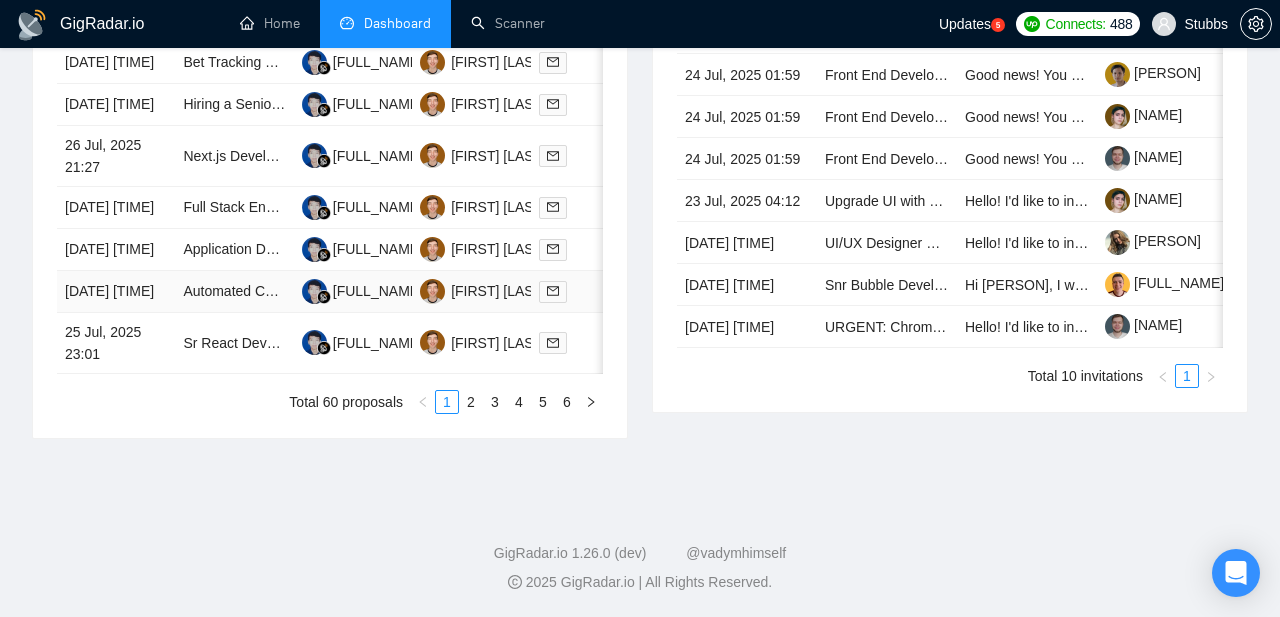 click on "[DATE] [TIME]" at bounding box center [116, 292] 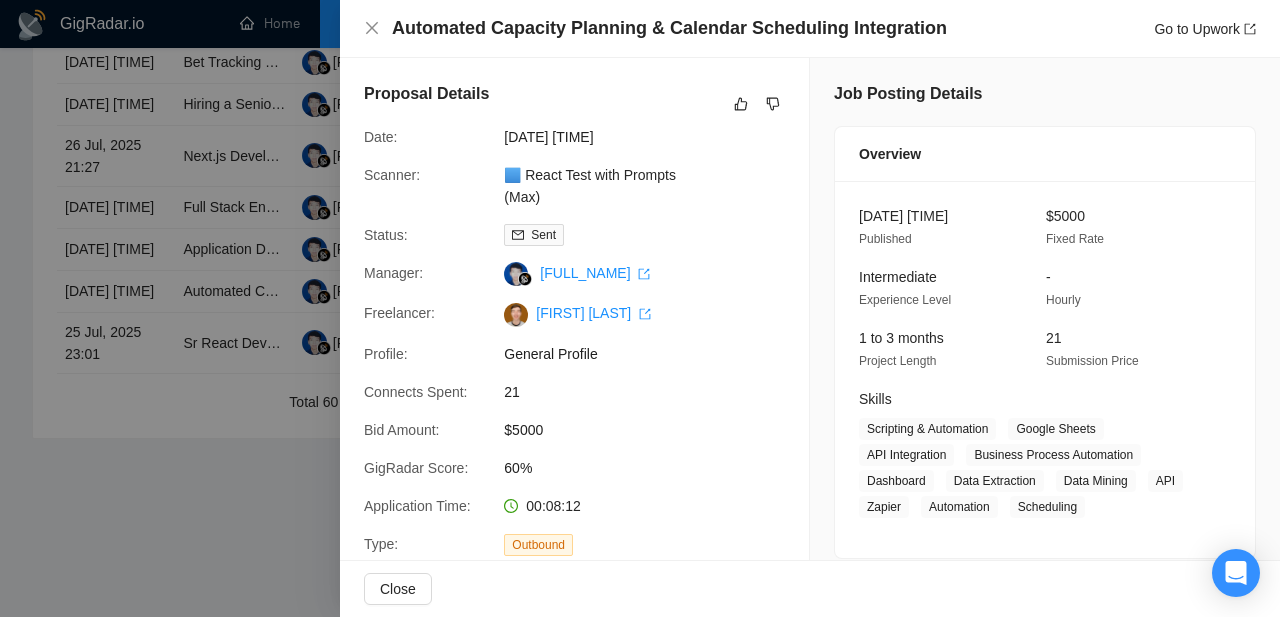 click at bounding box center [640, 308] 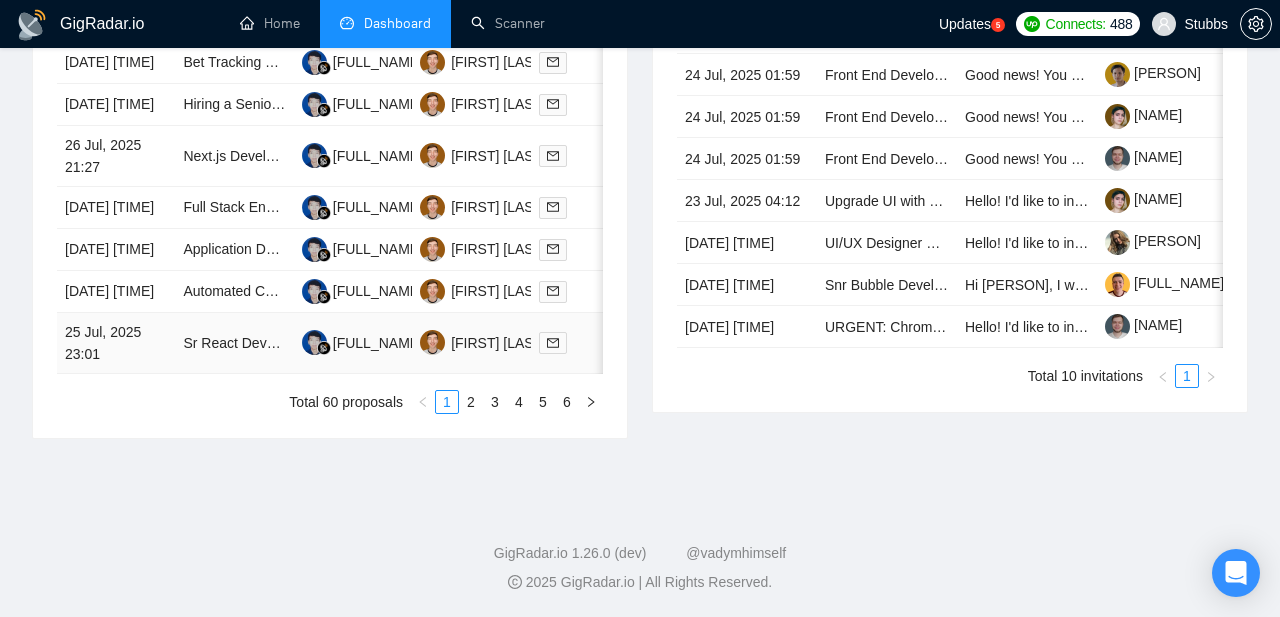 click on "25 Jul, 2025 23:01" at bounding box center [116, 343] 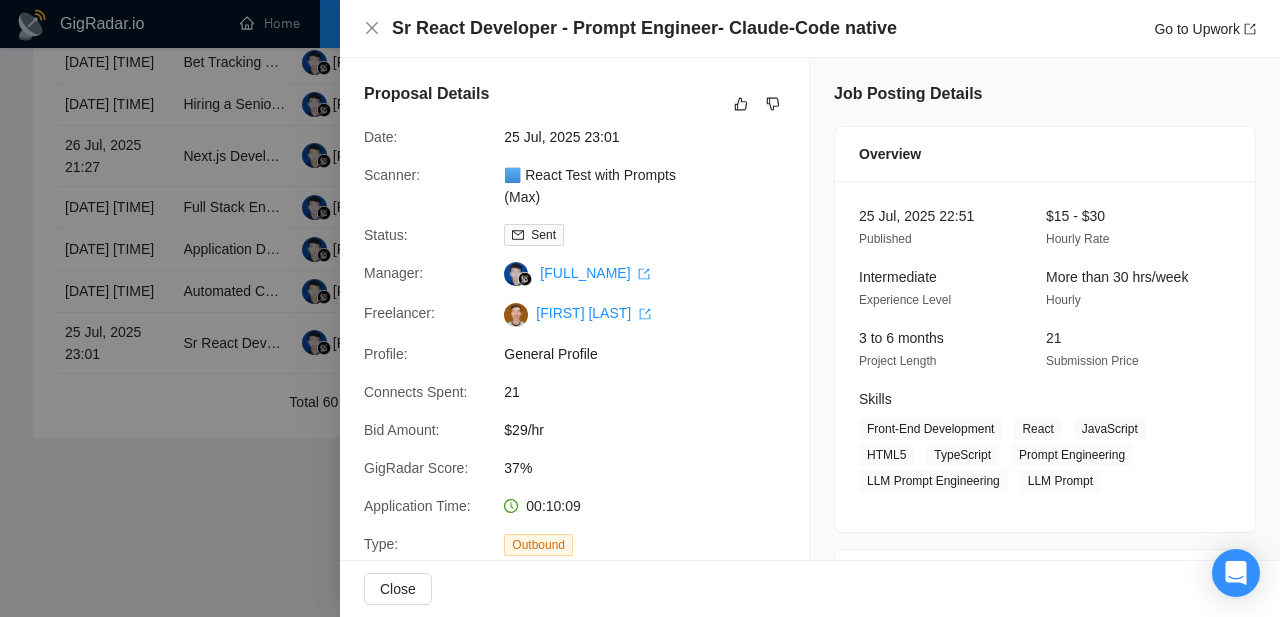 click at bounding box center [640, 308] 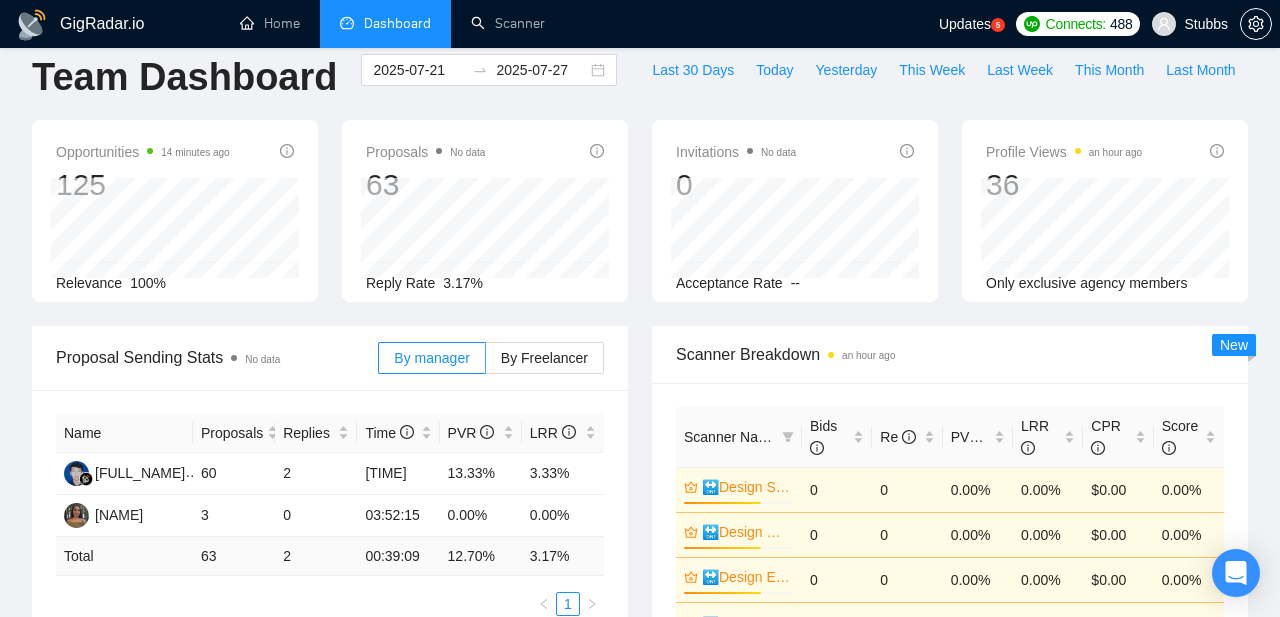 scroll, scrollTop: 0, scrollLeft: 0, axis: both 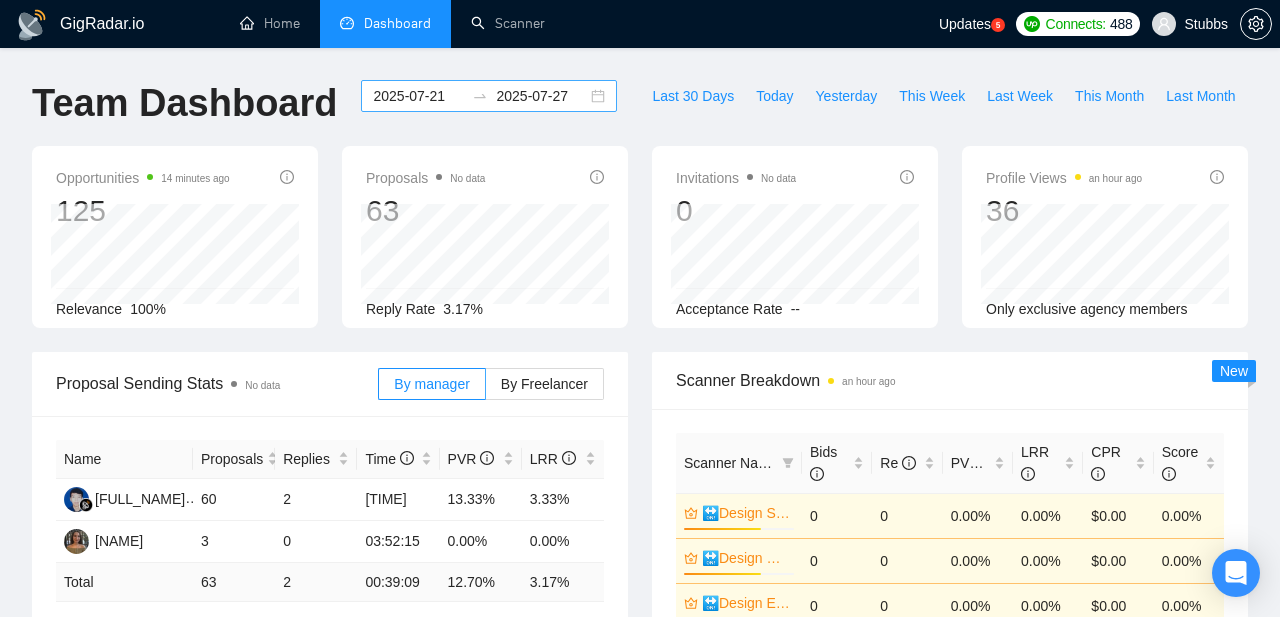 click on "2025-07-21 2025-07-27" at bounding box center (489, 96) 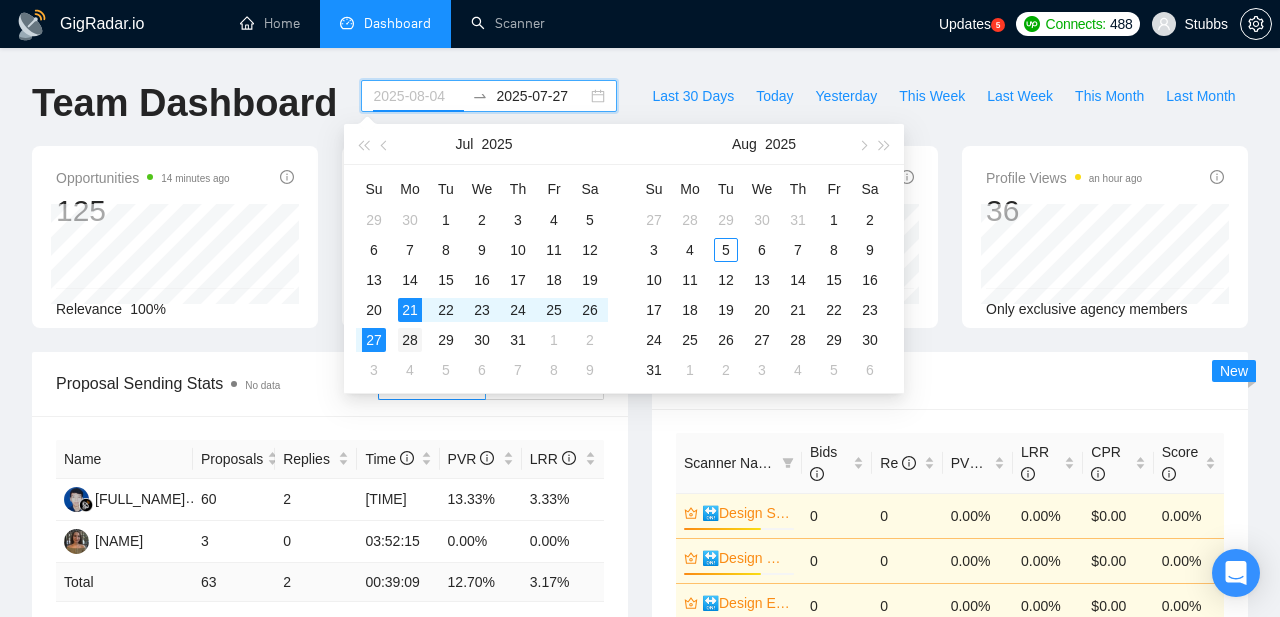 type on "2025-07-28" 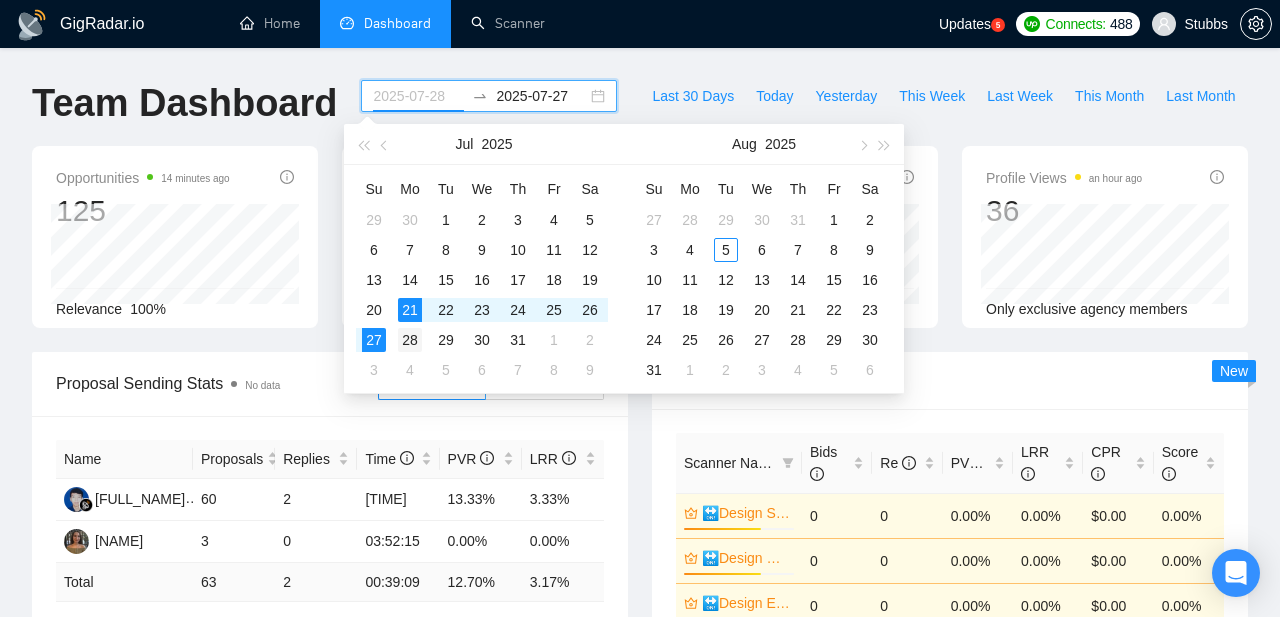 click on "28" at bounding box center (410, 340) 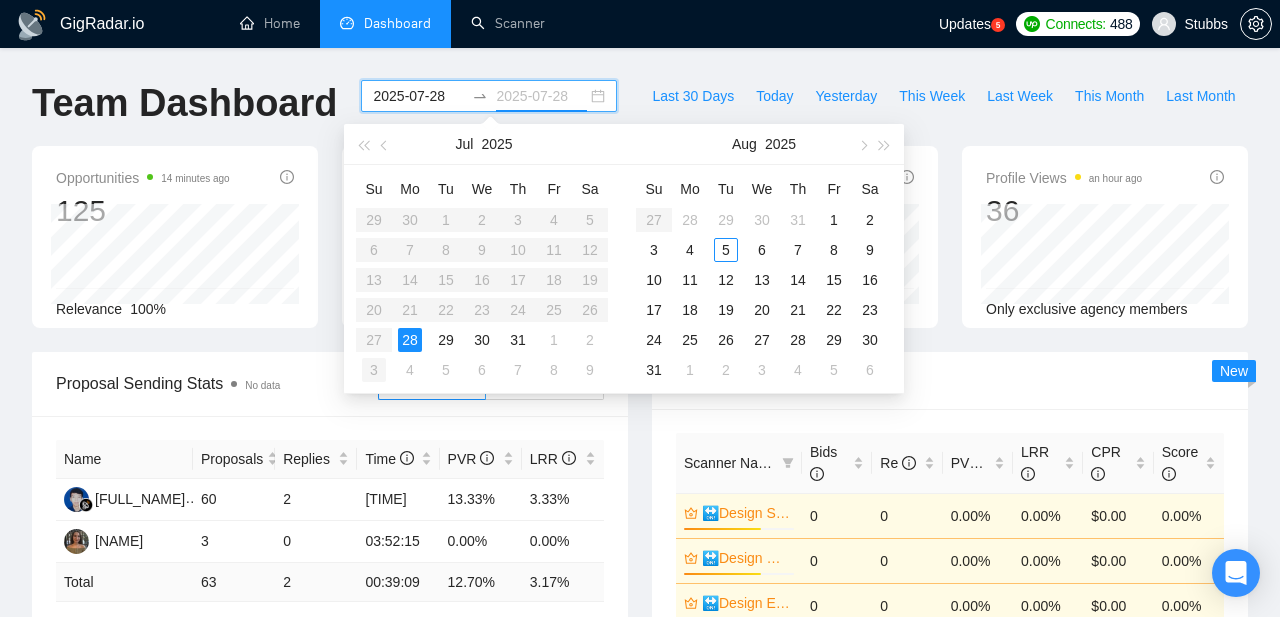 type on "2025-08-03" 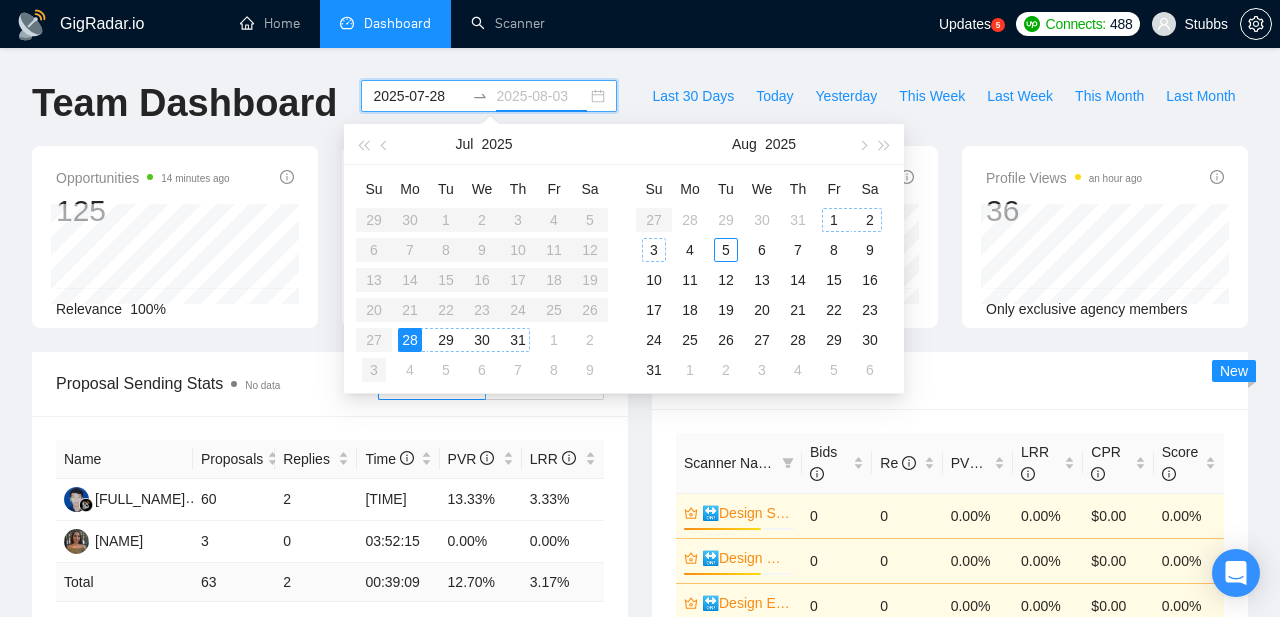 click on "3" at bounding box center [374, 370] 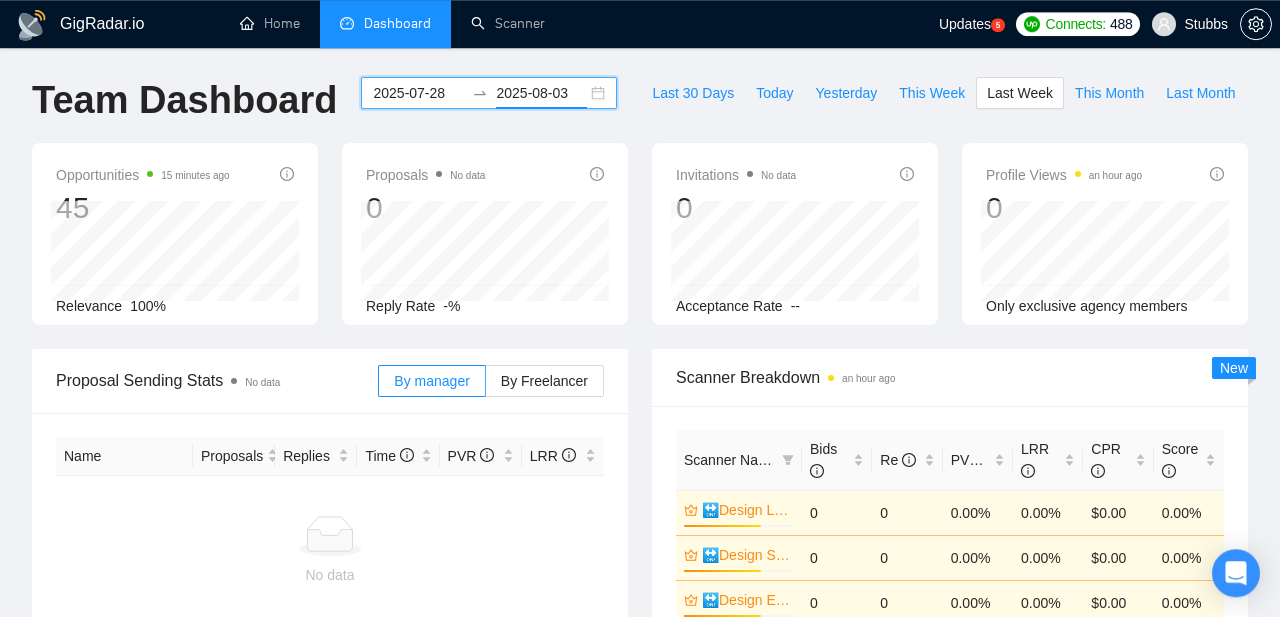 scroll, scrollTop: 0, scrollLeft: 0, axis: both 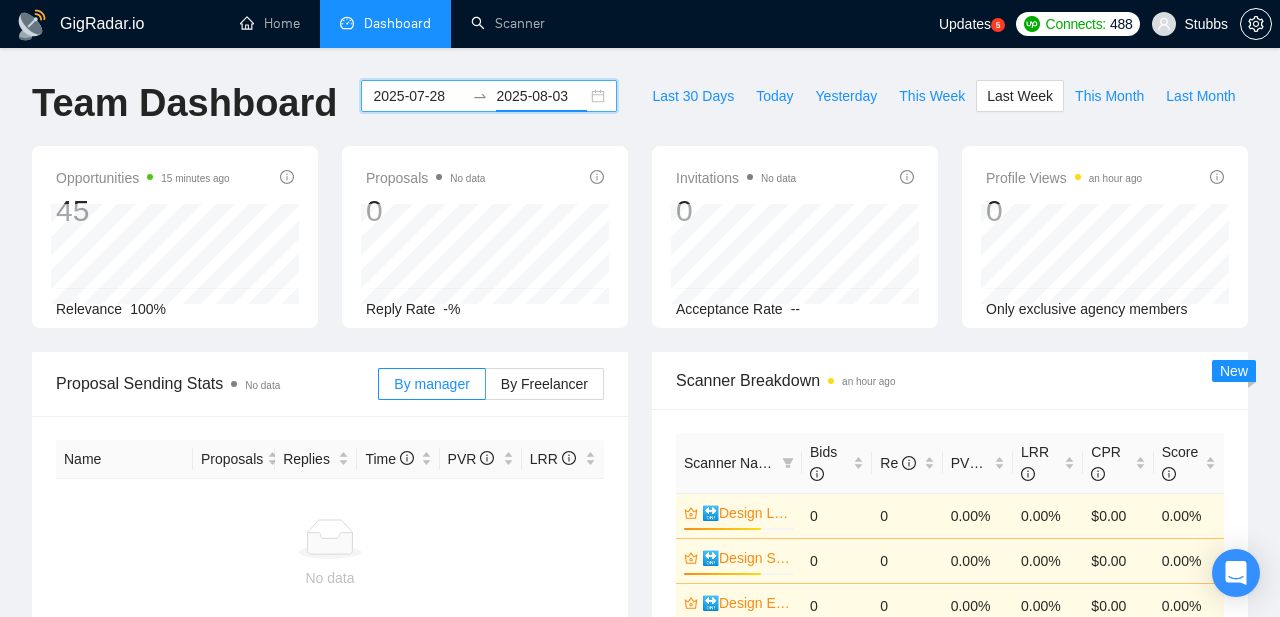 click on "2025-07-28 2025-08-03" at bounding box center (489, 96) 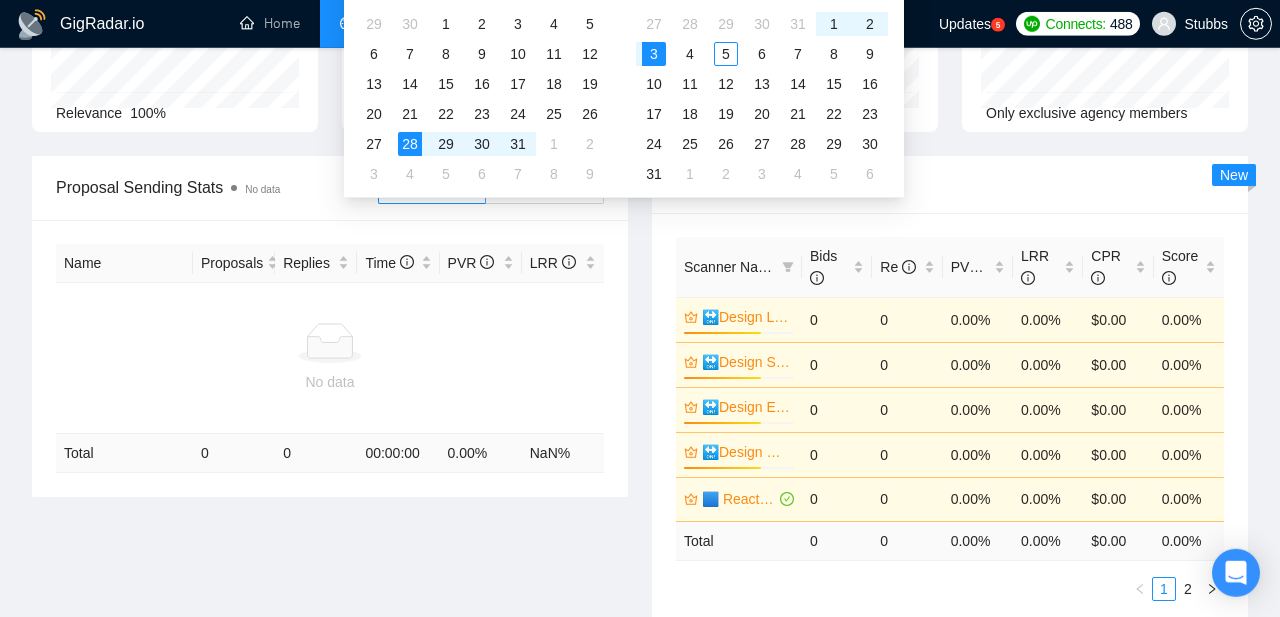 scroll, scrollTop: 0, scrollLeft: 0, axis: both 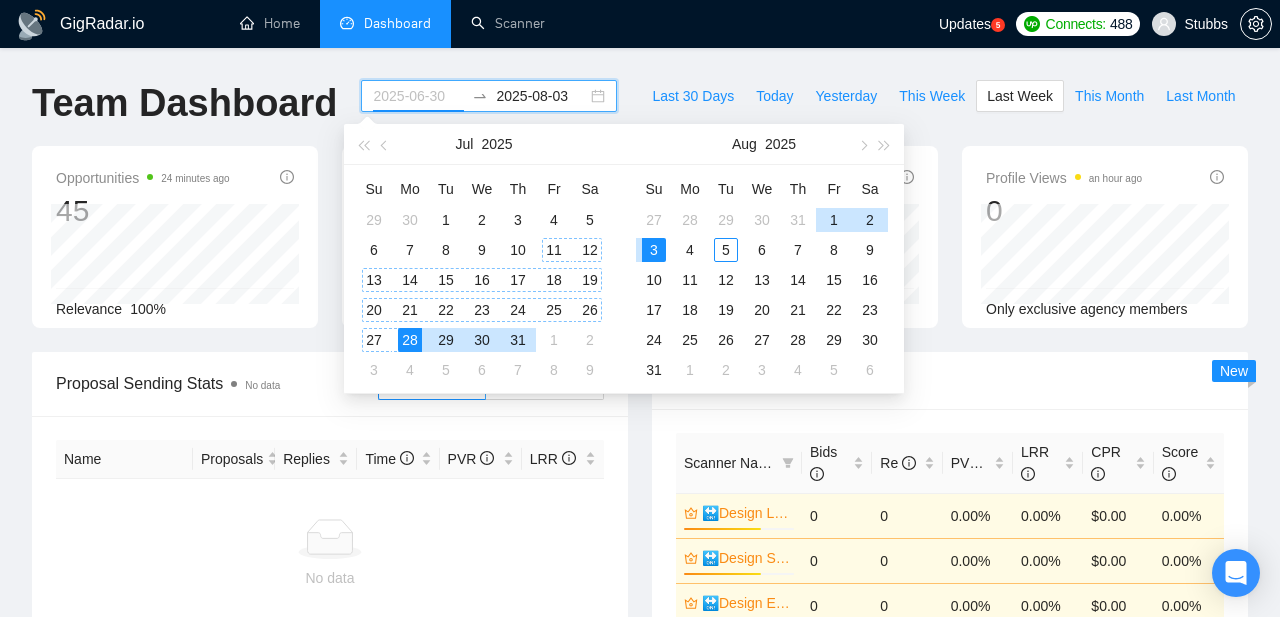 type on "2025-07-28" 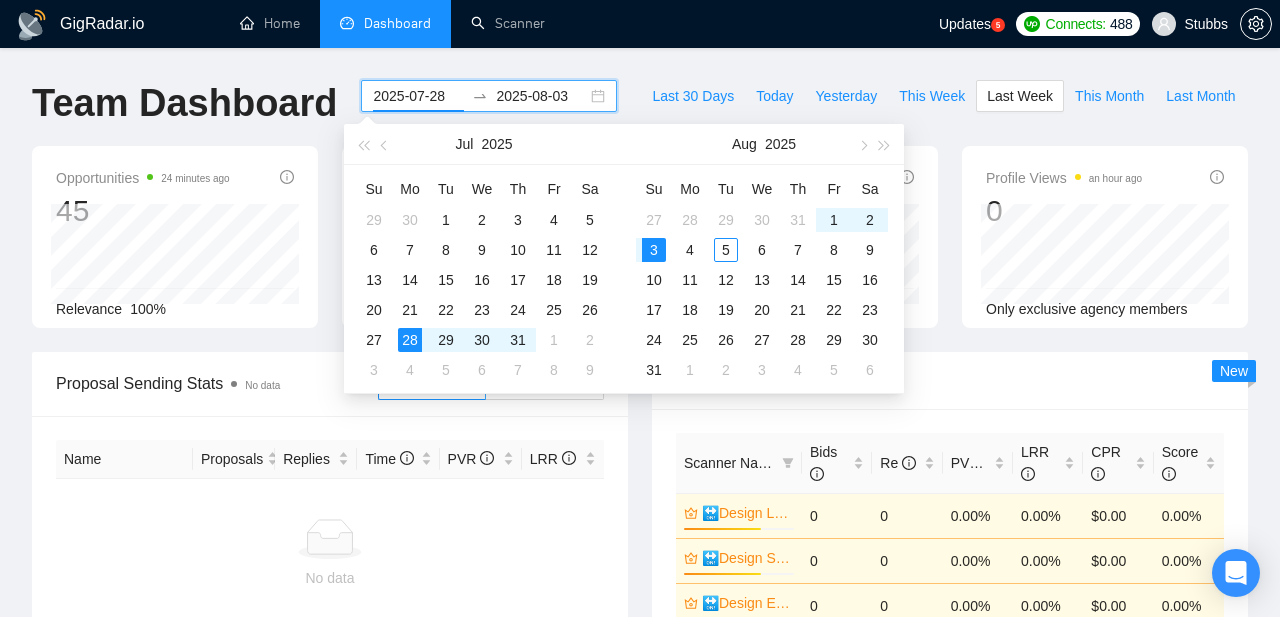 click on "Updates" at bounding box center (965, 24) 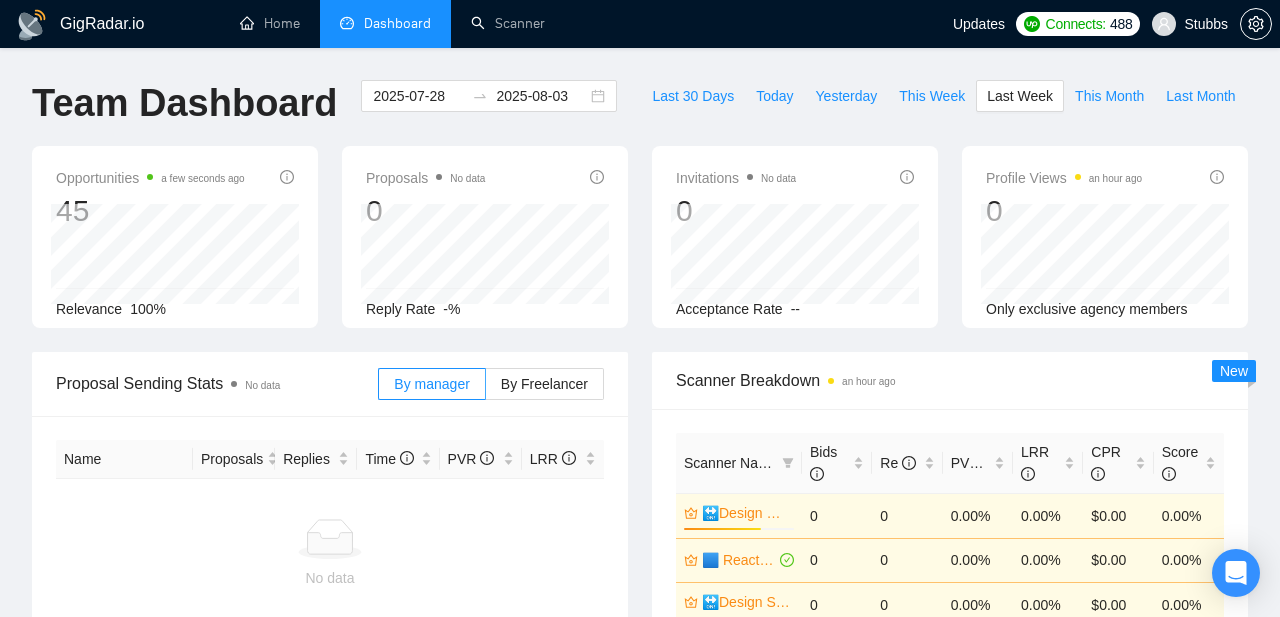 scroll, scrollTop: 0, scrollLeft: 0, axis: both 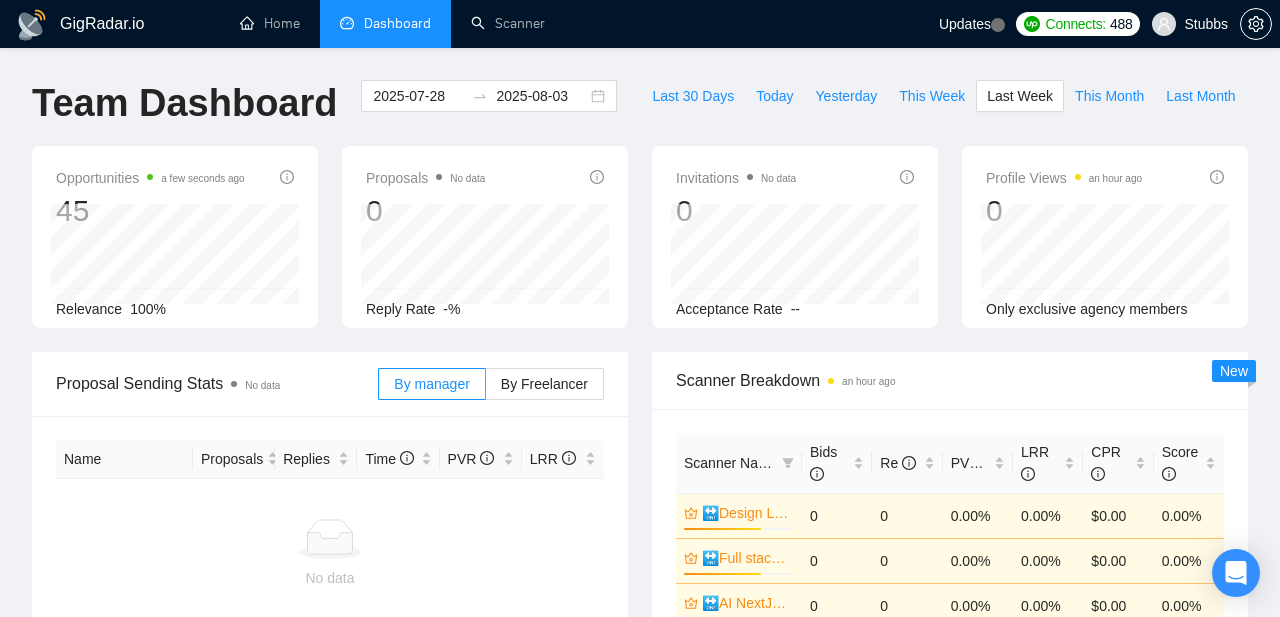 click on "Updates" at bounding box center [965, 24] 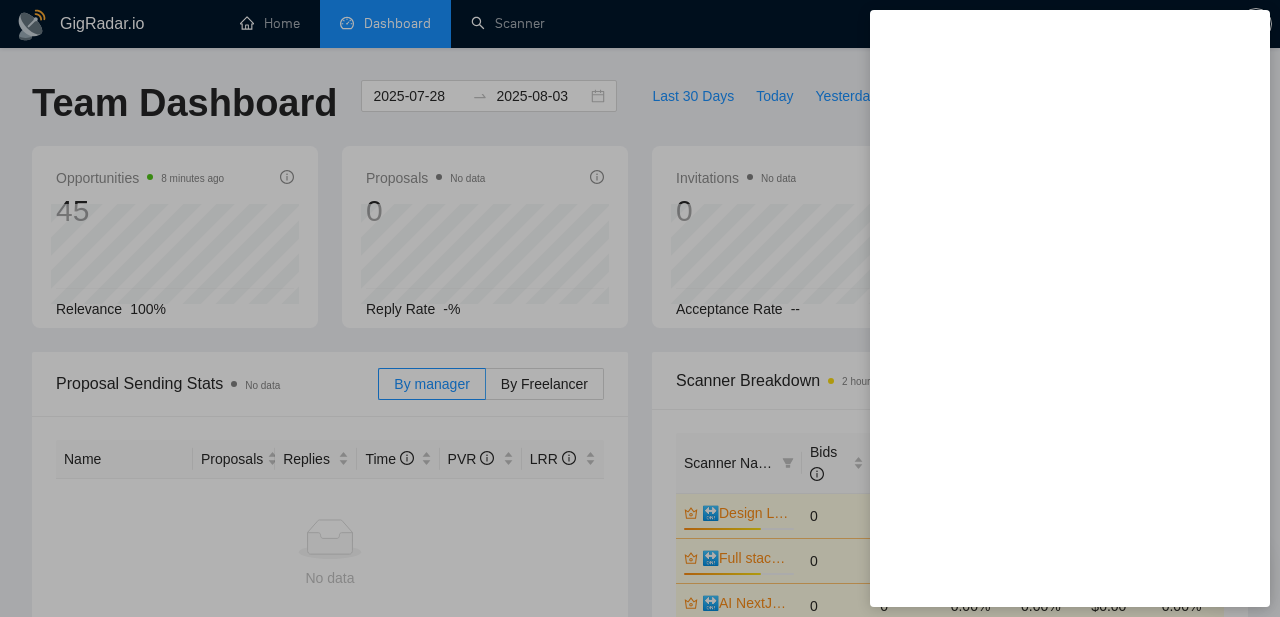 click at bounding box center (640, 308) 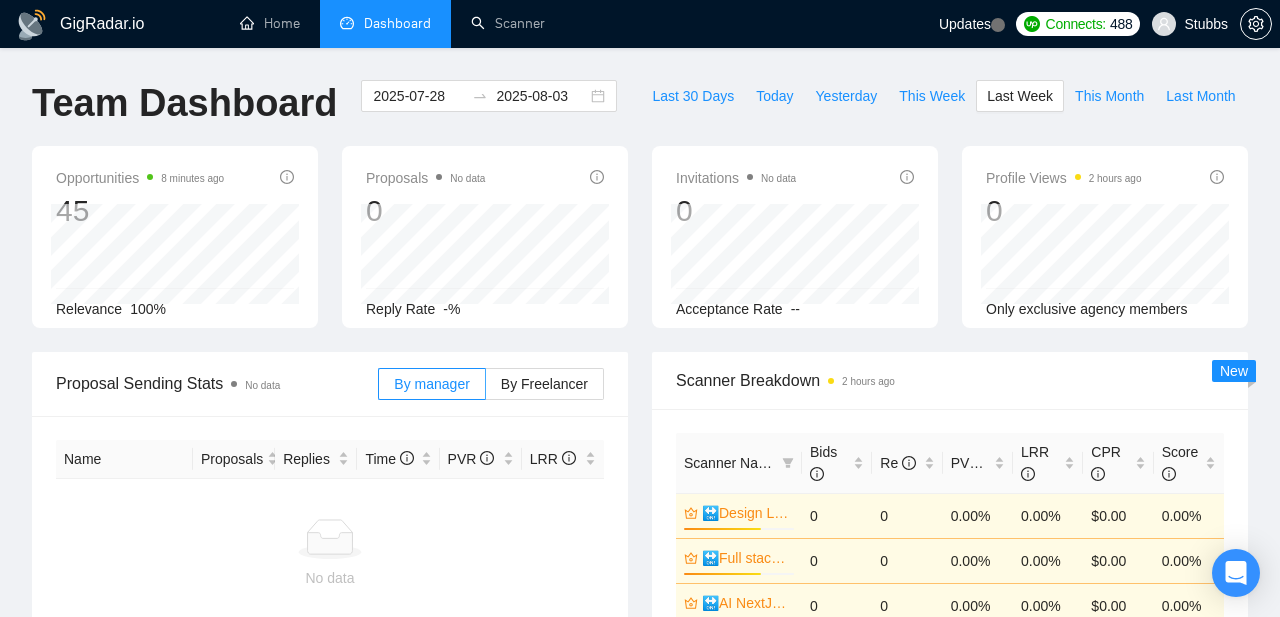 click on "Updates" at bounding box center (965, 24) 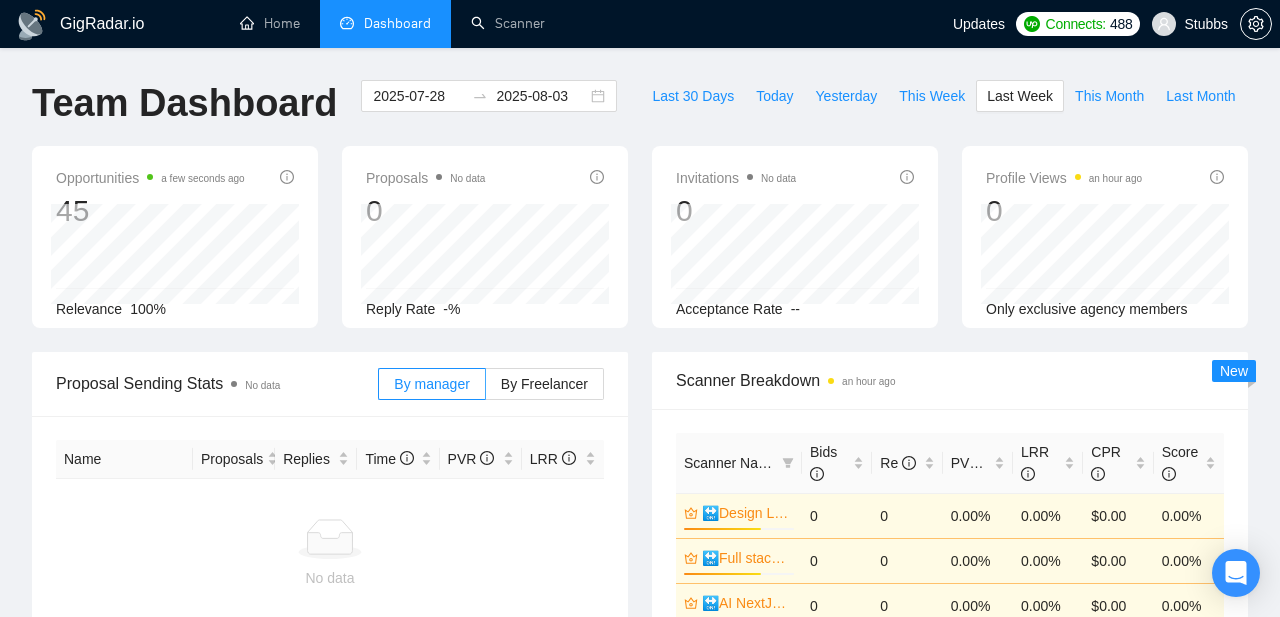 scroll, scrollTop: 0, scrollLeft: 0, axis: both 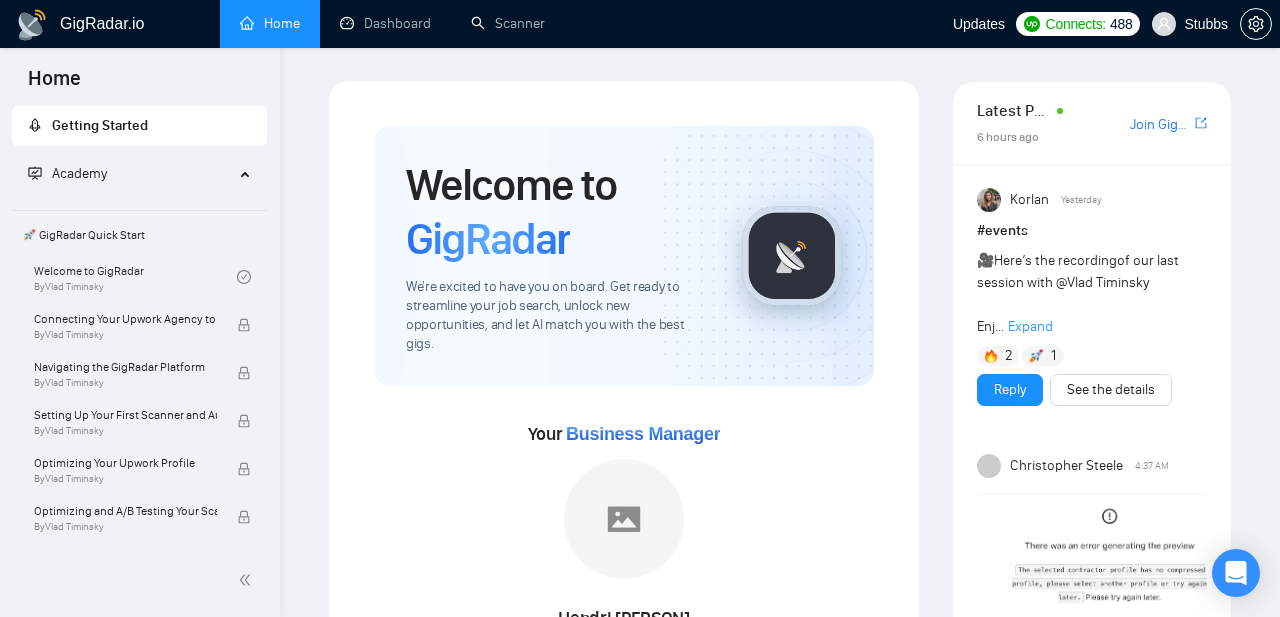 click on "Expand" at bounding box center [1030, 326] 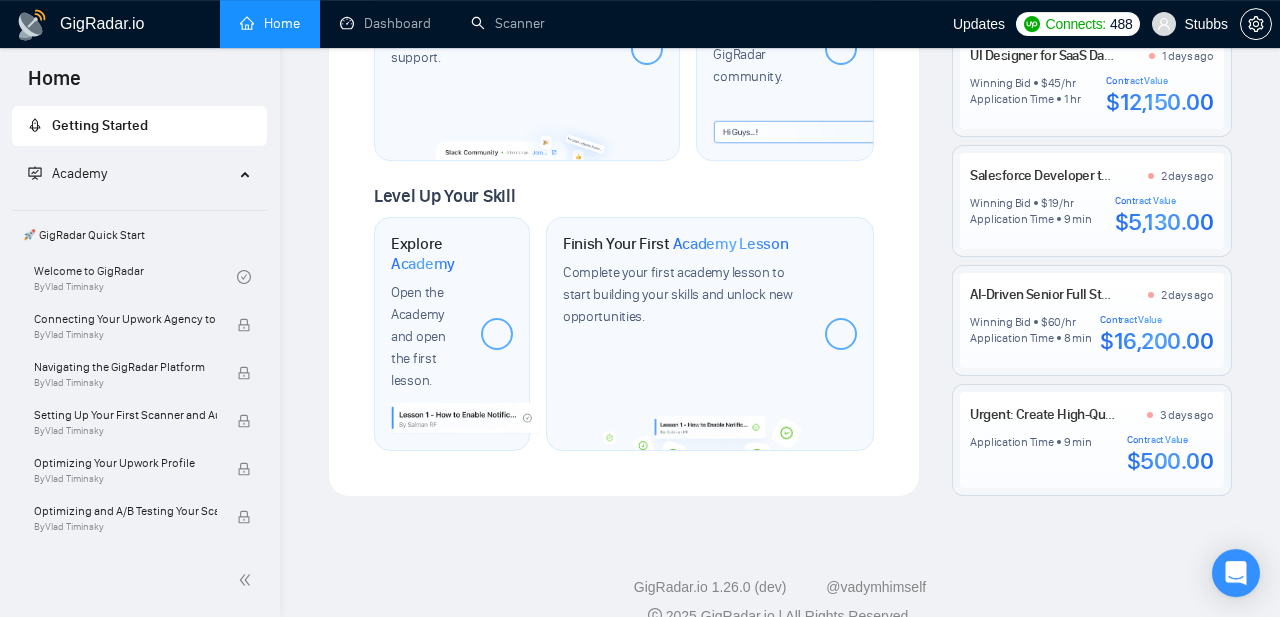 scroll, scrollTop: 1322, scrollLeft: 0, axis: vertical 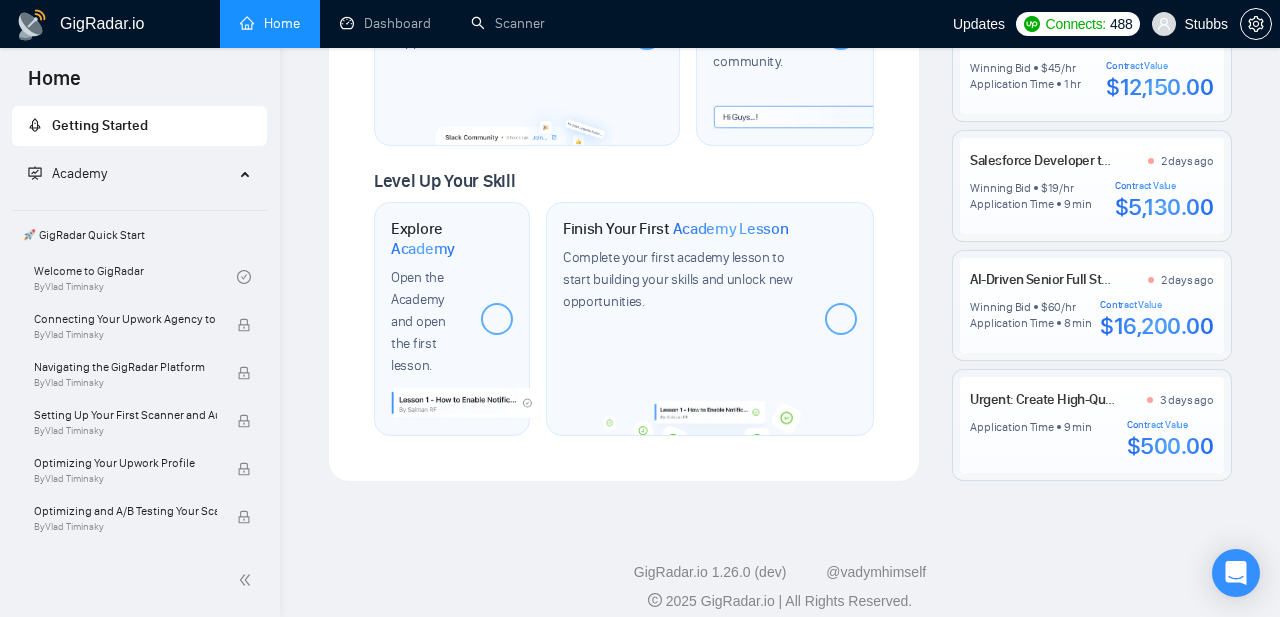 click at bounding box center (841, 319) 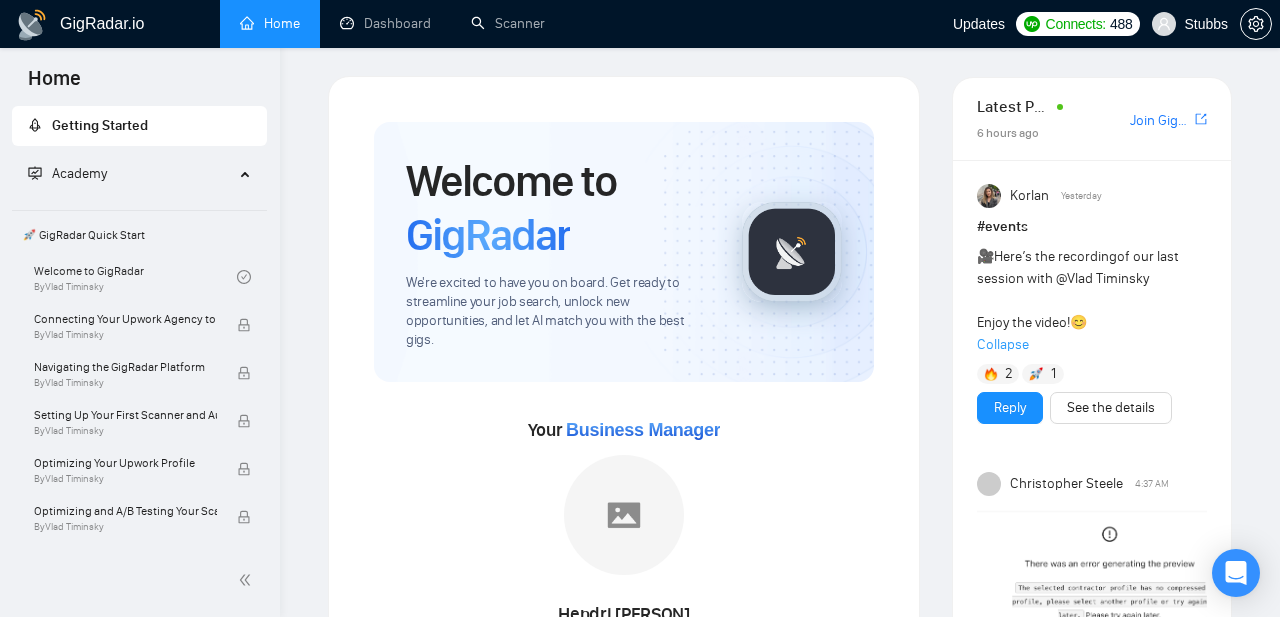 scroll, scrollTop: 0, scrollLeft: 0, axis: both 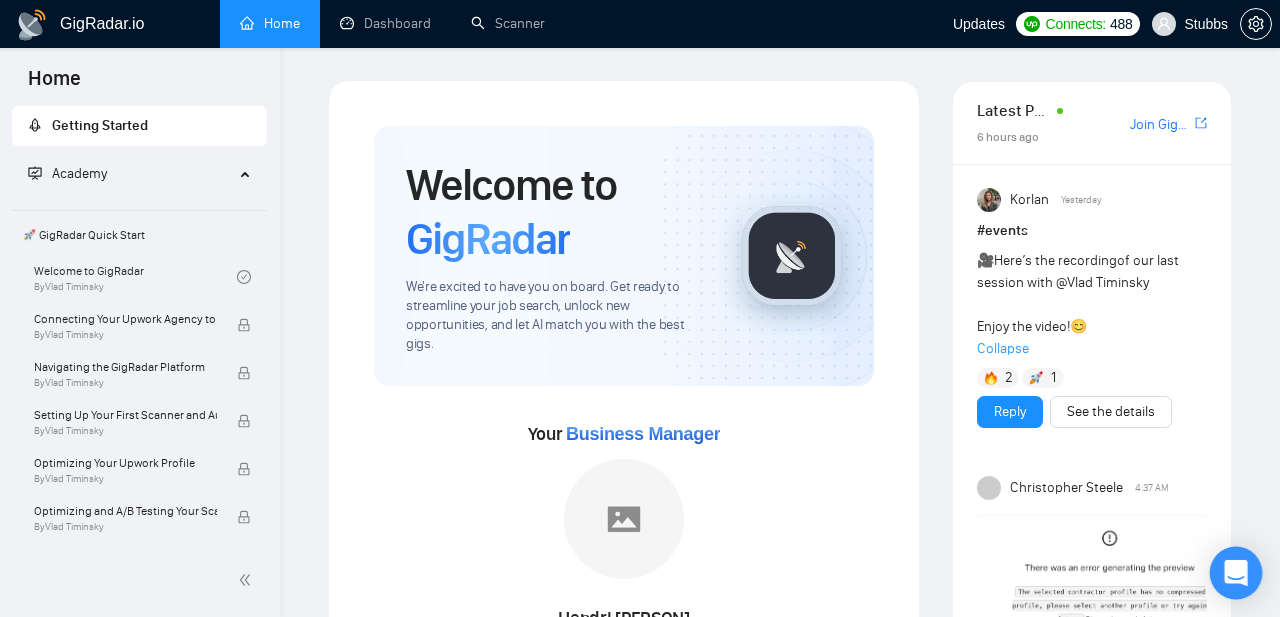 click 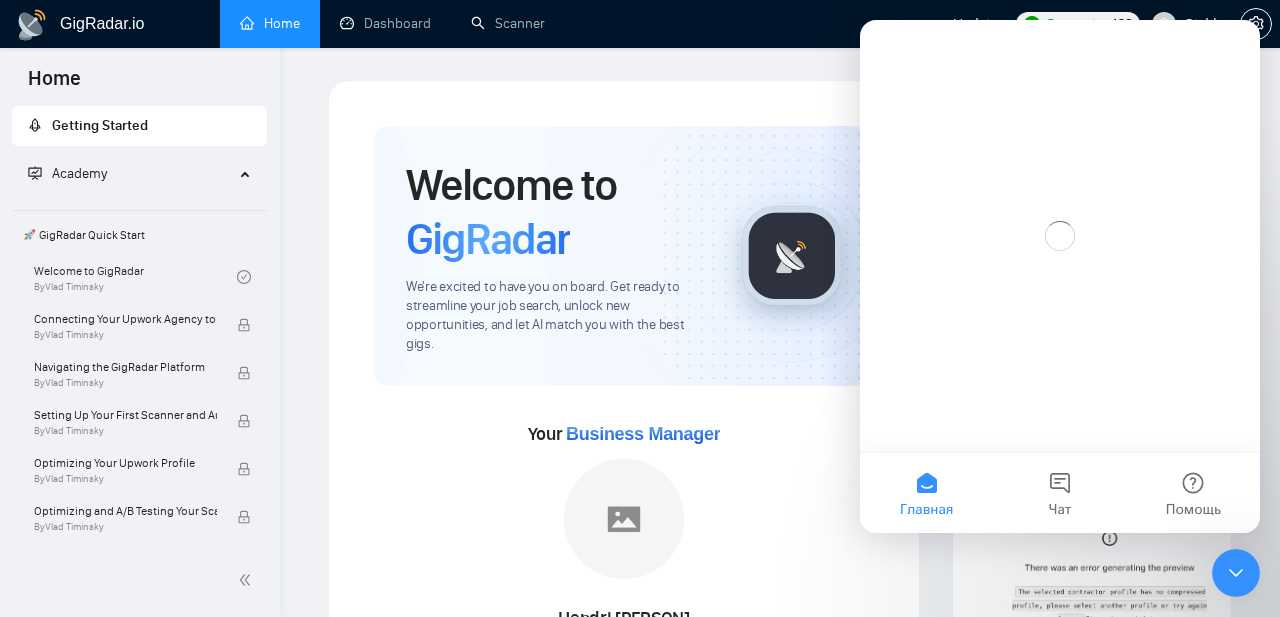 scroll, scrollTop: 0, scrollLeft: 0, axis: both 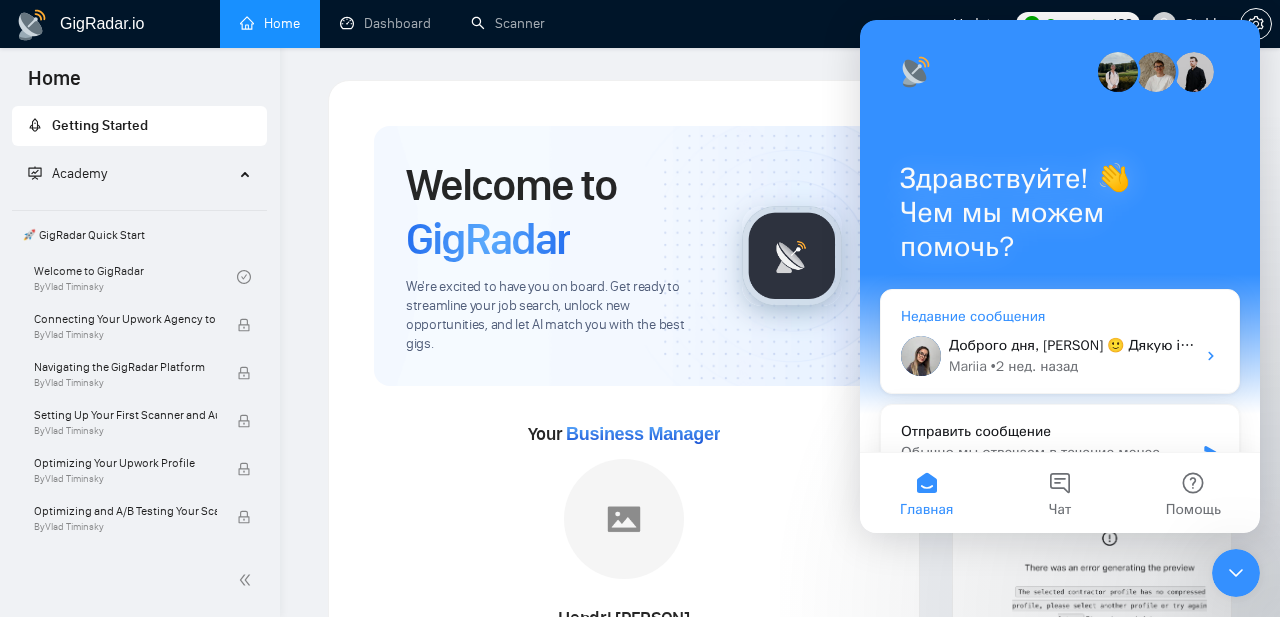 click on "•  2 нед. назад" at bounding box center [1034, 366] 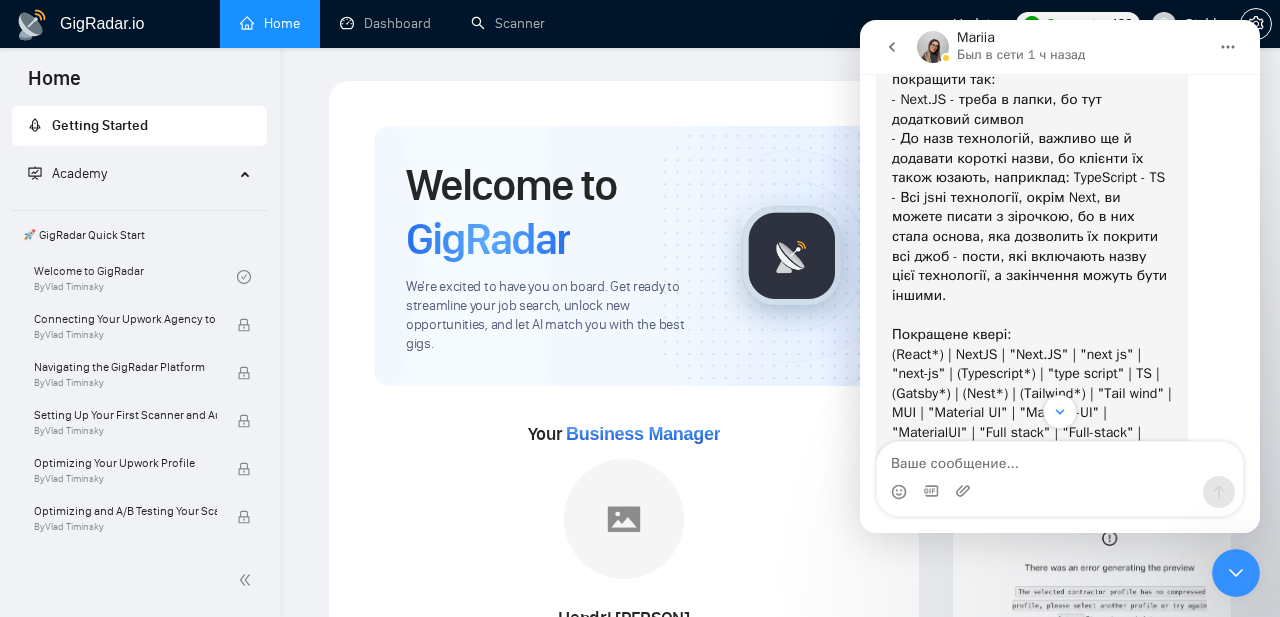 scroll, scrollTop: 4444, scrollLeft: 0, axis: vertical 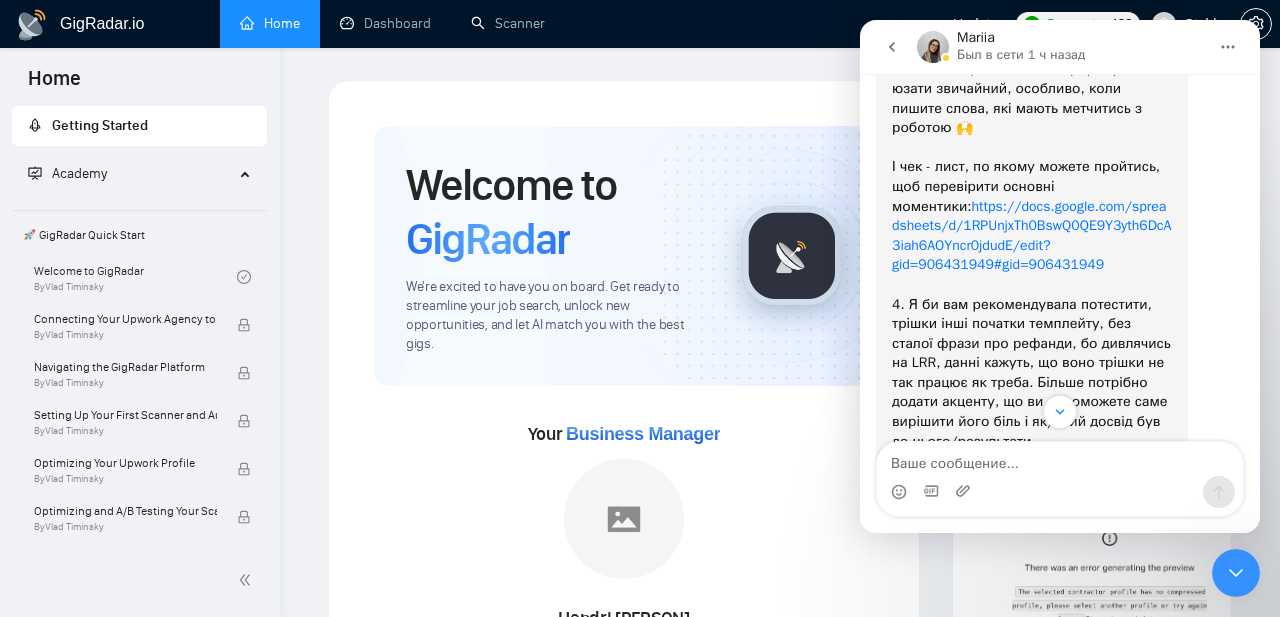 click on "https://docs.google.com/spreadsheets/d/1RPUnjxTh0BswQ0QE9Y3yth6DcA3iah6AOYncr0jdudE/edit?gid=906431949#gid=906431949" at bounding box center [1031, 236] 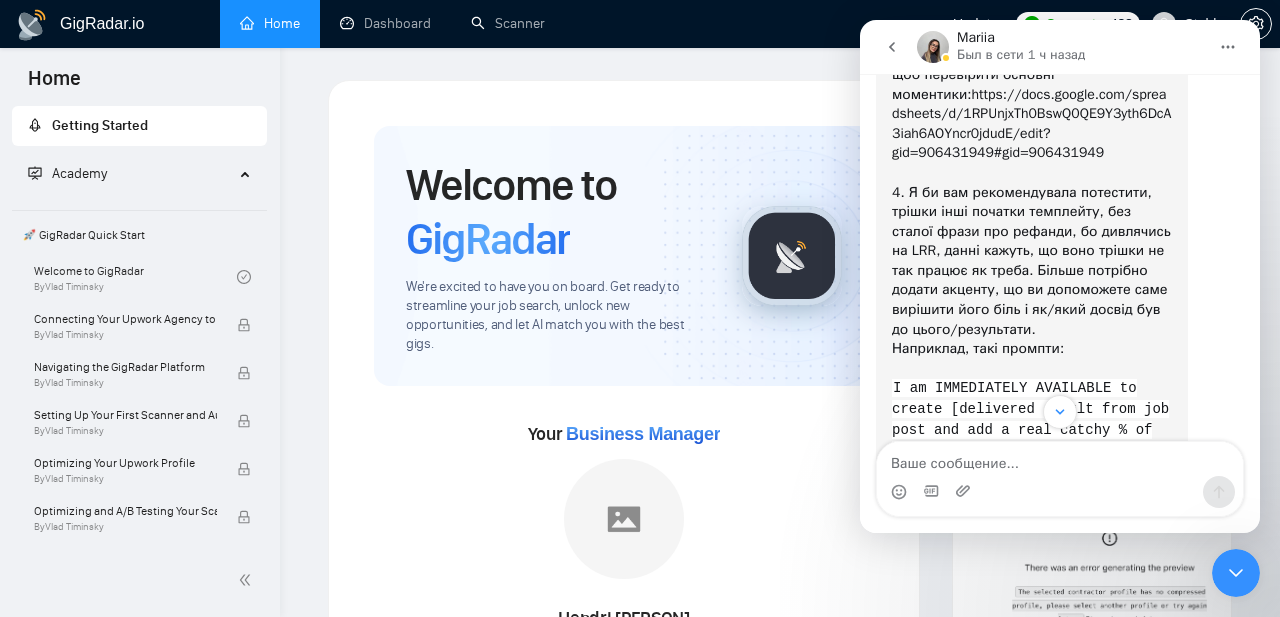 scroll, scrollTop: 5614, scrollLeft: 0, axis: vertical 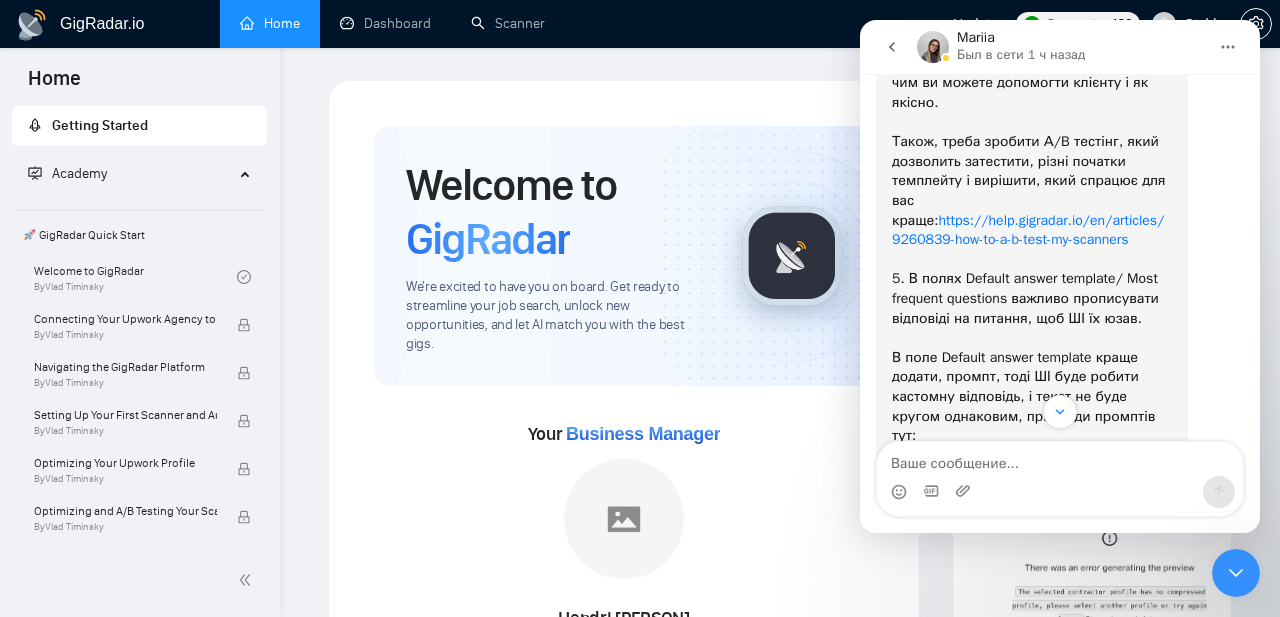 click on "https://help.gigradar.io/en/articles/9260839-how-to-a-b-test-my-scanners" at bounding box center [1028, 230] 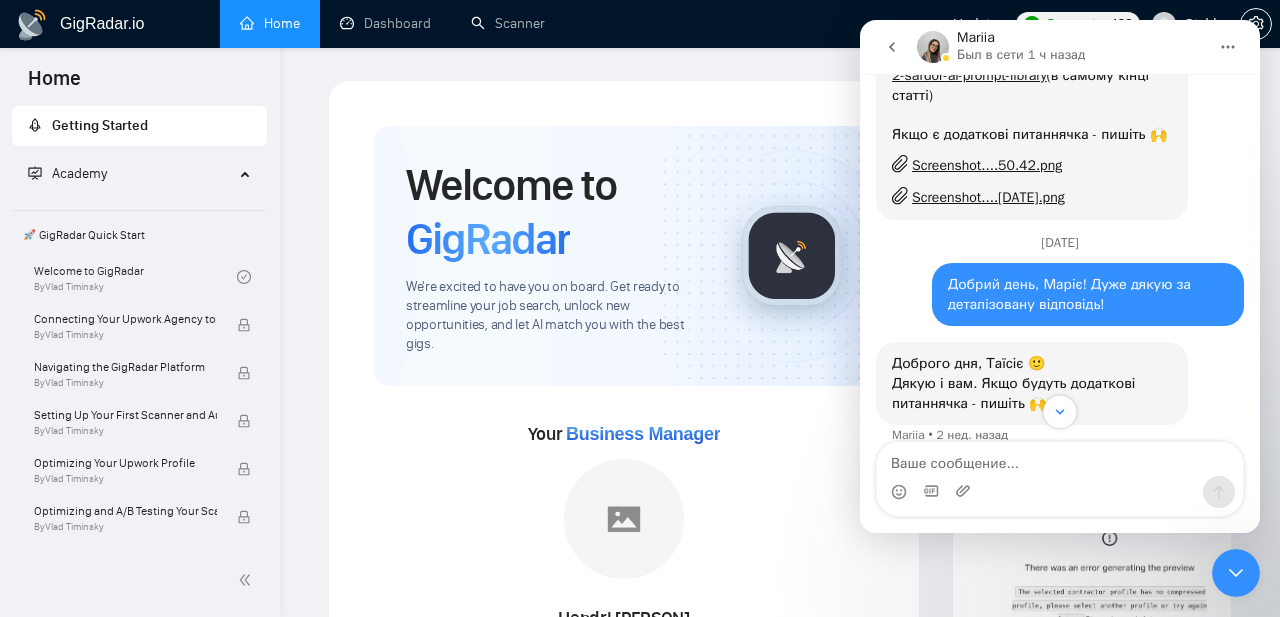 scroll, scrollTop: 7070, scrollLeft: 0, axis: vertical 